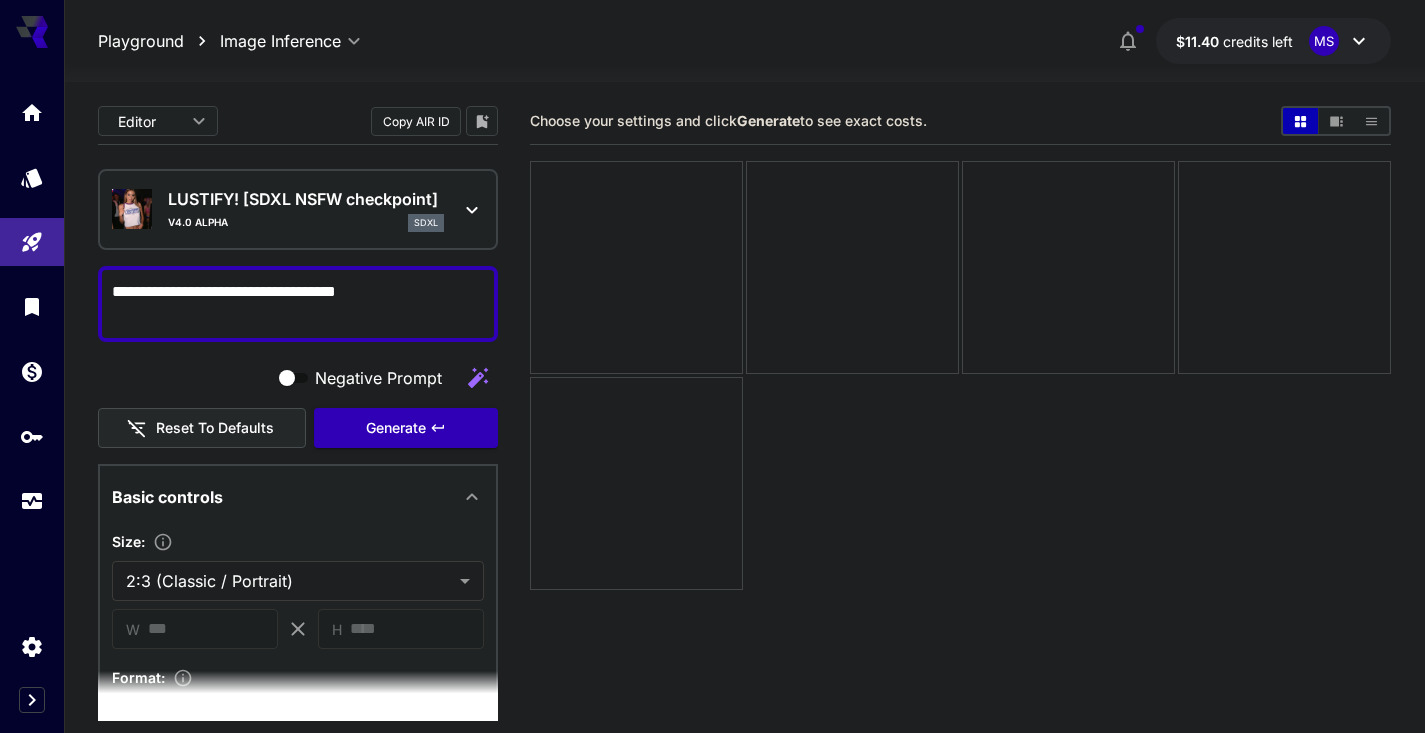 scroll, scrollTop: 0, scrollLeft: 0, axis: both 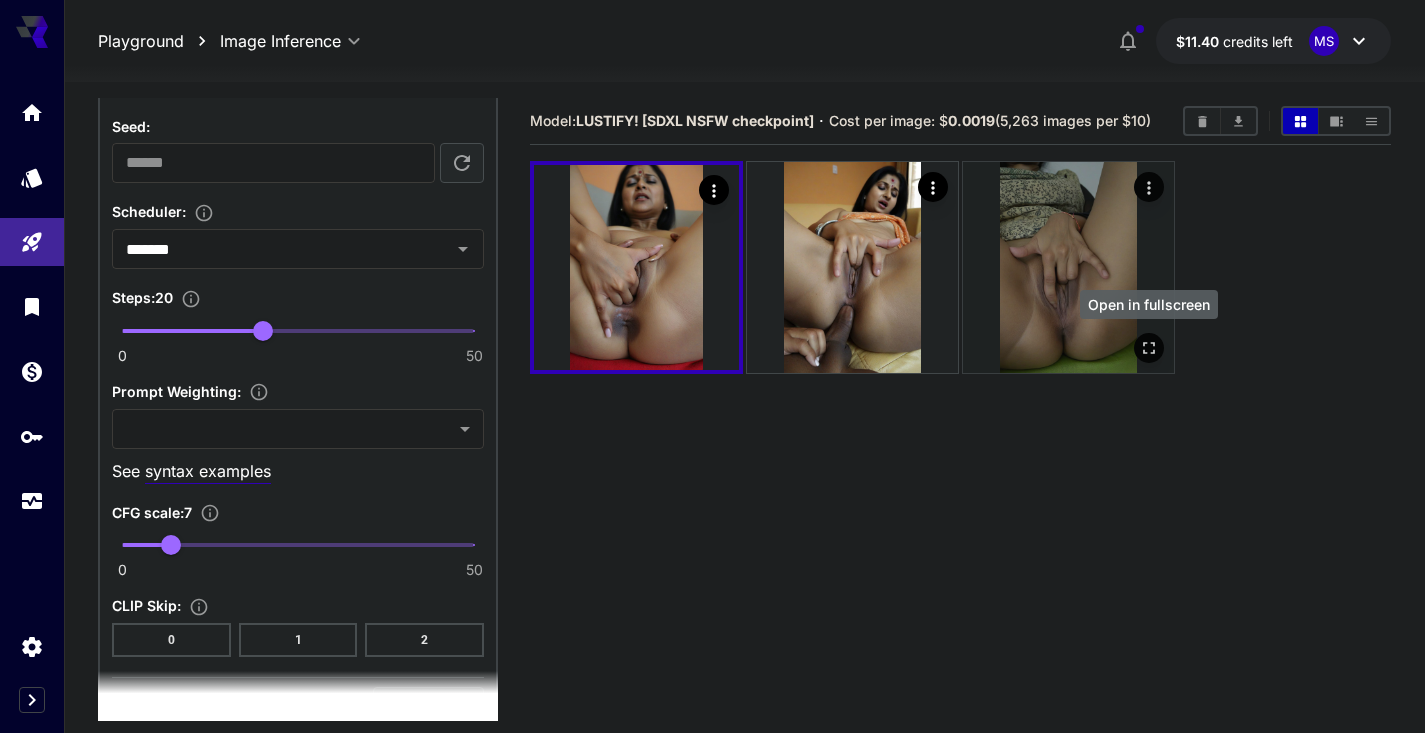 click 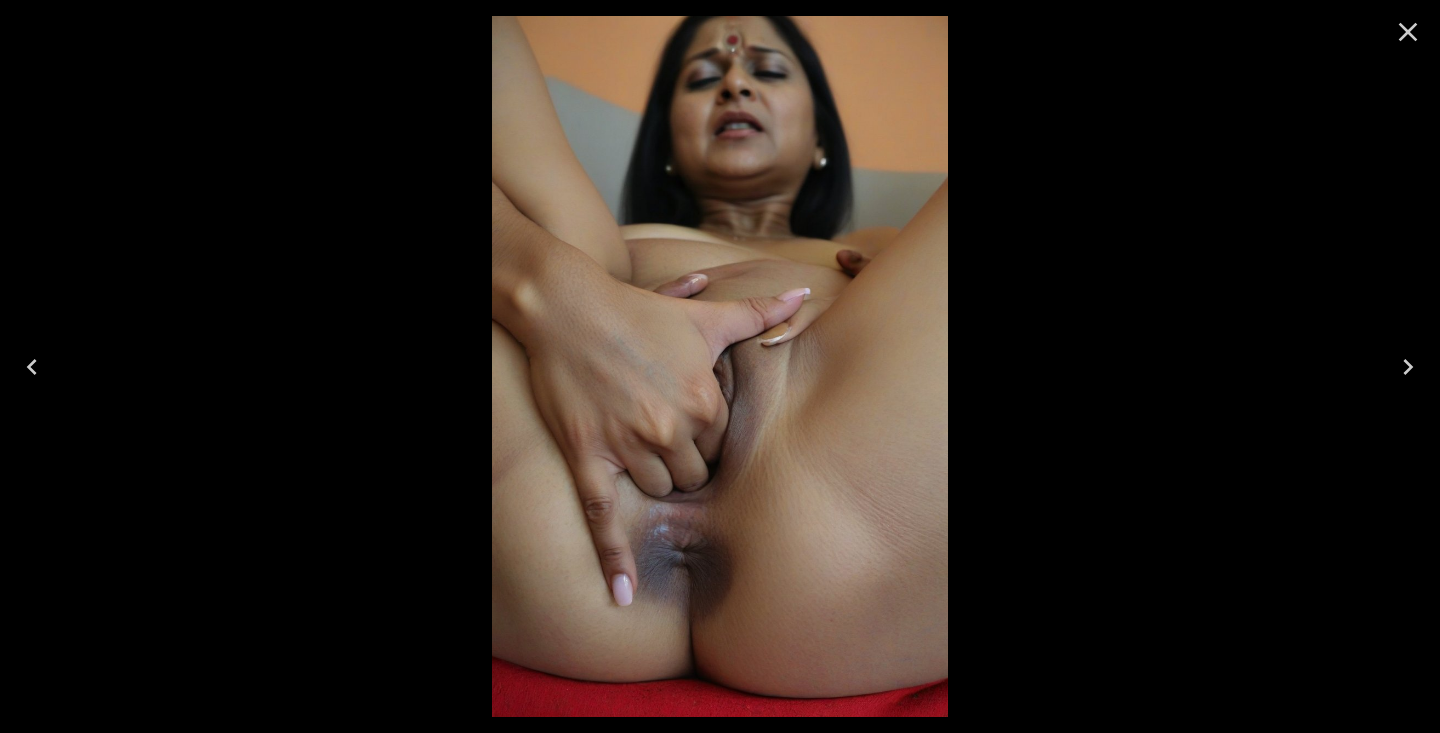 click 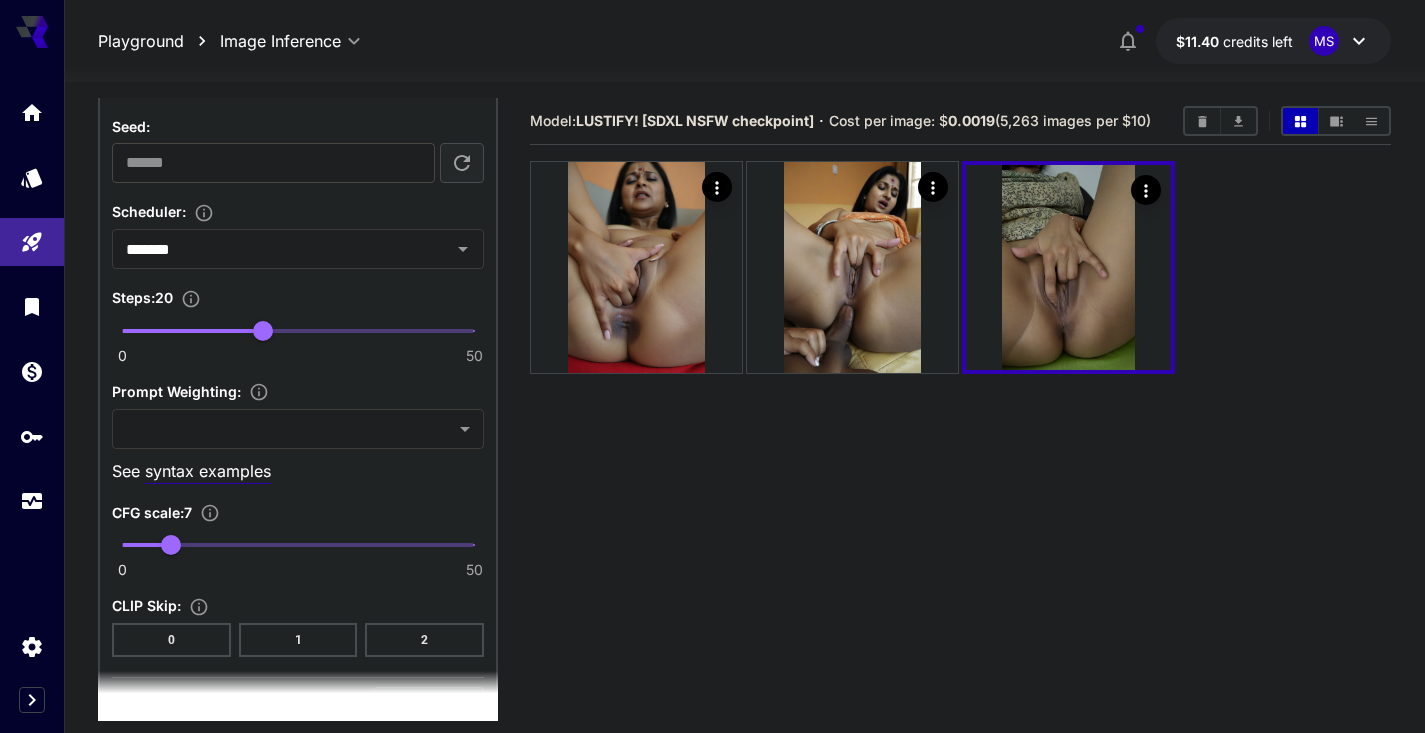 scroll, scrollTop: 0, scrollLeft: 0, axis: both 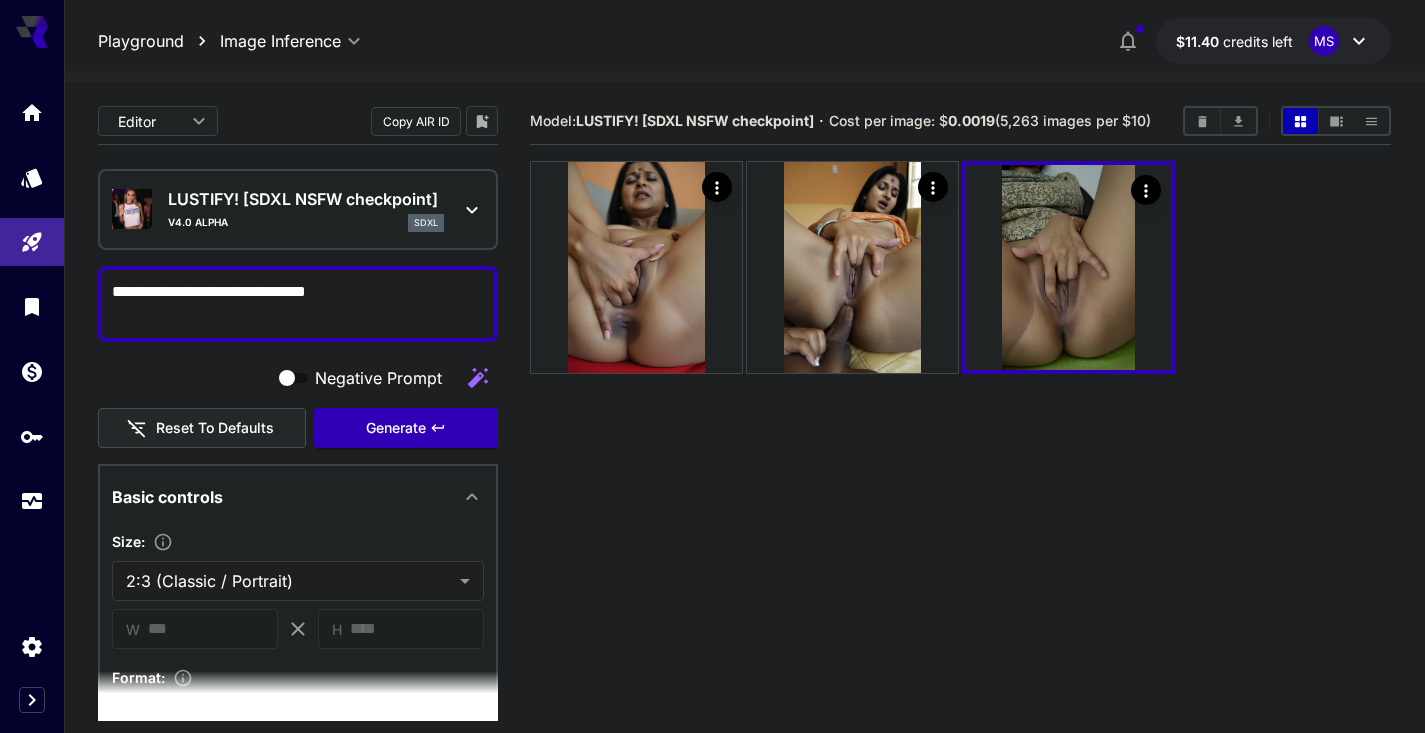 click on "**********" at bounding box center (298, 304) 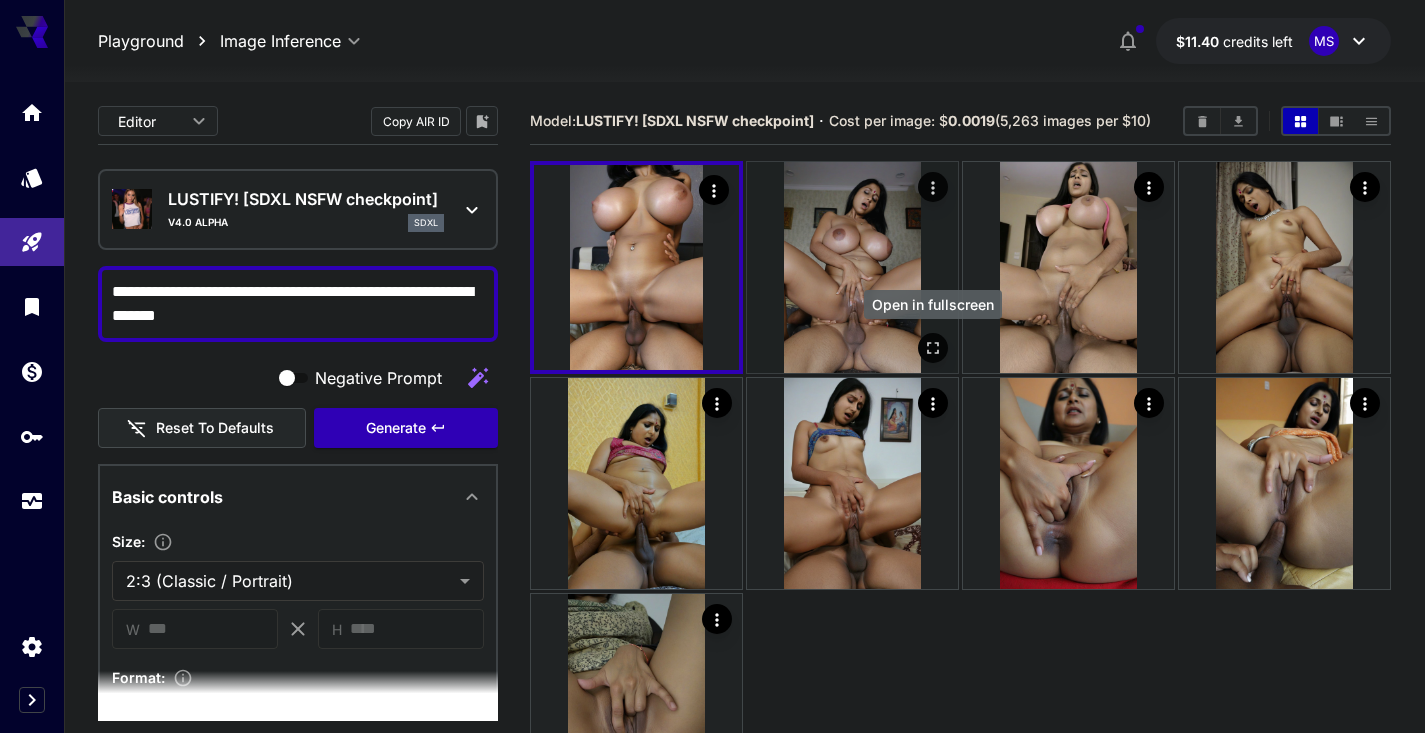 click 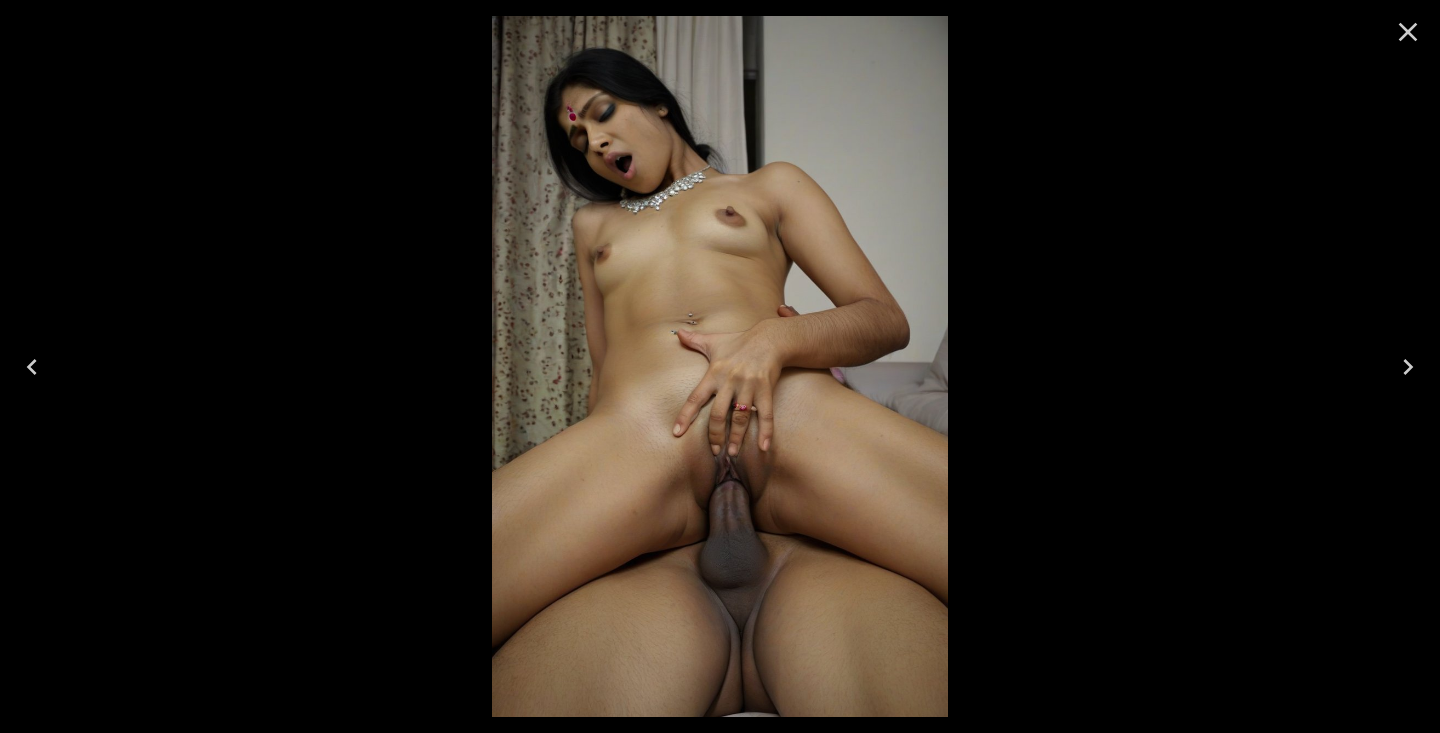 click 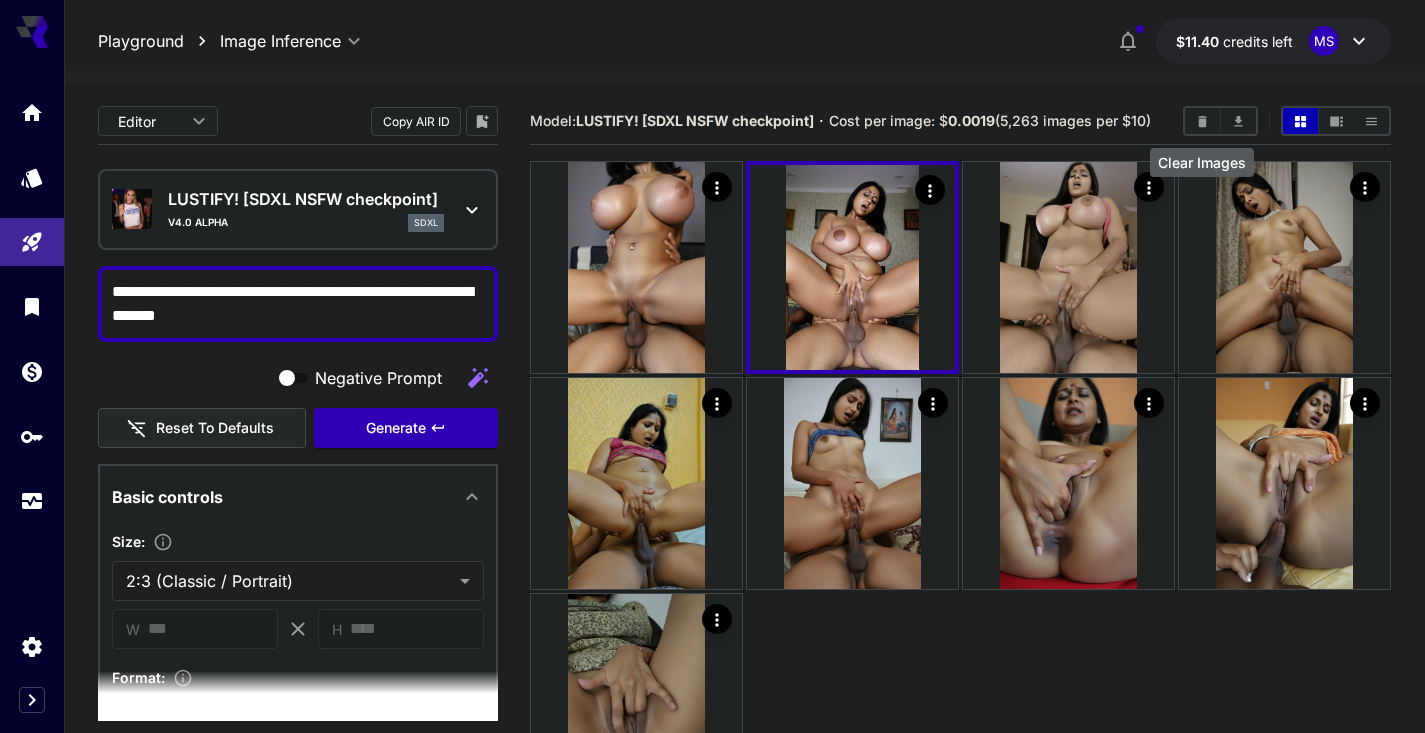 click 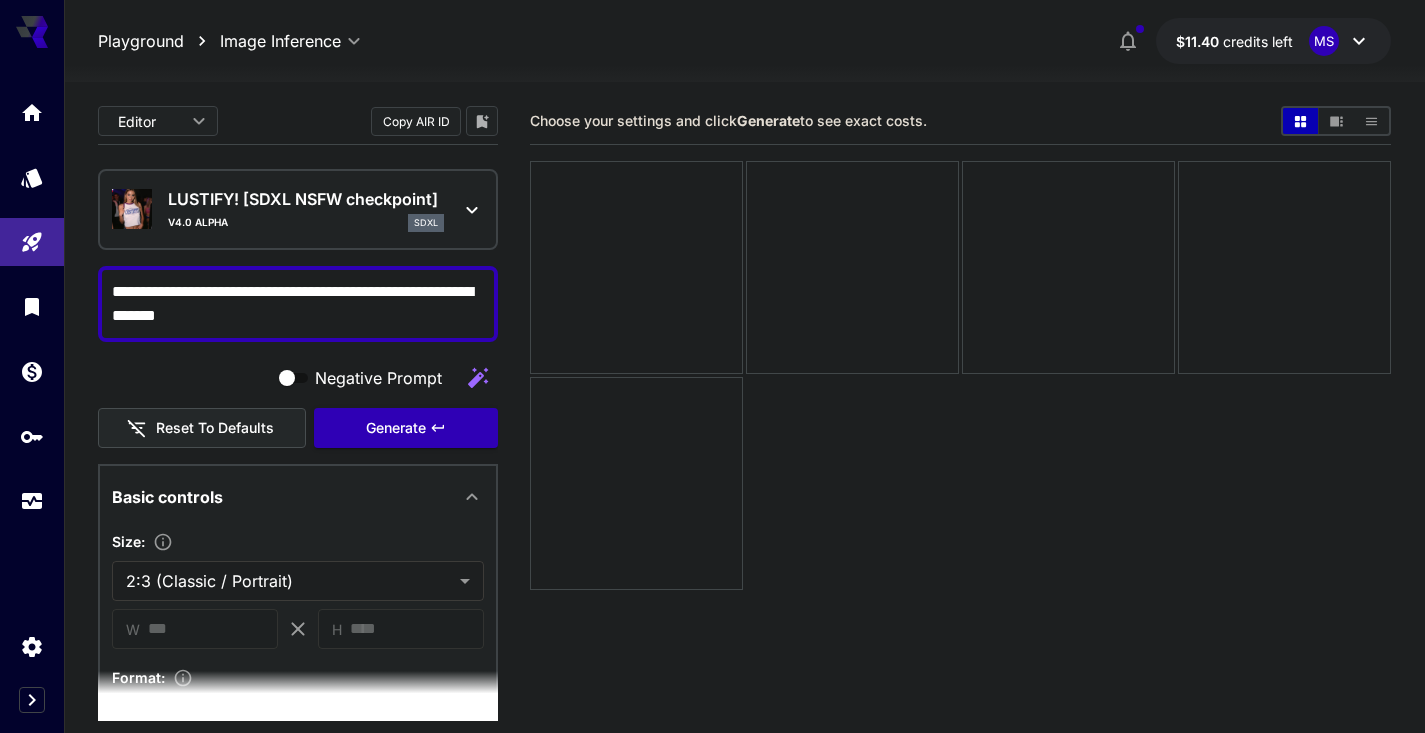 click on "**********" at bounding box center (744, 486) 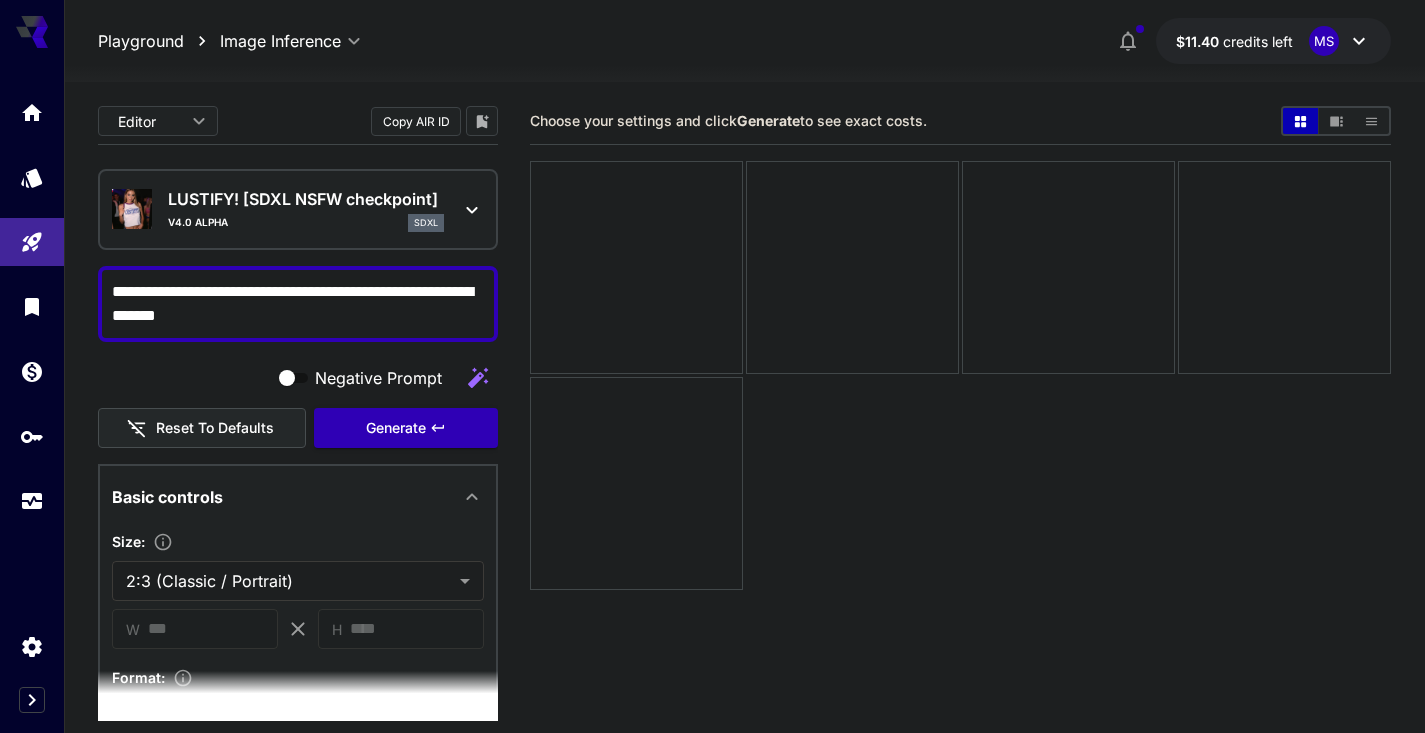 click on "**********" at bounding box center (298, 304) 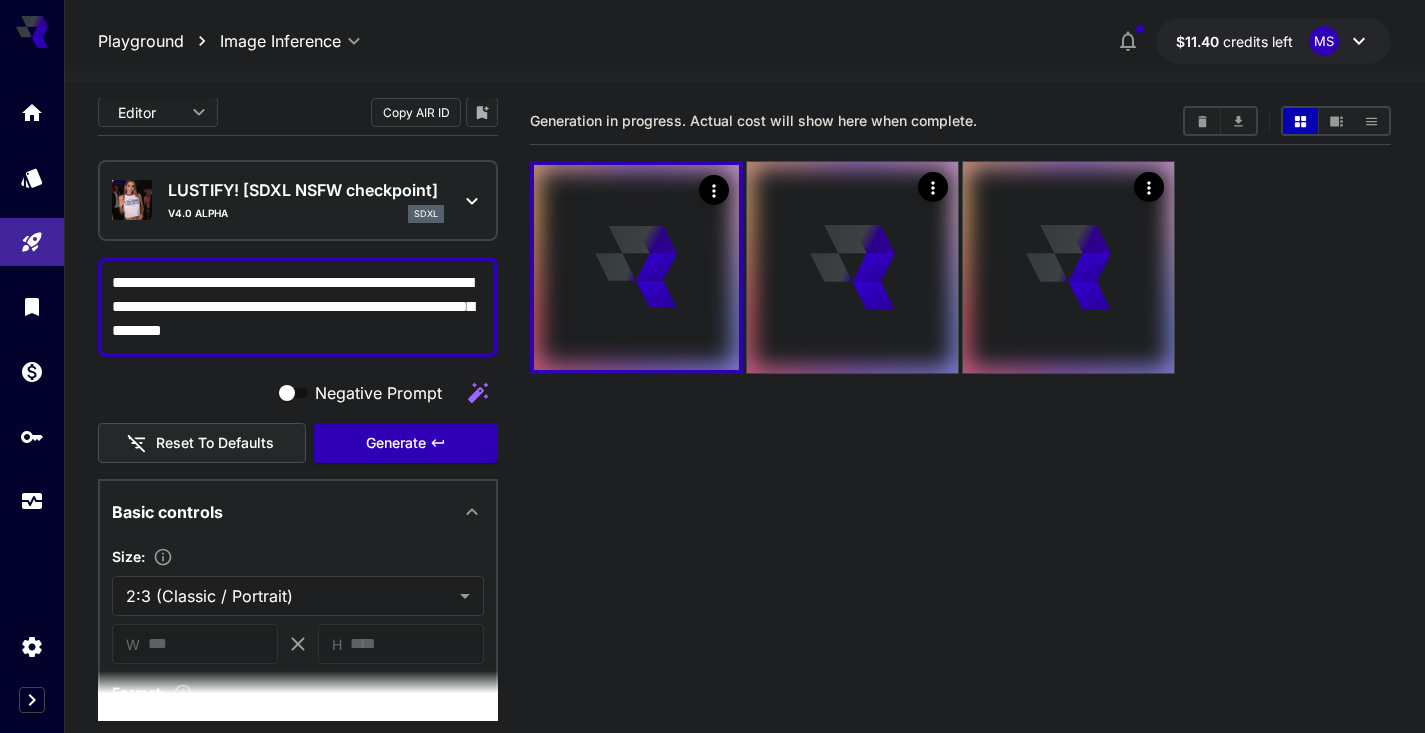 scroll, scrollTop: 0, scrollLeft: 0, axis: both 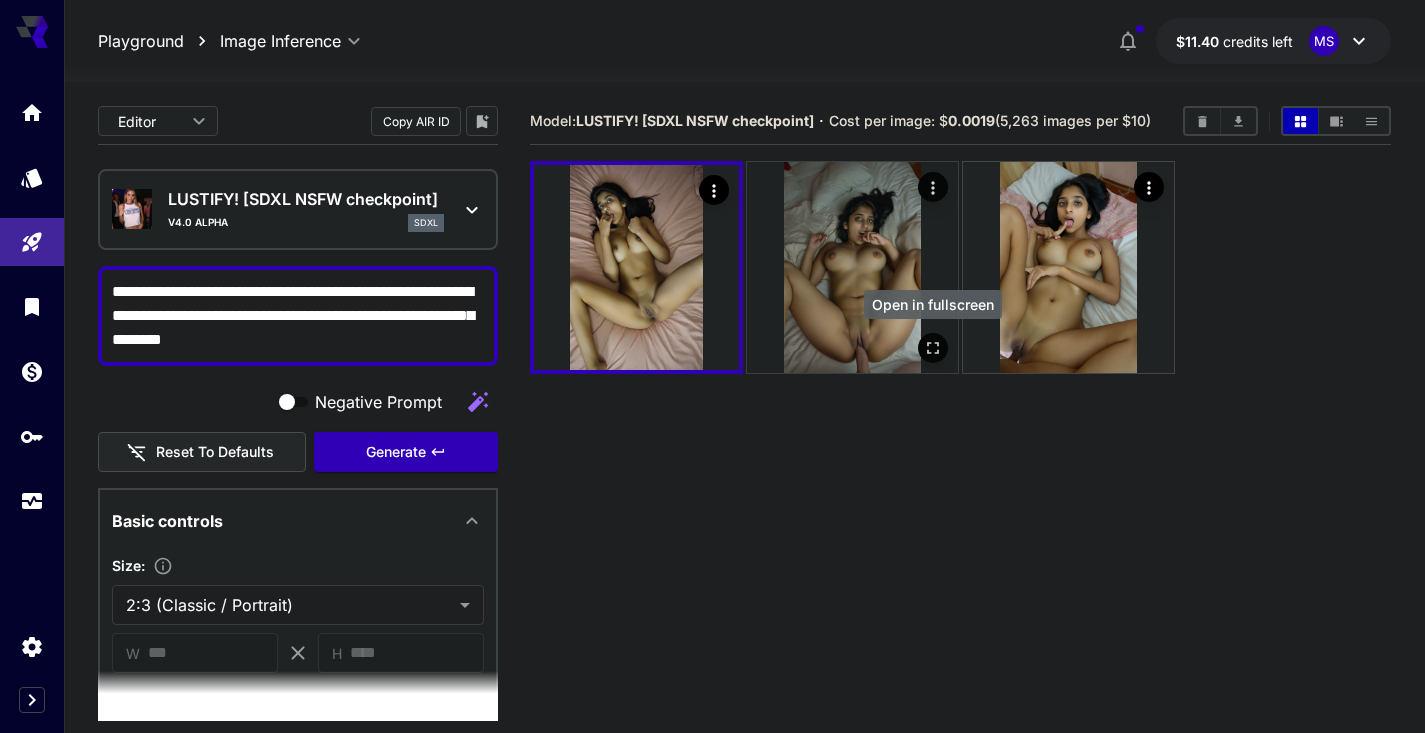 type on "**********" 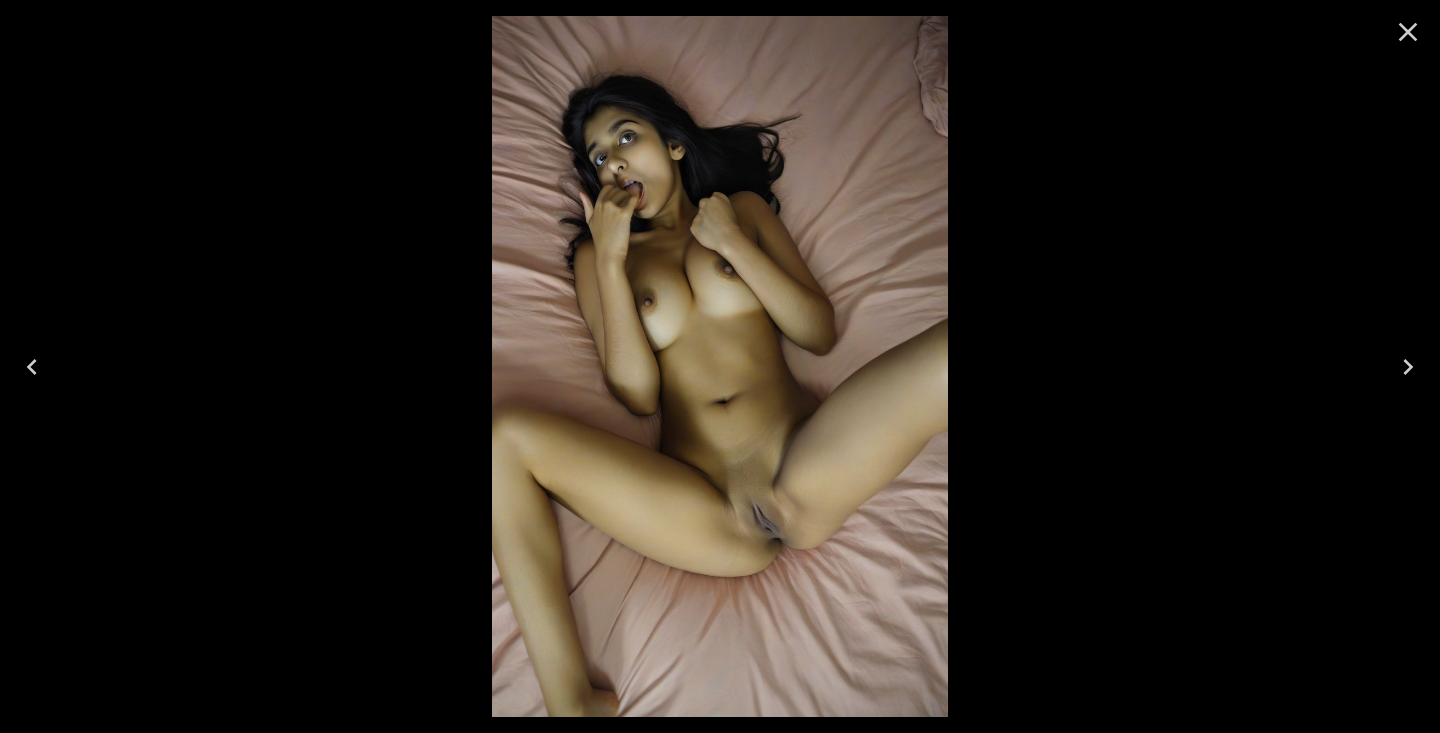 click 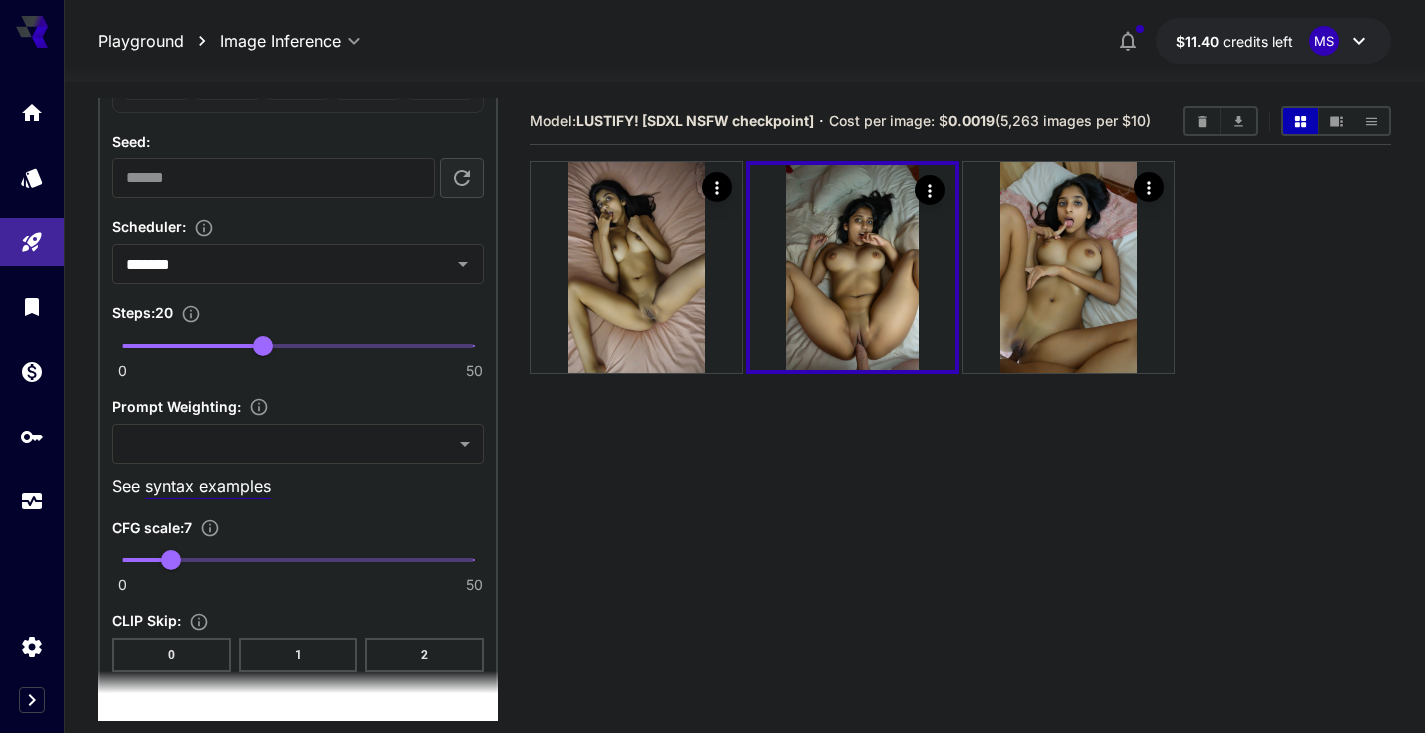scroll, scrollTop: 1219, scrollLeft: 0, axis: vertical 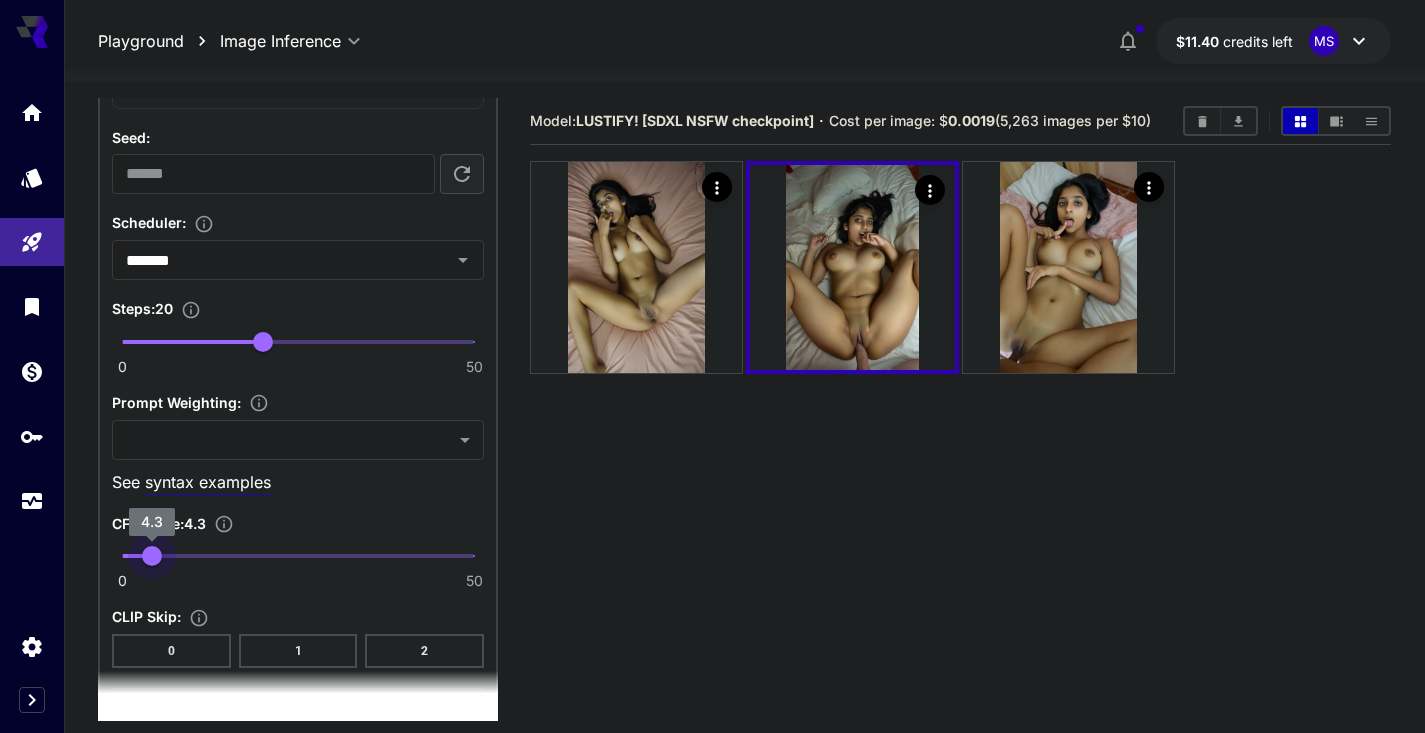 type on "***" 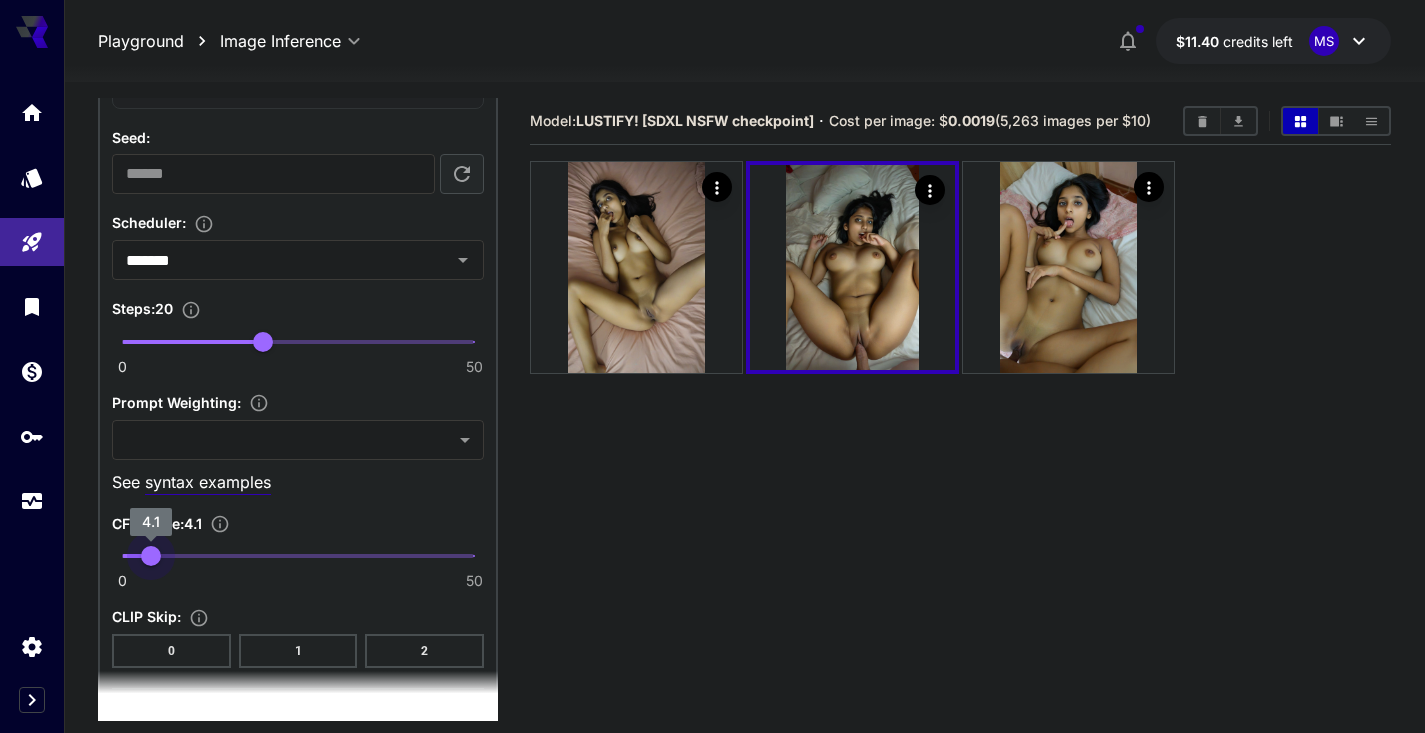 click on "0 50 4.1" at bounding box center [298, 556] 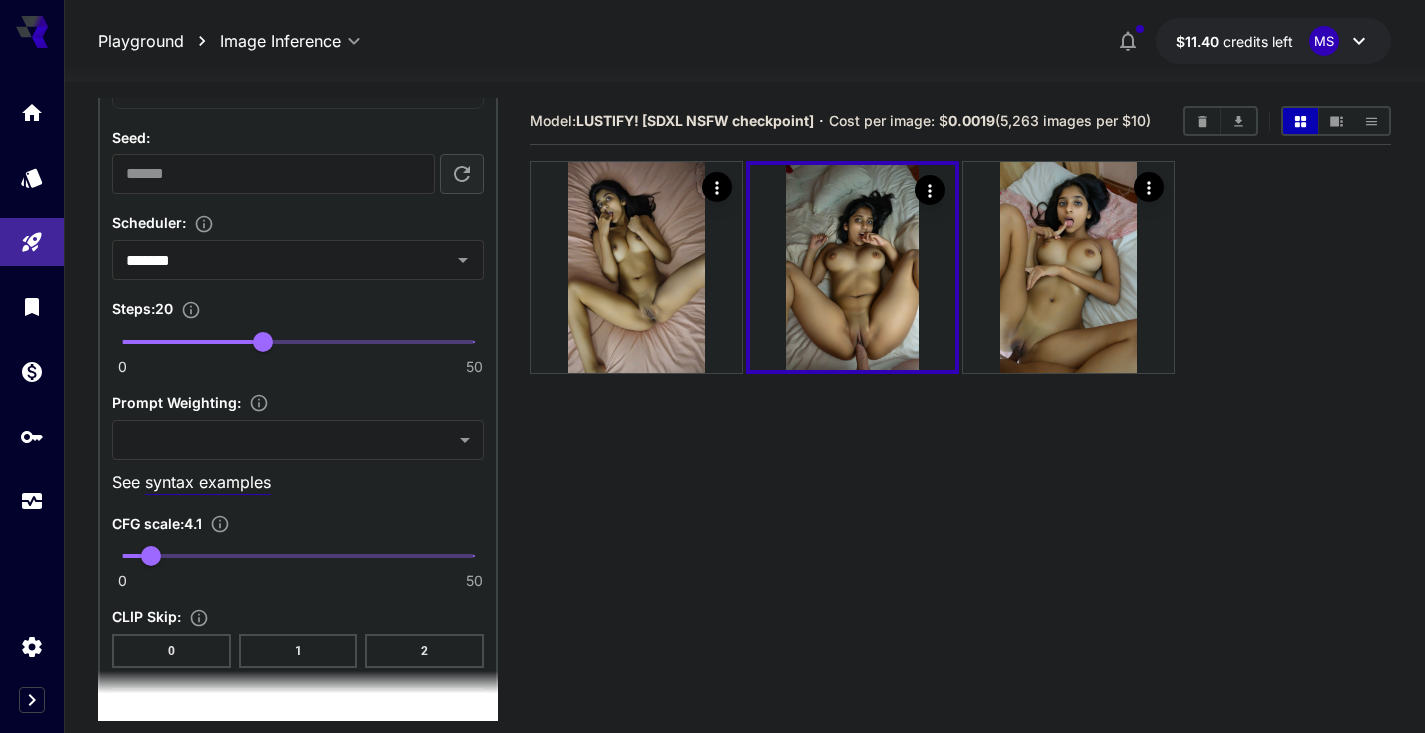 scroll, scrollTop: 0, scrollLeft: 0, axis: both 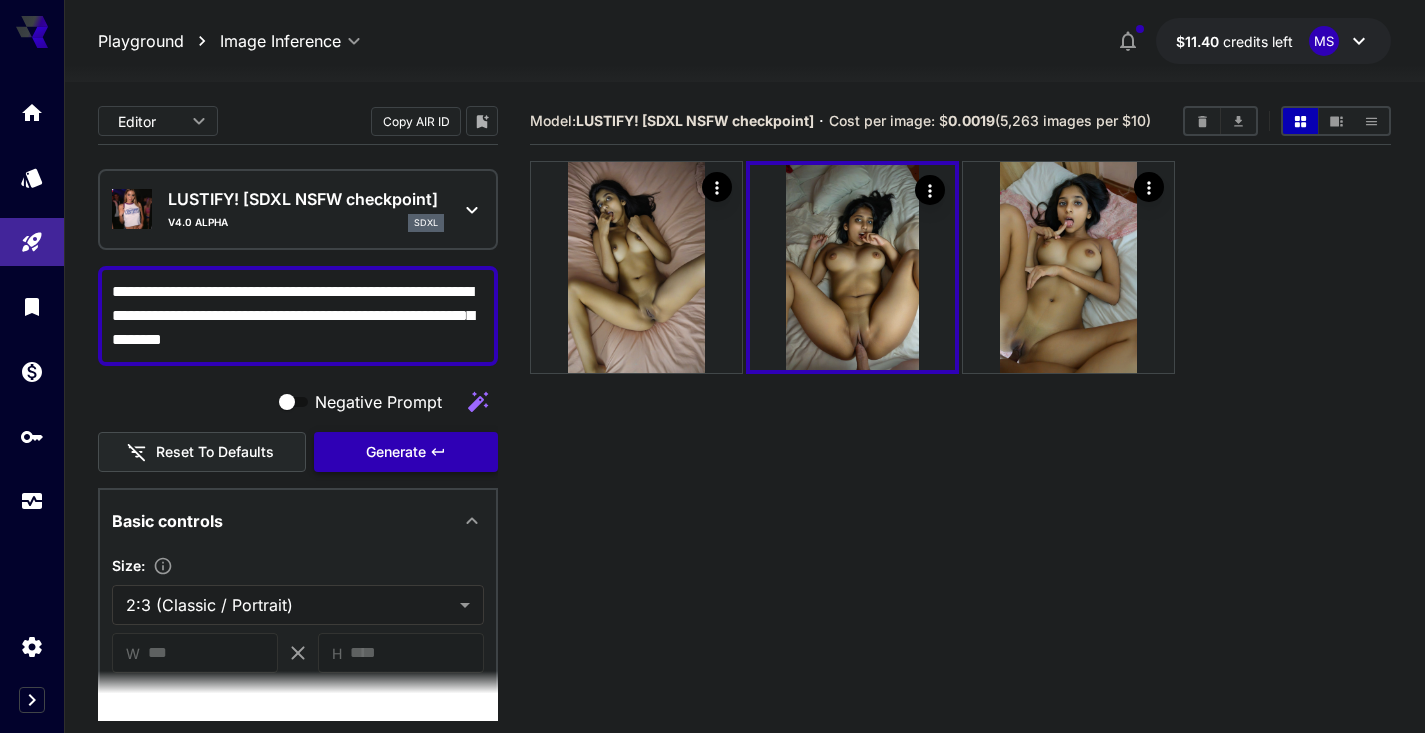 click on "Generate" at bounding box center [396, 452] 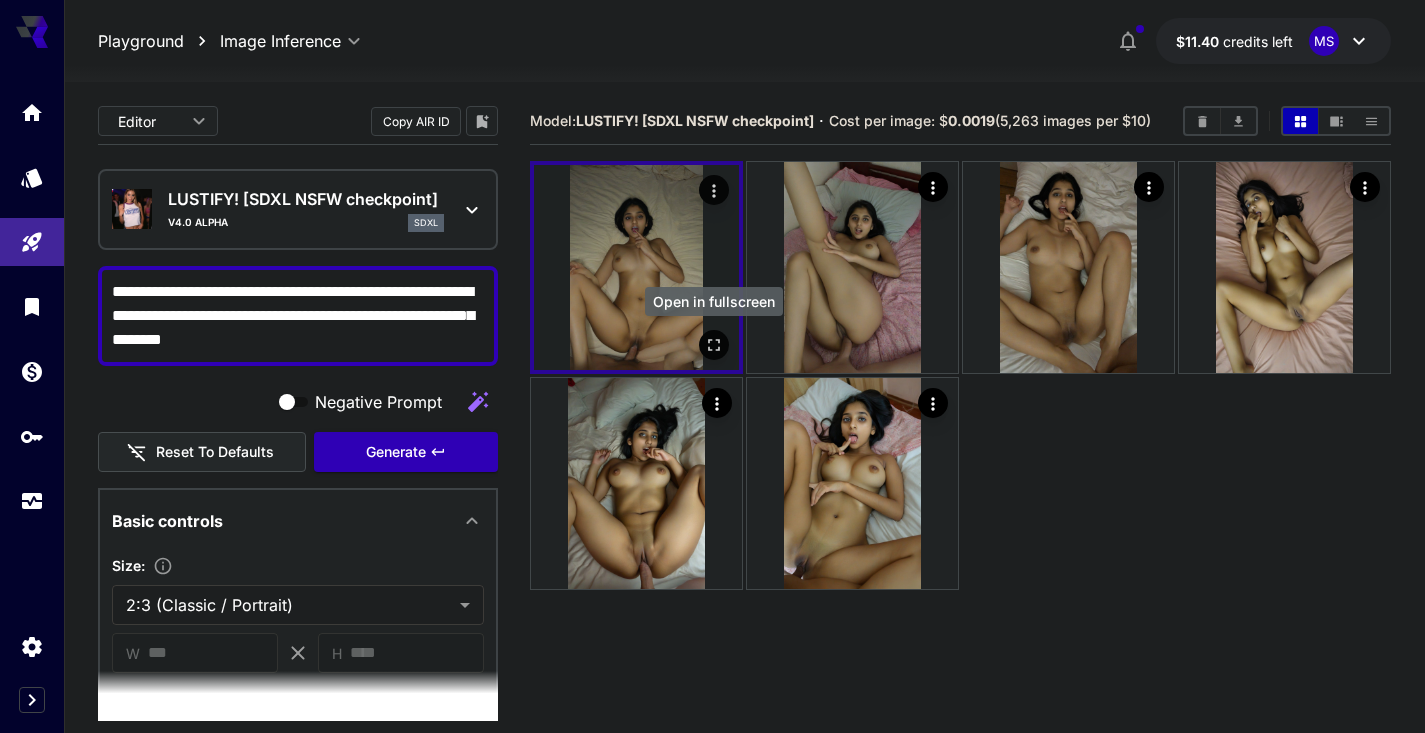 click 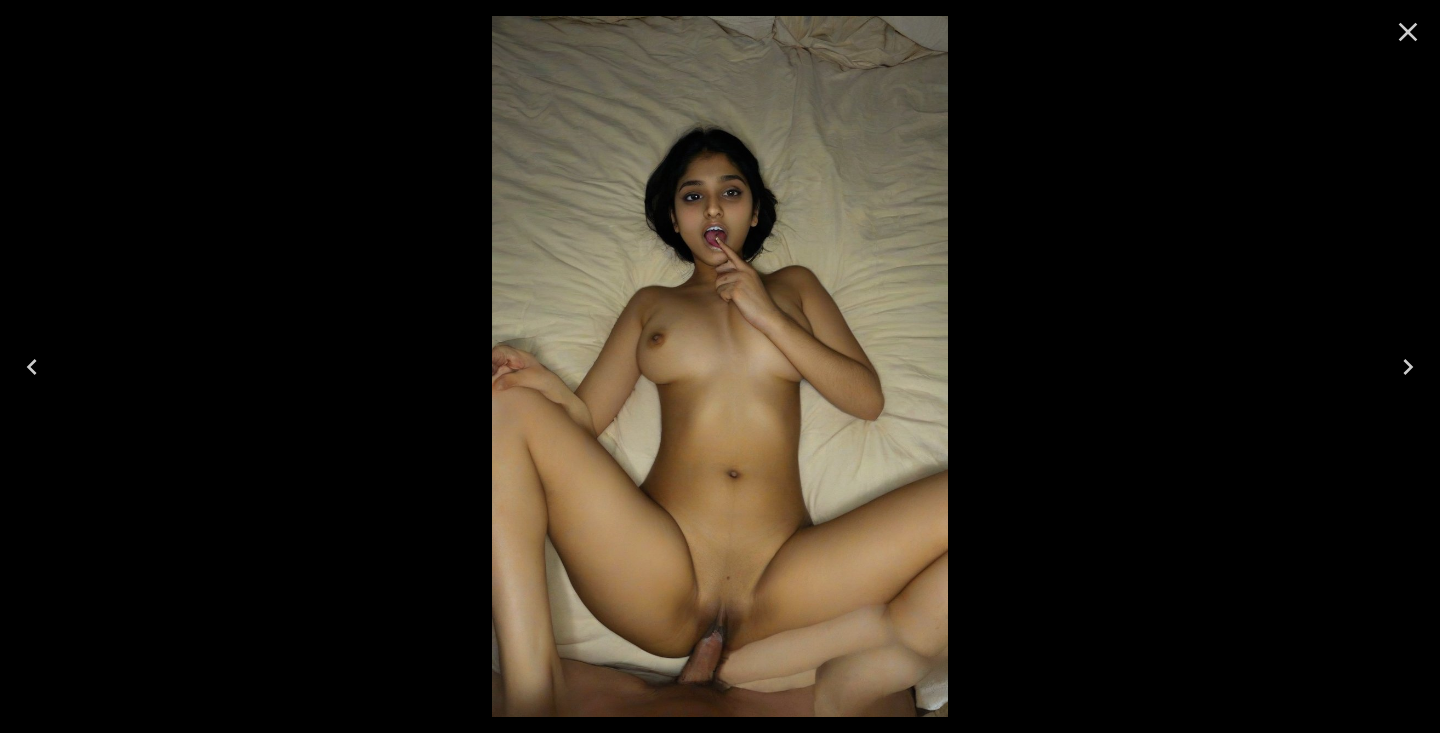 click 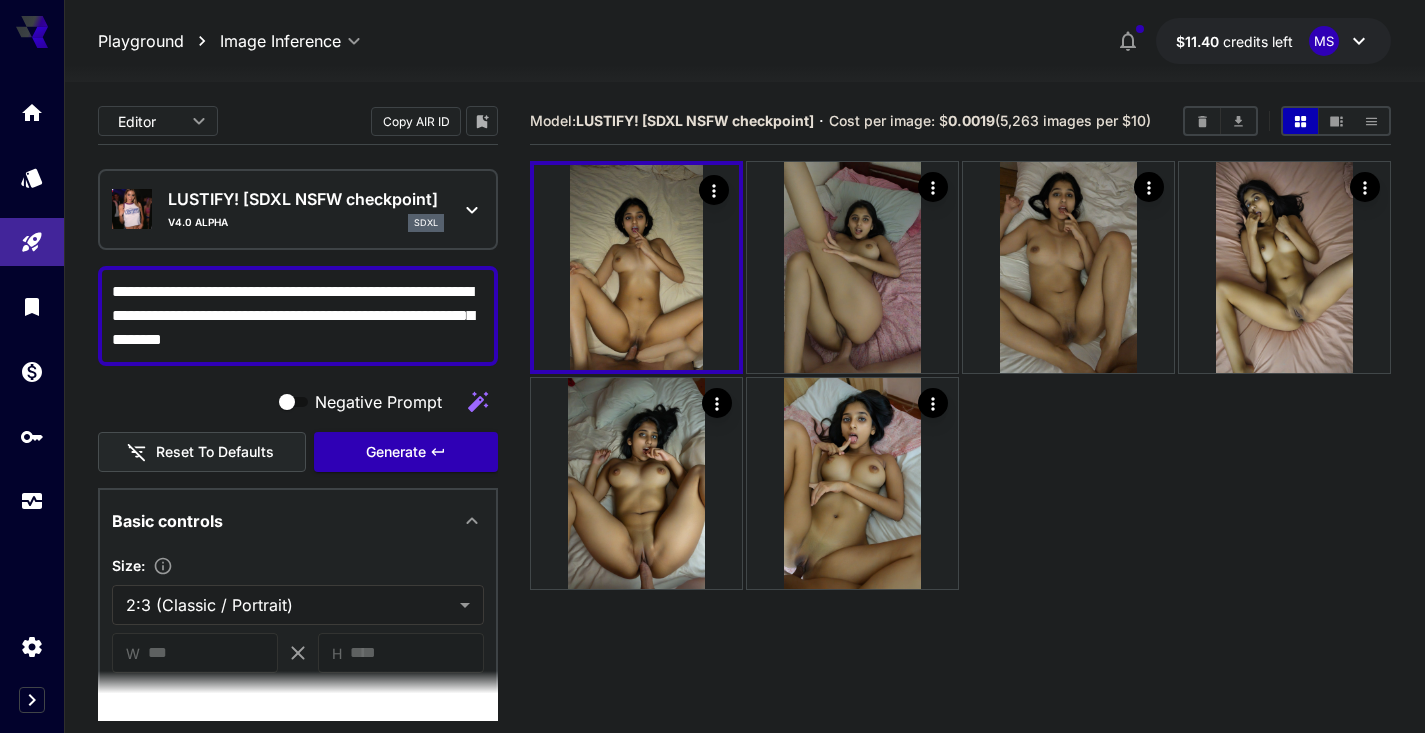 click on "**********" at bounding box center [298, 316] 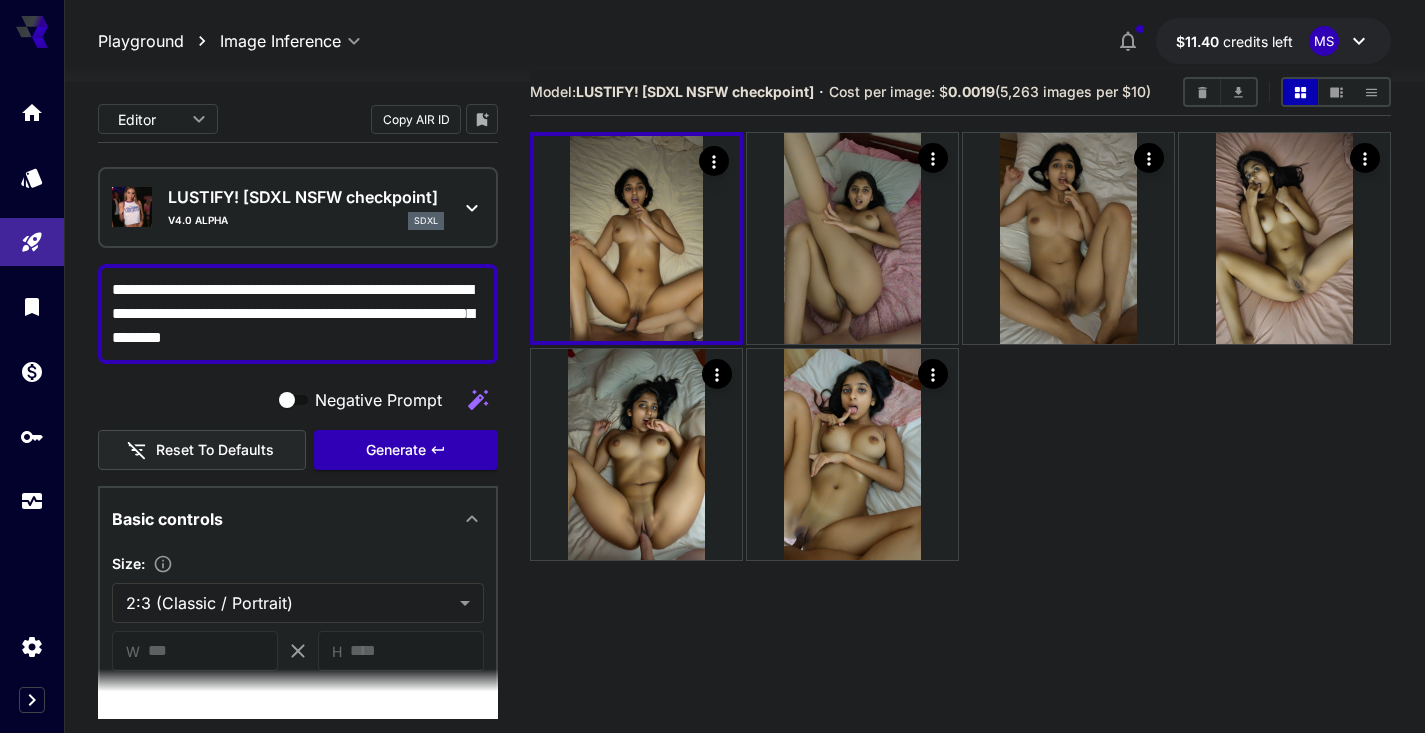 scroll, scrollTop: 34, scrollLeft: 0, axis: vertical 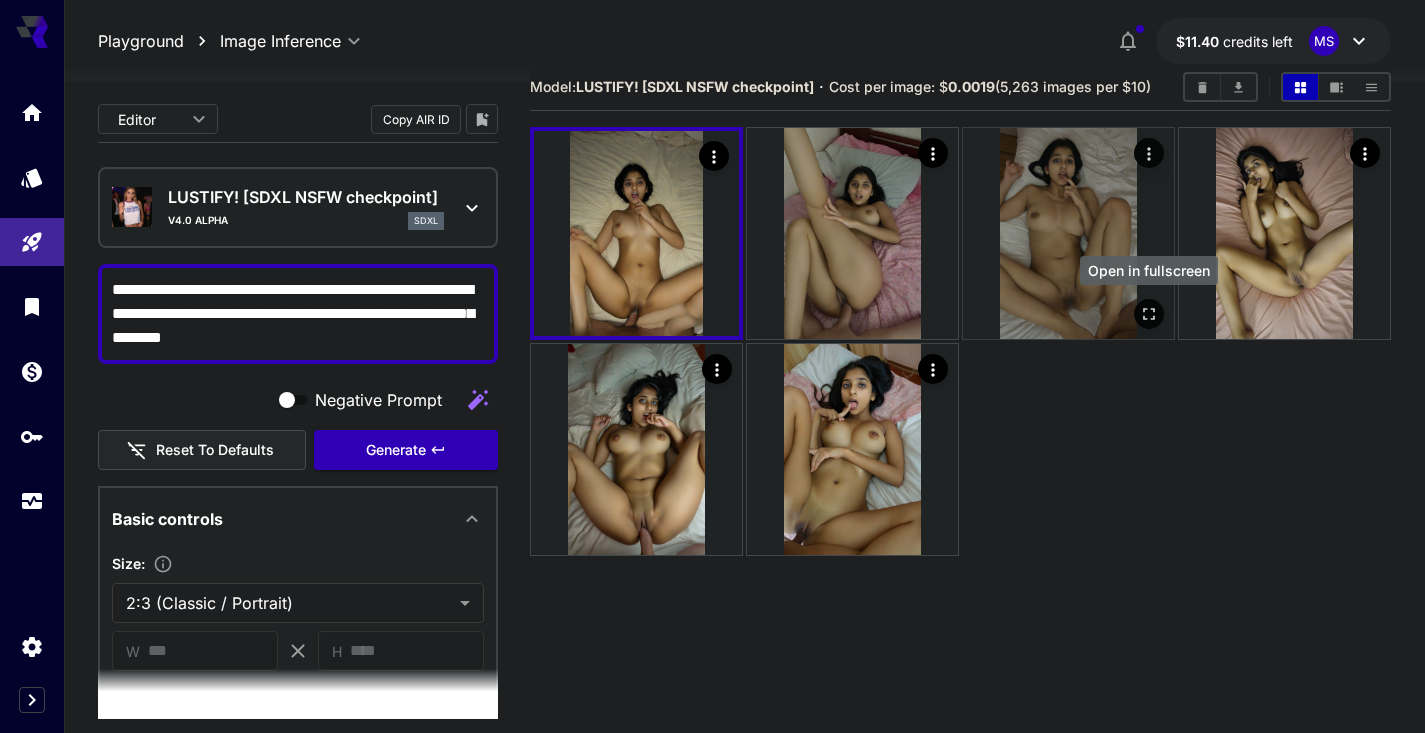 click 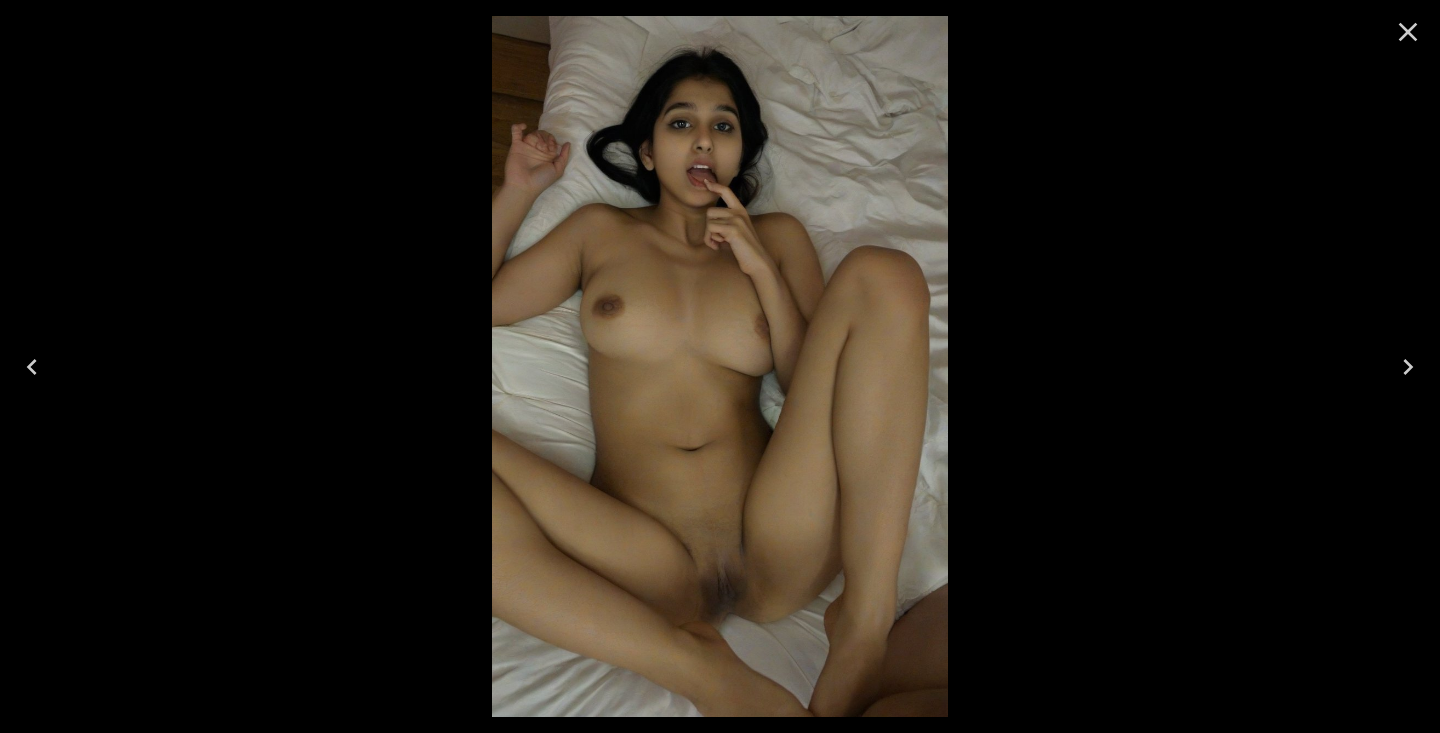 click 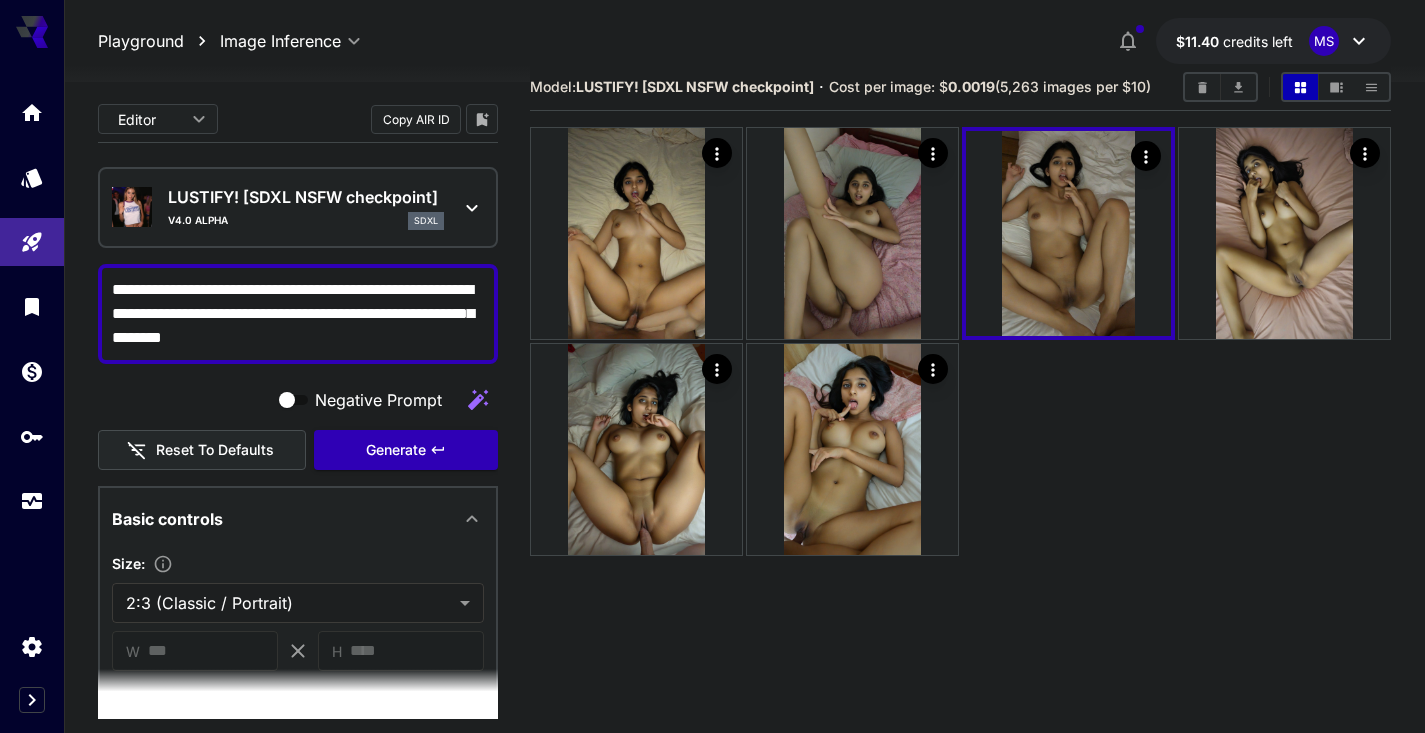 scroll, scrollTop: 0, scrollLeft: 0, axis: both 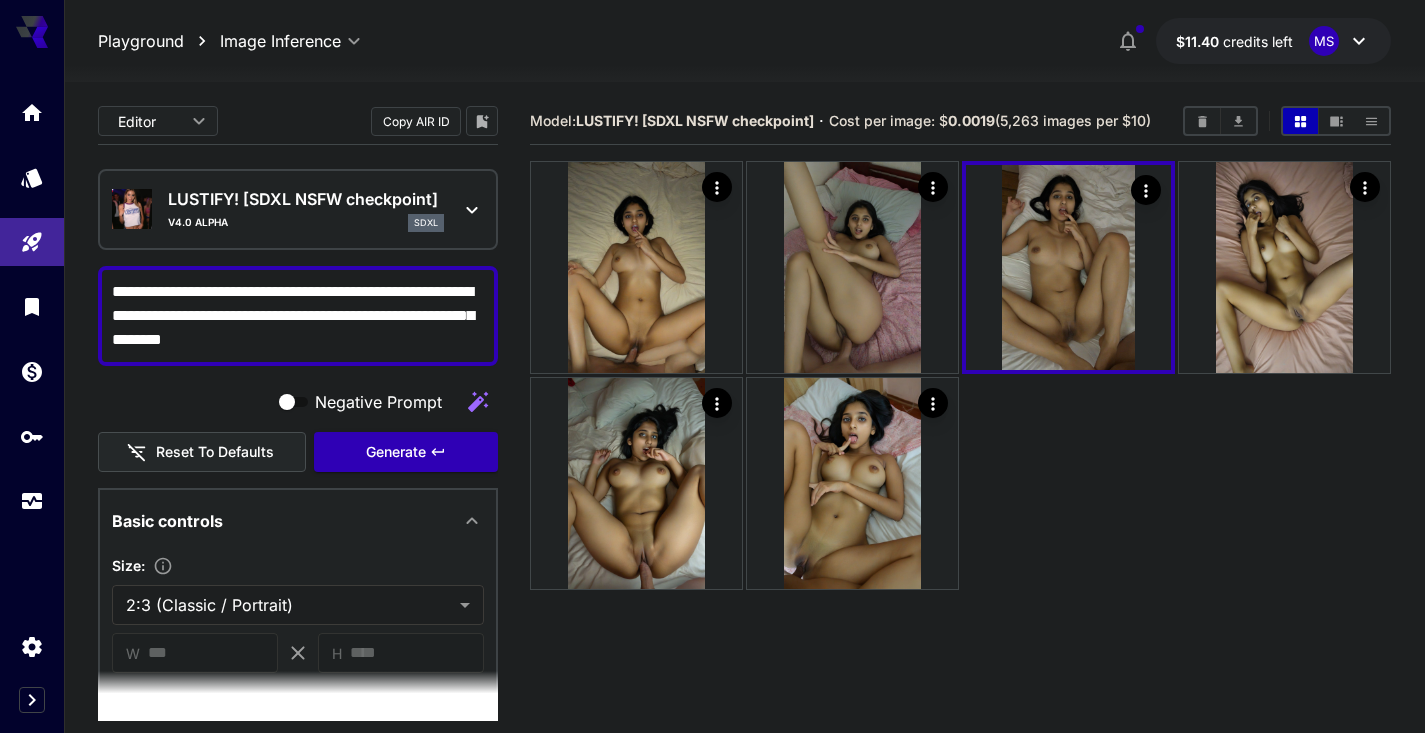 click on "Model: LUSTIFY! [SDXL NSFW checkpoint] · Cost per image: $ [PRICE] ([NUMBER] images per $10)" at bounding box center [960, 464] 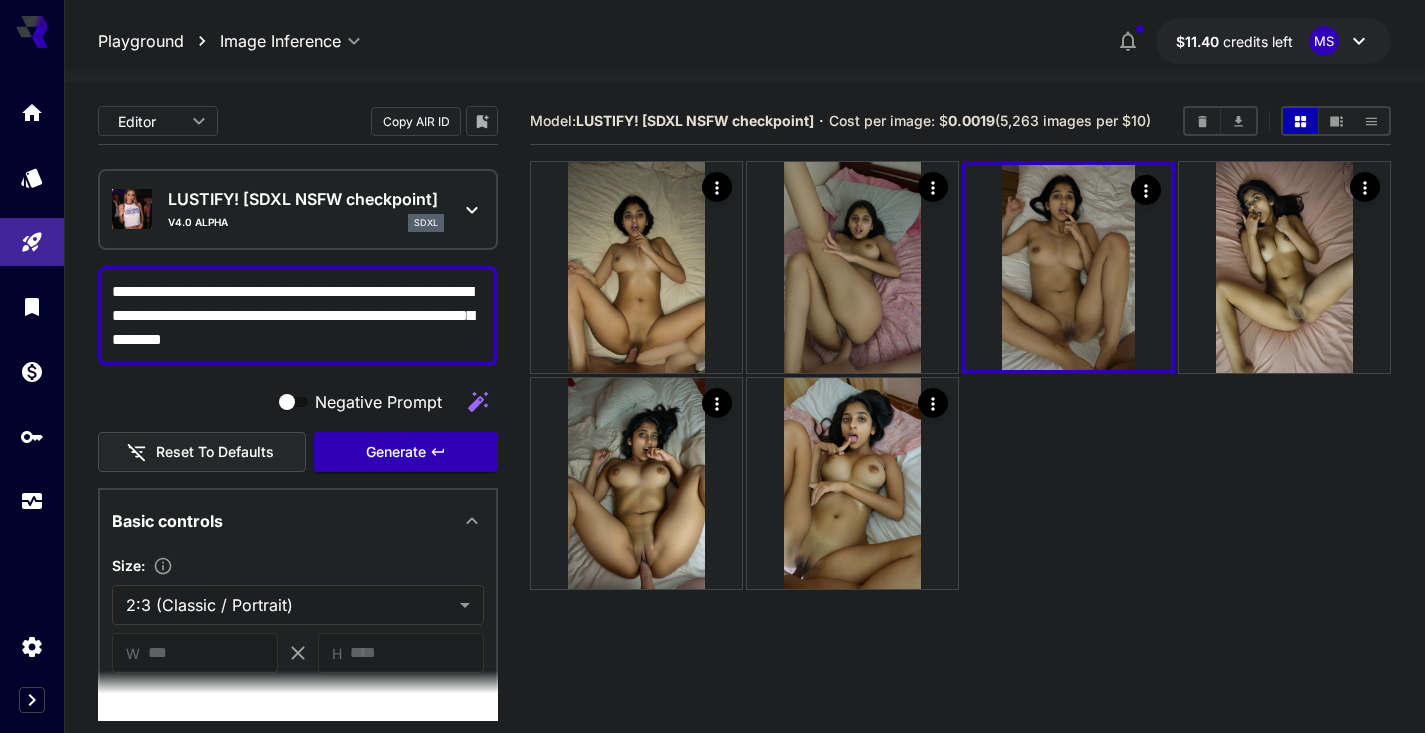 click on "**********" at bounding box center (298, 316) 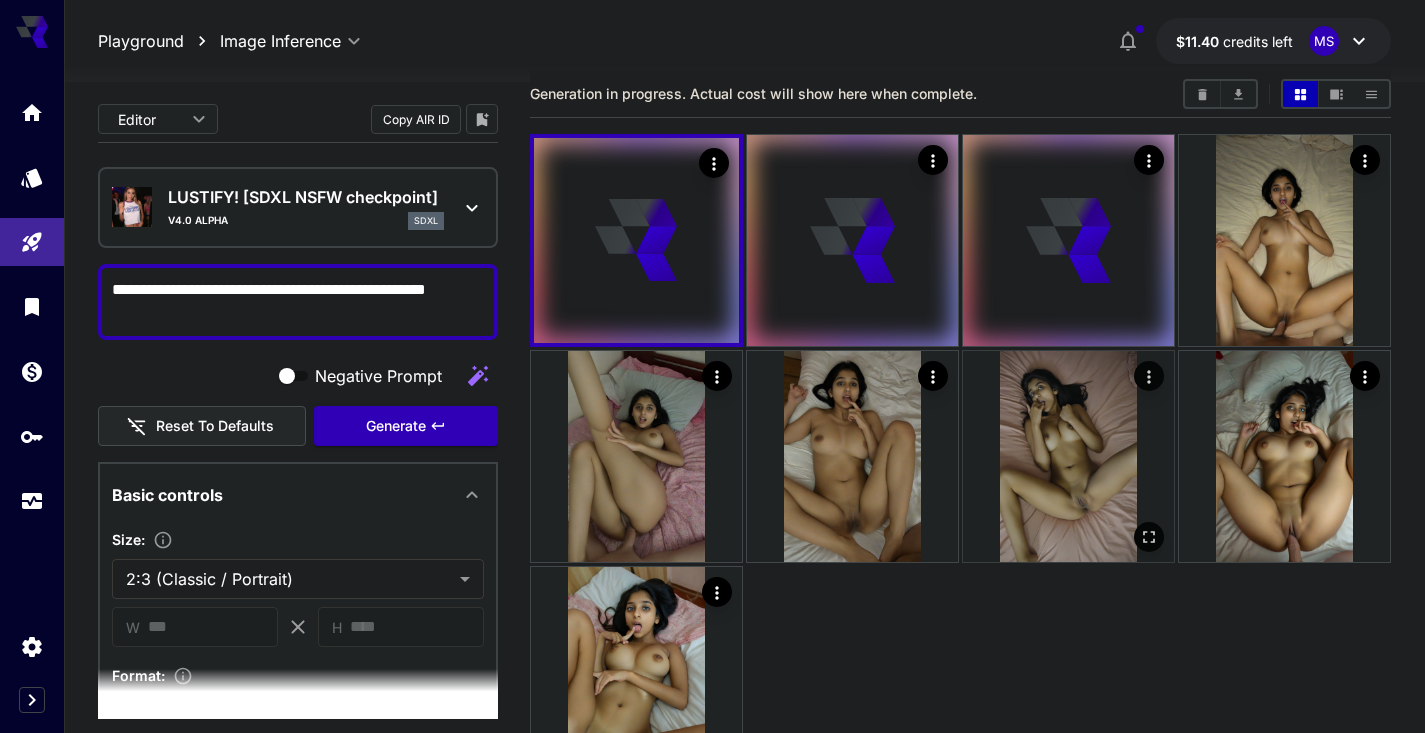 scroll, scrollTop: 0, scrollLeft: 0, axis: both 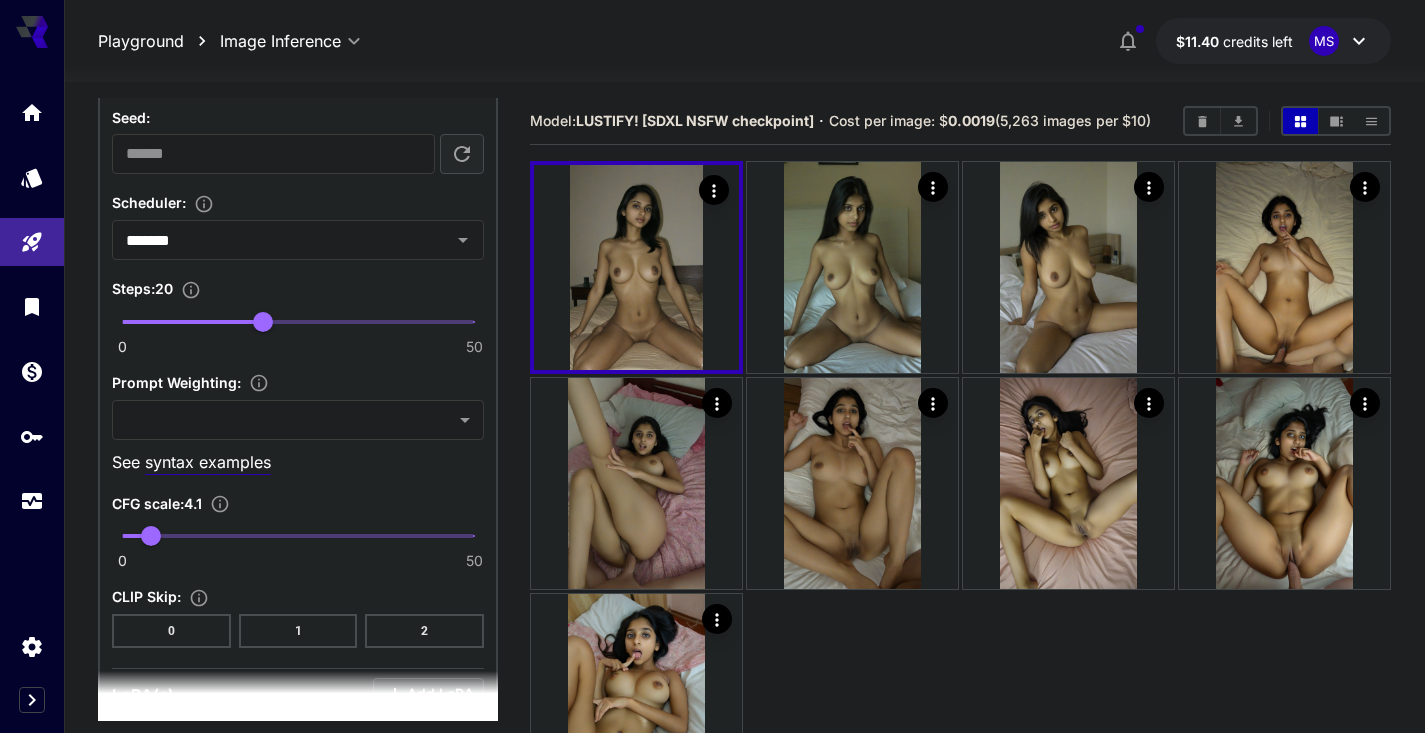 type on "**********" 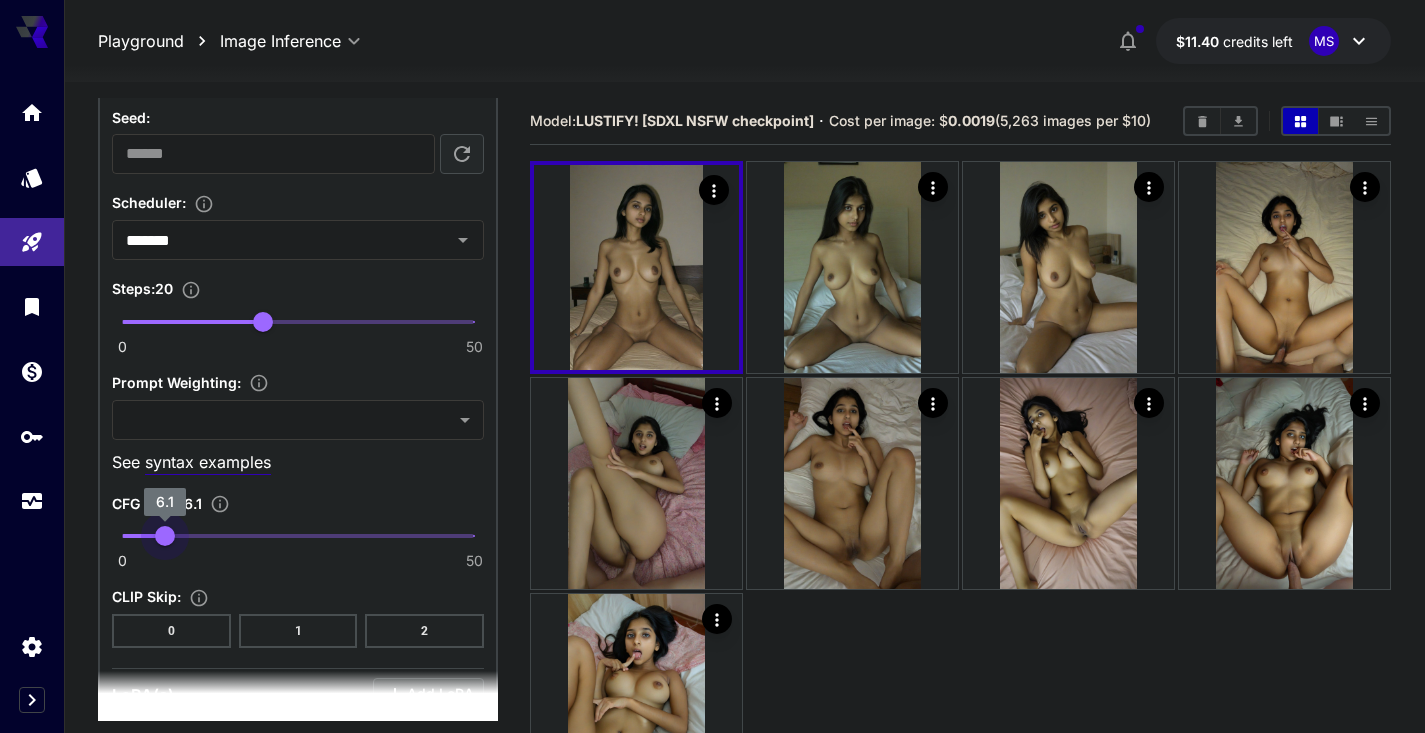 type on "*" 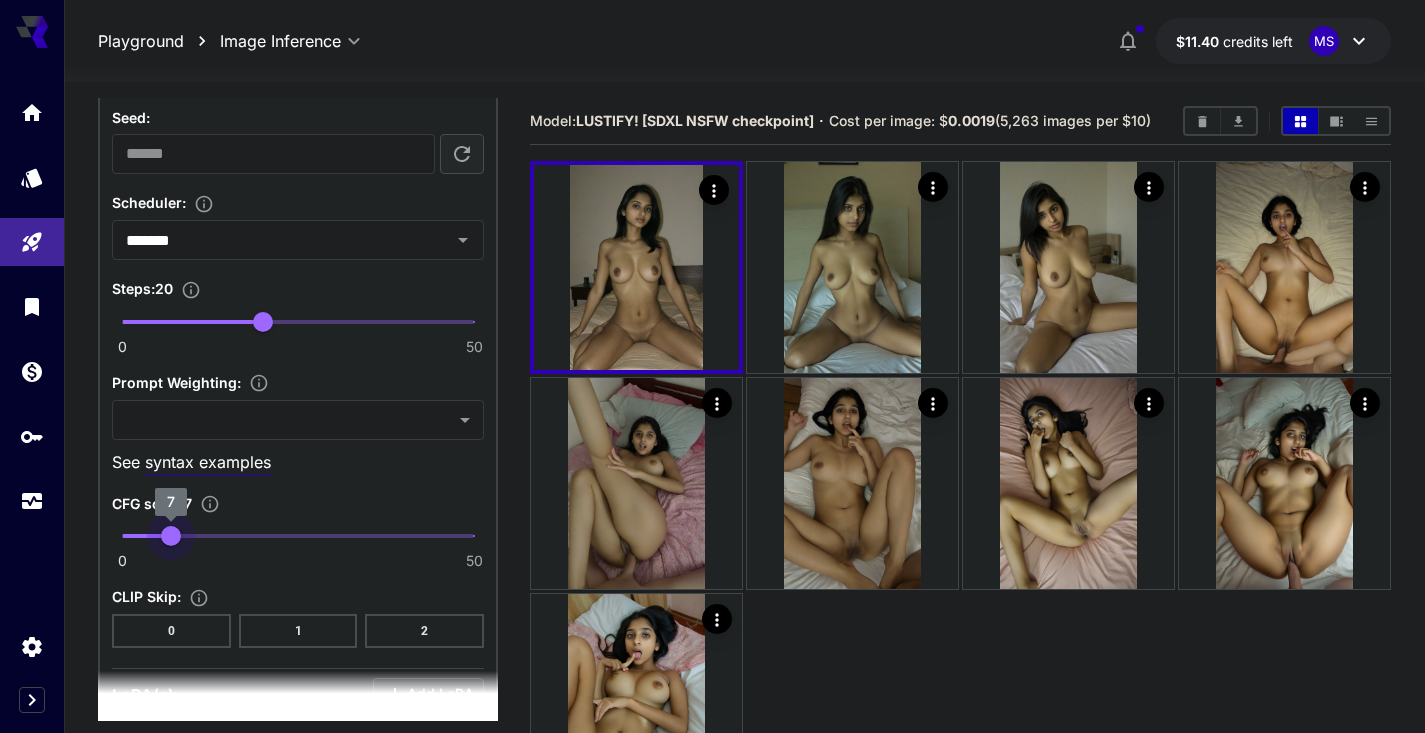 drag, startPoint x: 182, startPoint y: 541, endPoint x: 171, endPoint y: 540, distance: 11.045361 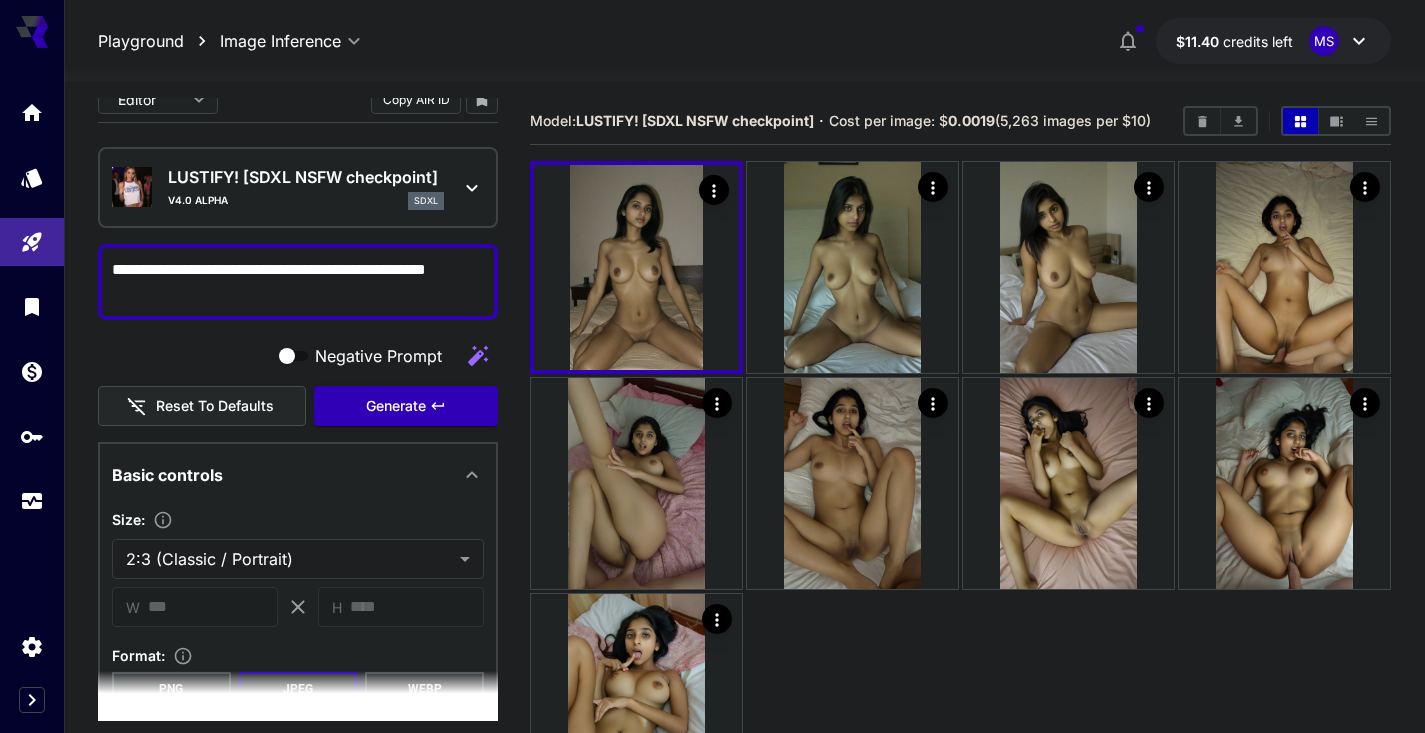 scroll, scrollTop: 0, scrollLeft: 0, axis: both 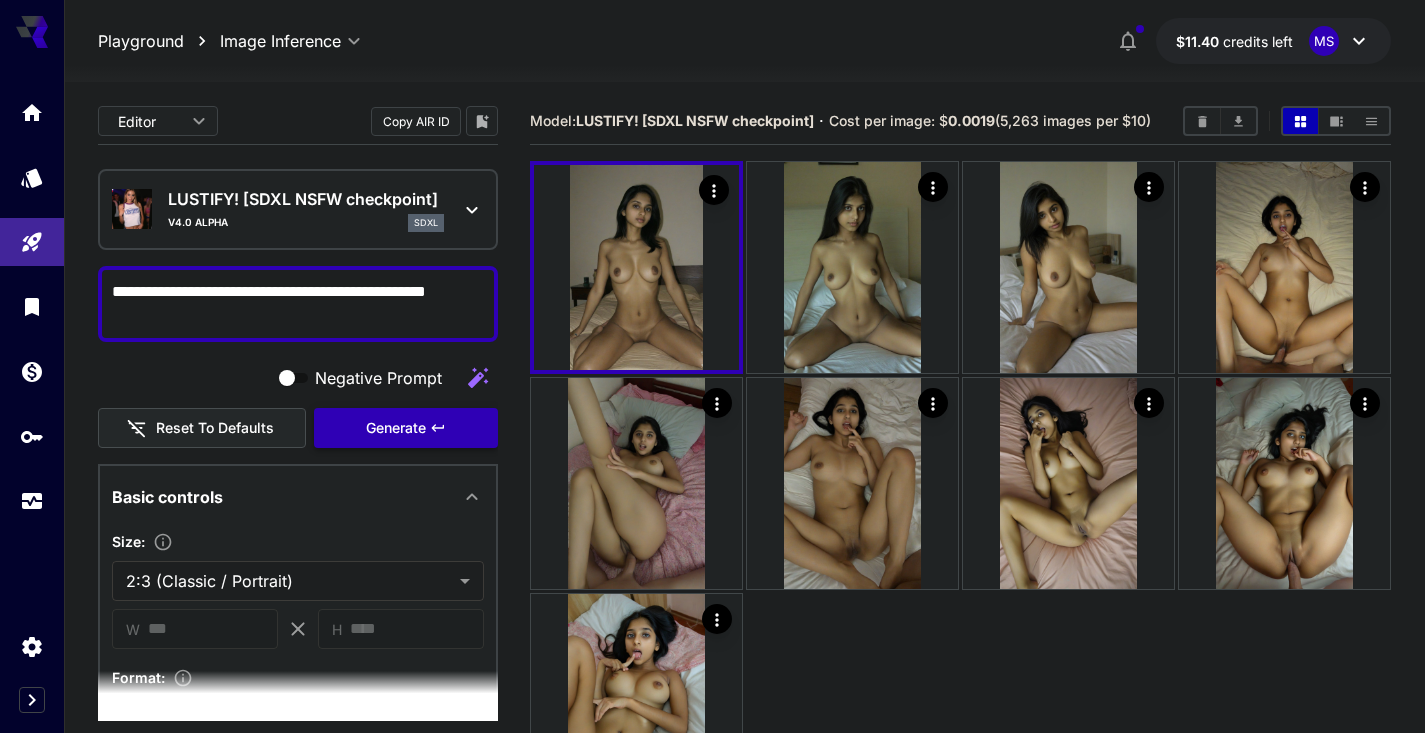 click on "Generate" at bounding box center (396, 428) 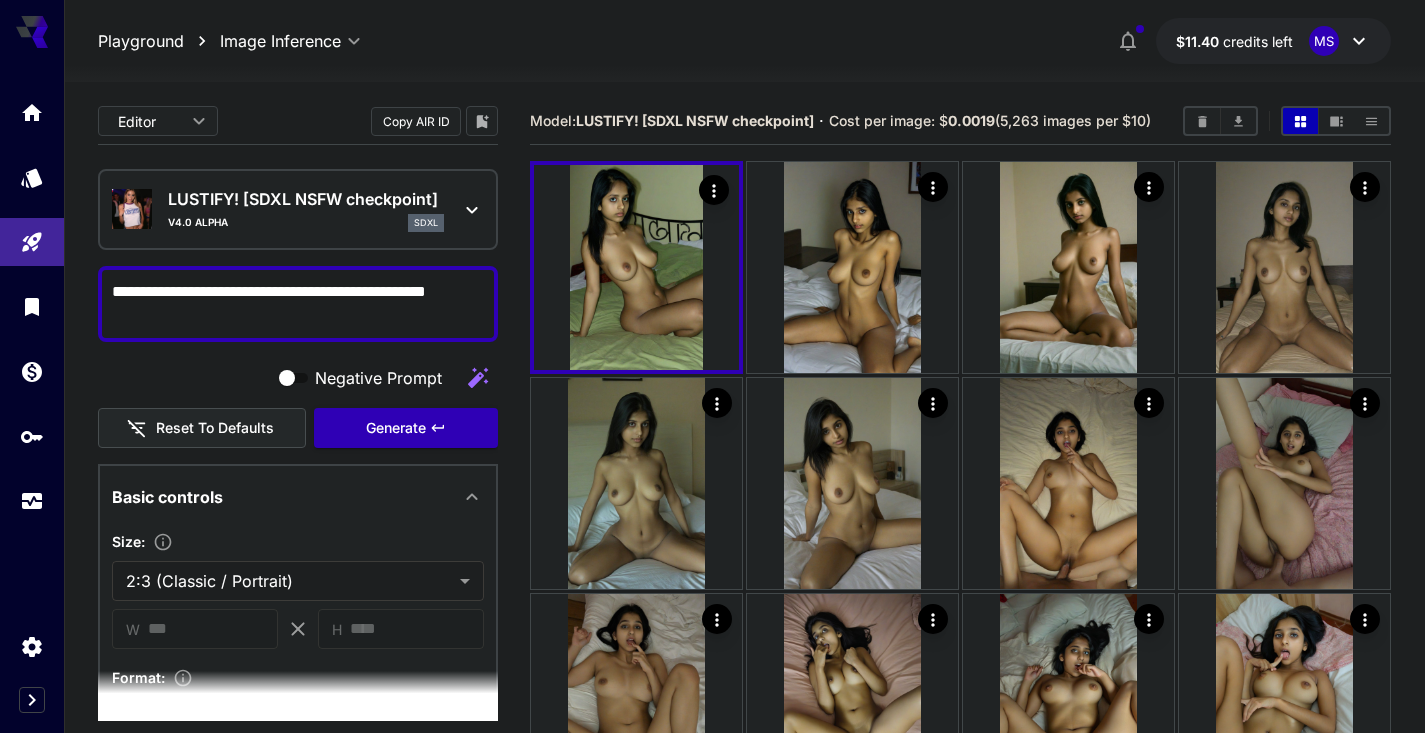 type 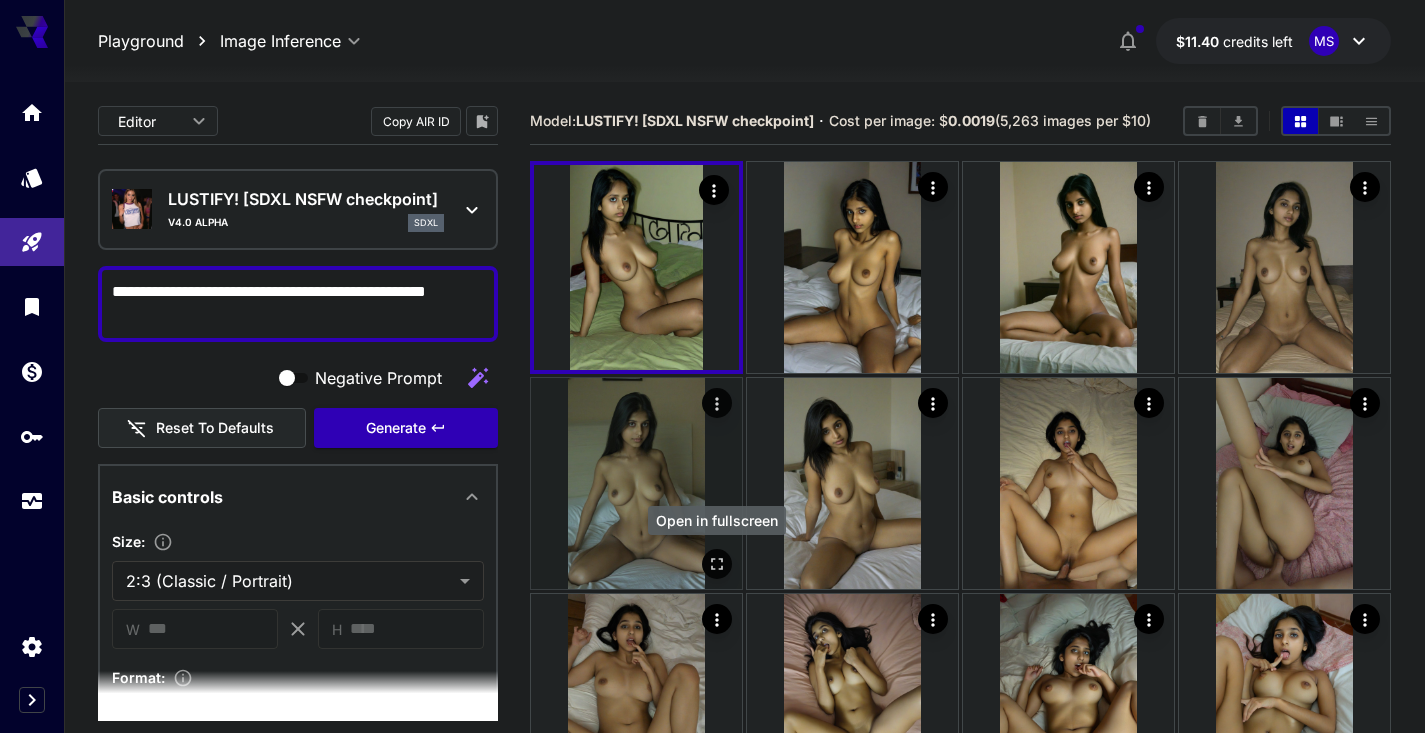 click 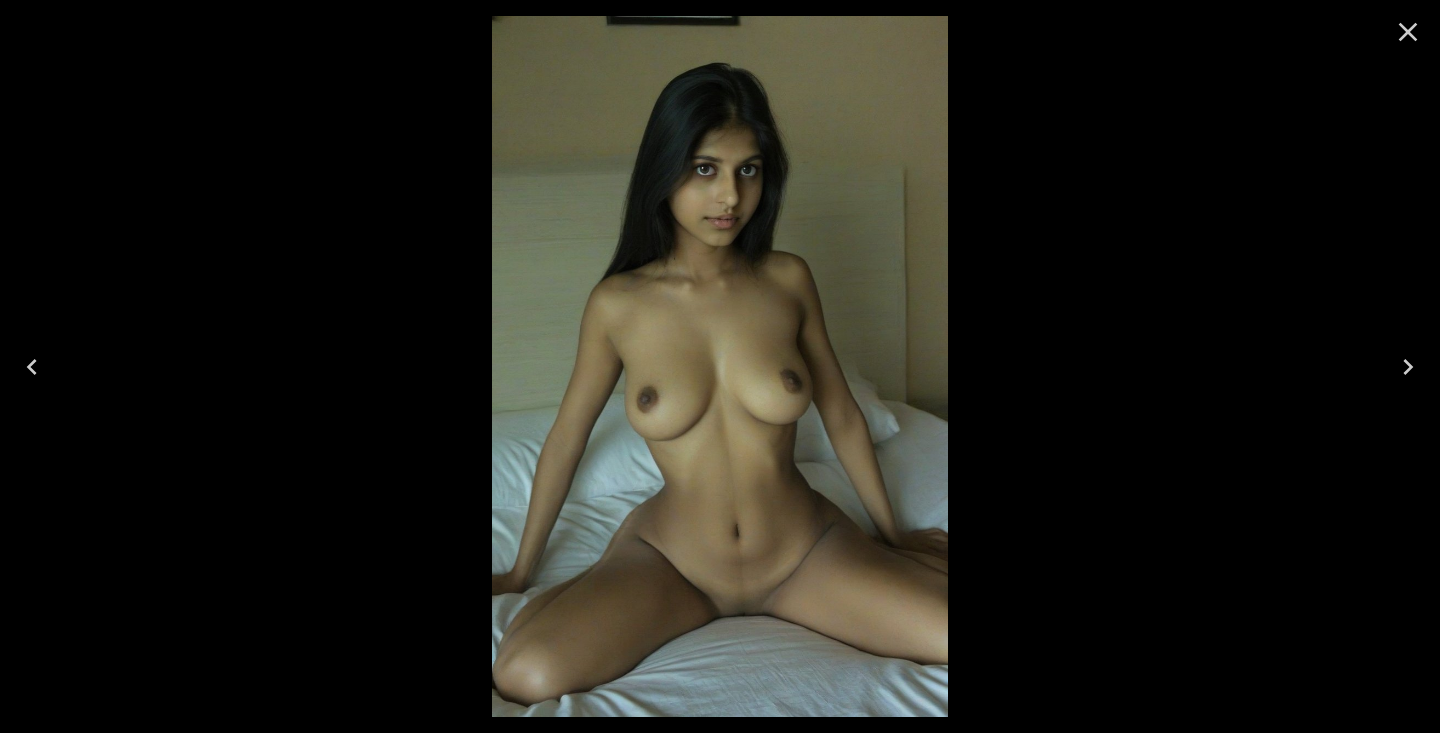 click at bounding box center [720, 366] 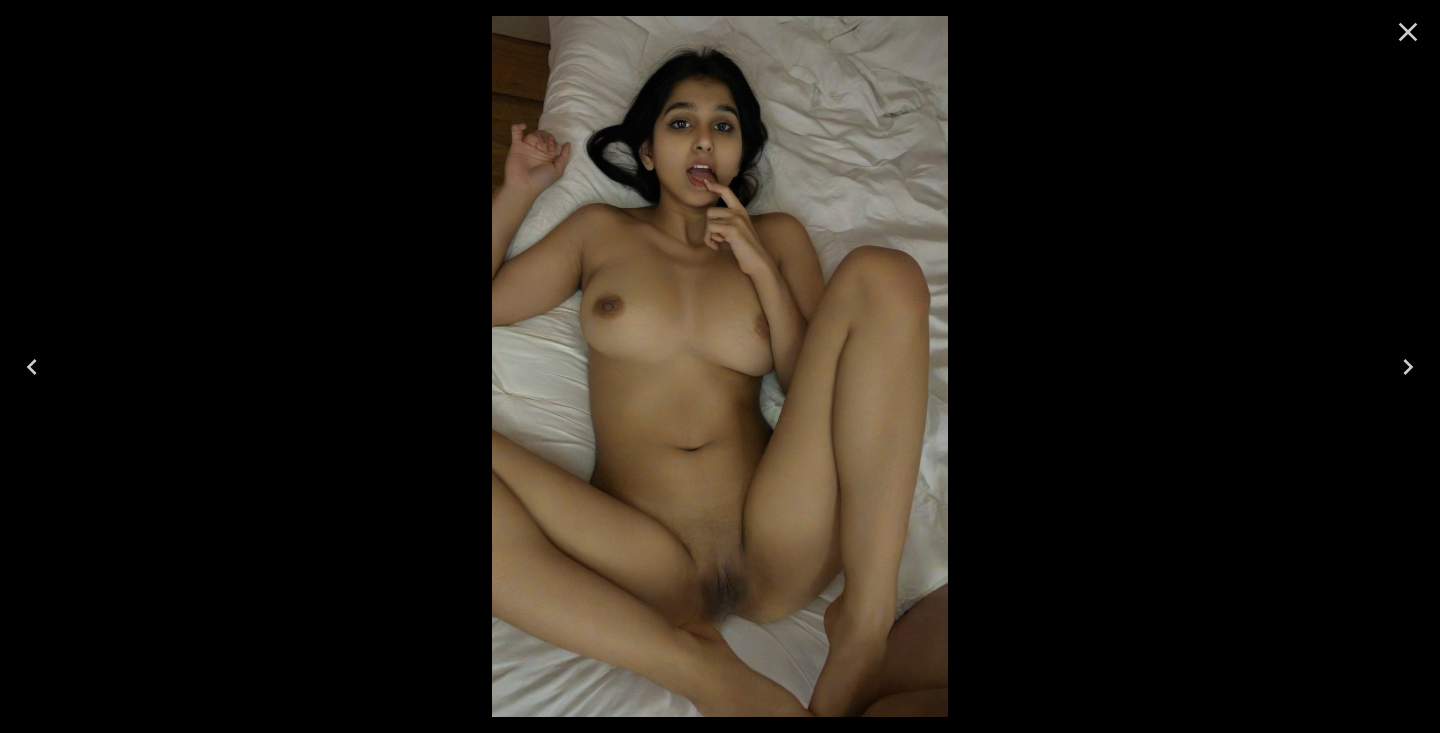 click at bounding box center [720, 366] 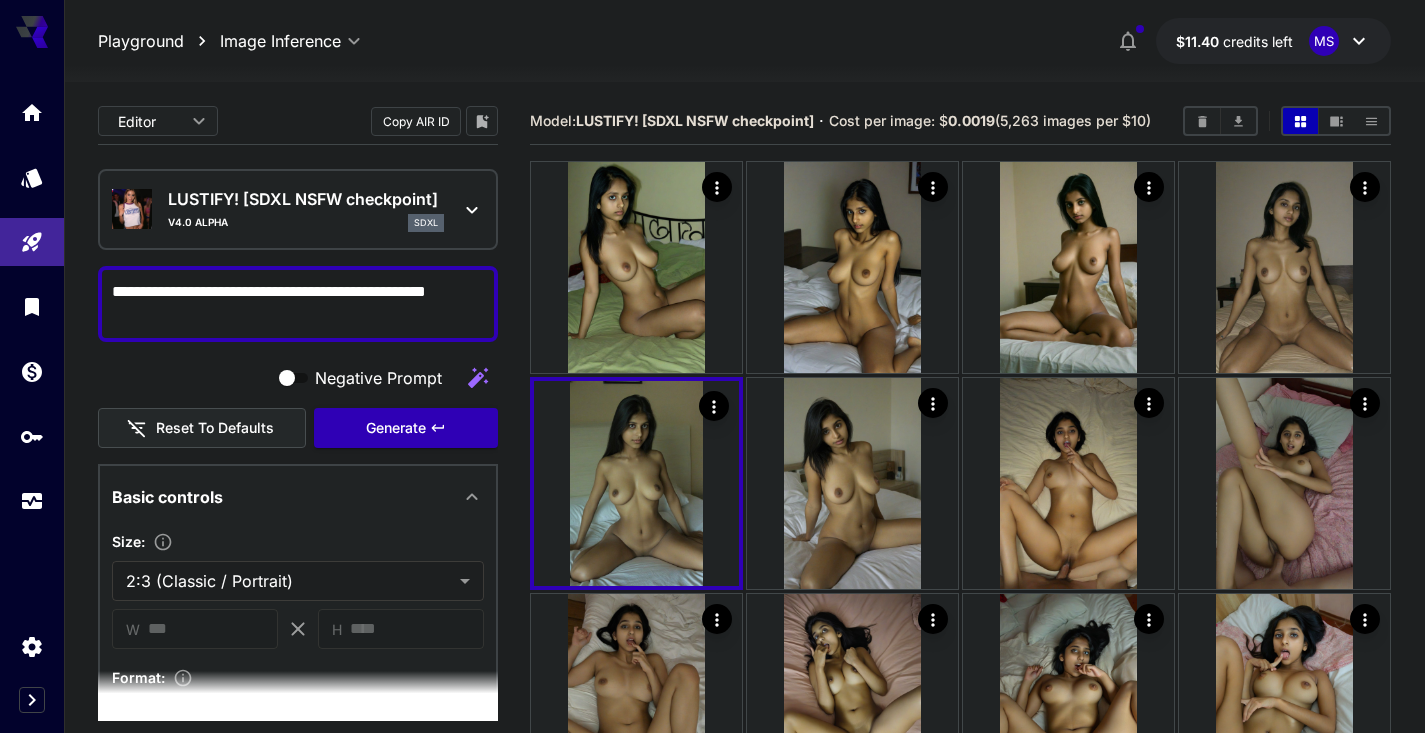click on "Model: LUSTIFY! [SDXL NSFW checkpoint] · Cost per image: $ [PRICE] ([NUMBER] images per $10)" at bounding box center [848, 121] 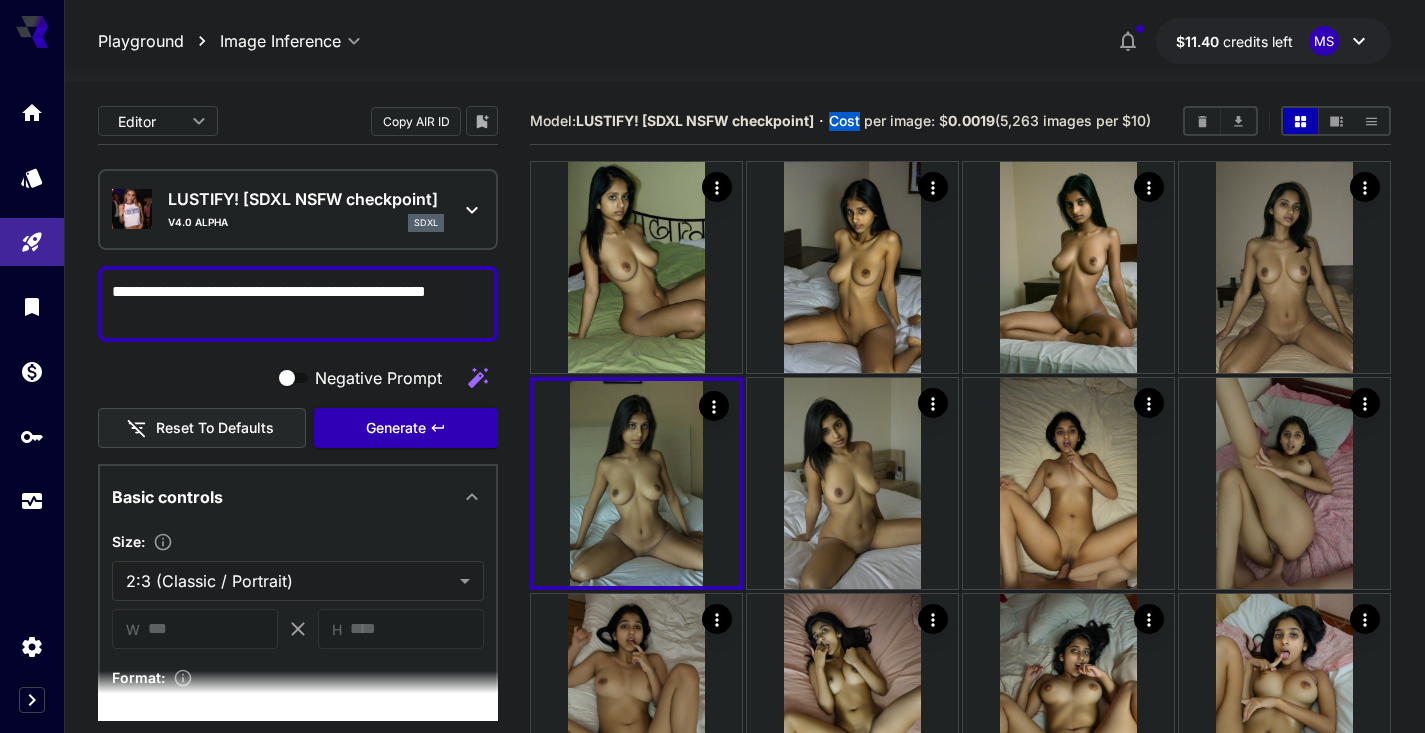 click on "Model: LUSTIFY! [SDXL NSFW checkpoint] · Cost per image: $ [PRICE] ([NUMBER] images per $10)" at bounding box center (848, 121) 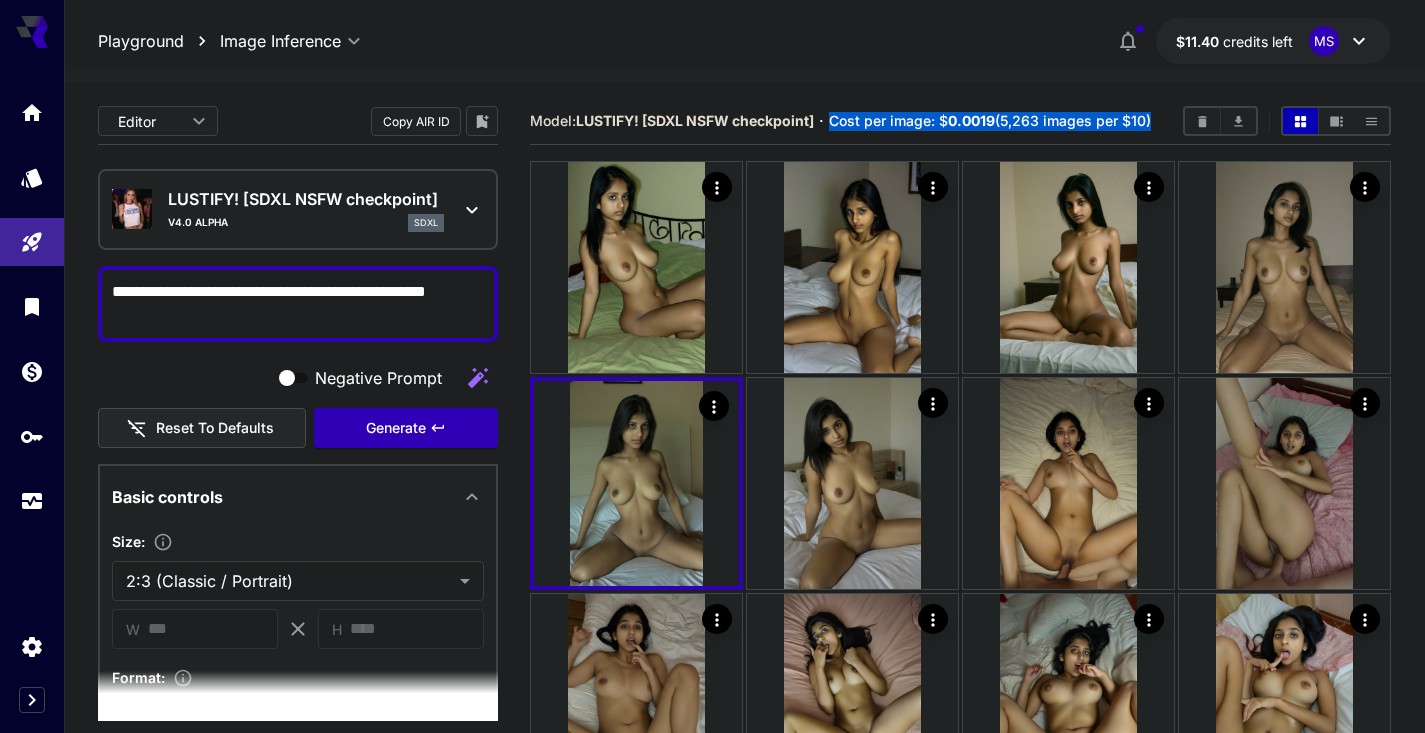 click on "Cost per image: $ 0.0019  (5,263 images per $10)" at bounding box center (990, 120) 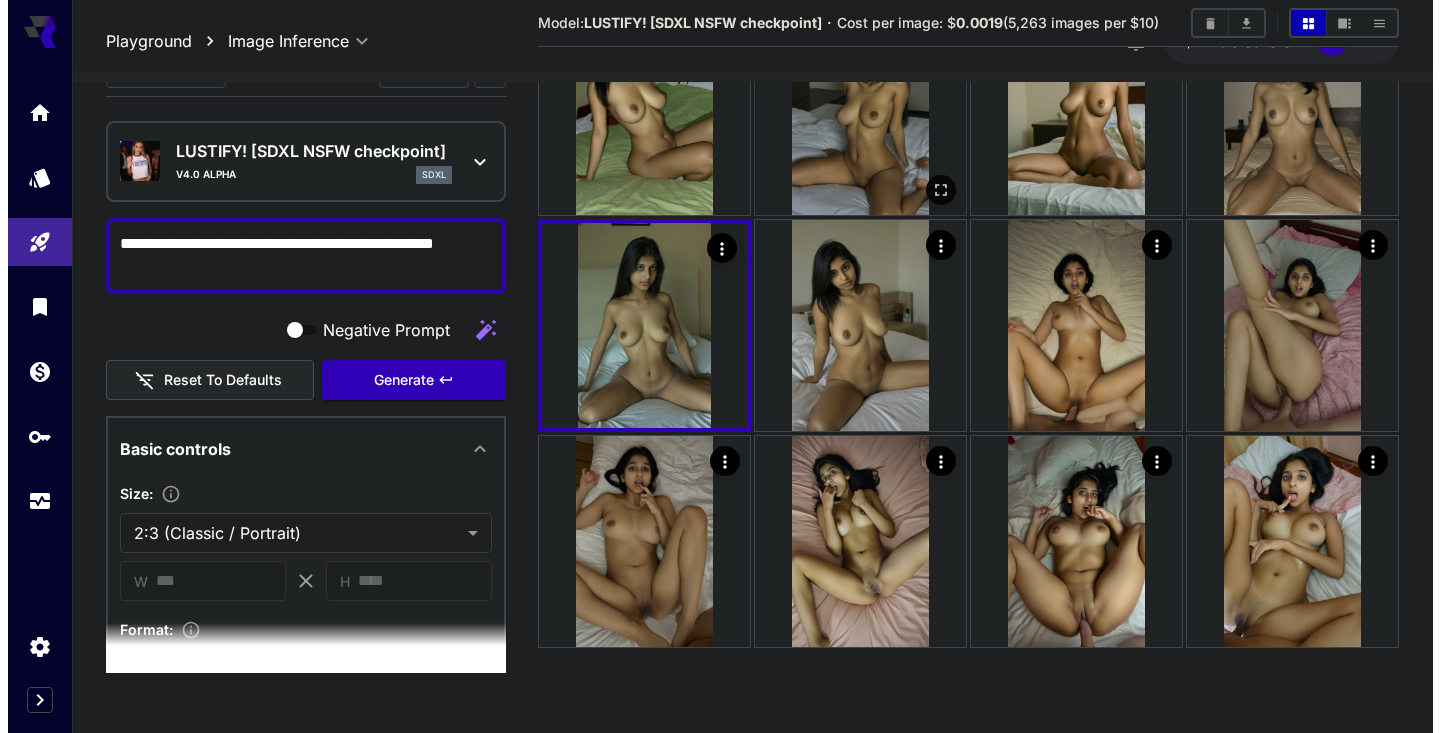 scroll, scrollTop: 0, scrollLeft: 0, axis: both 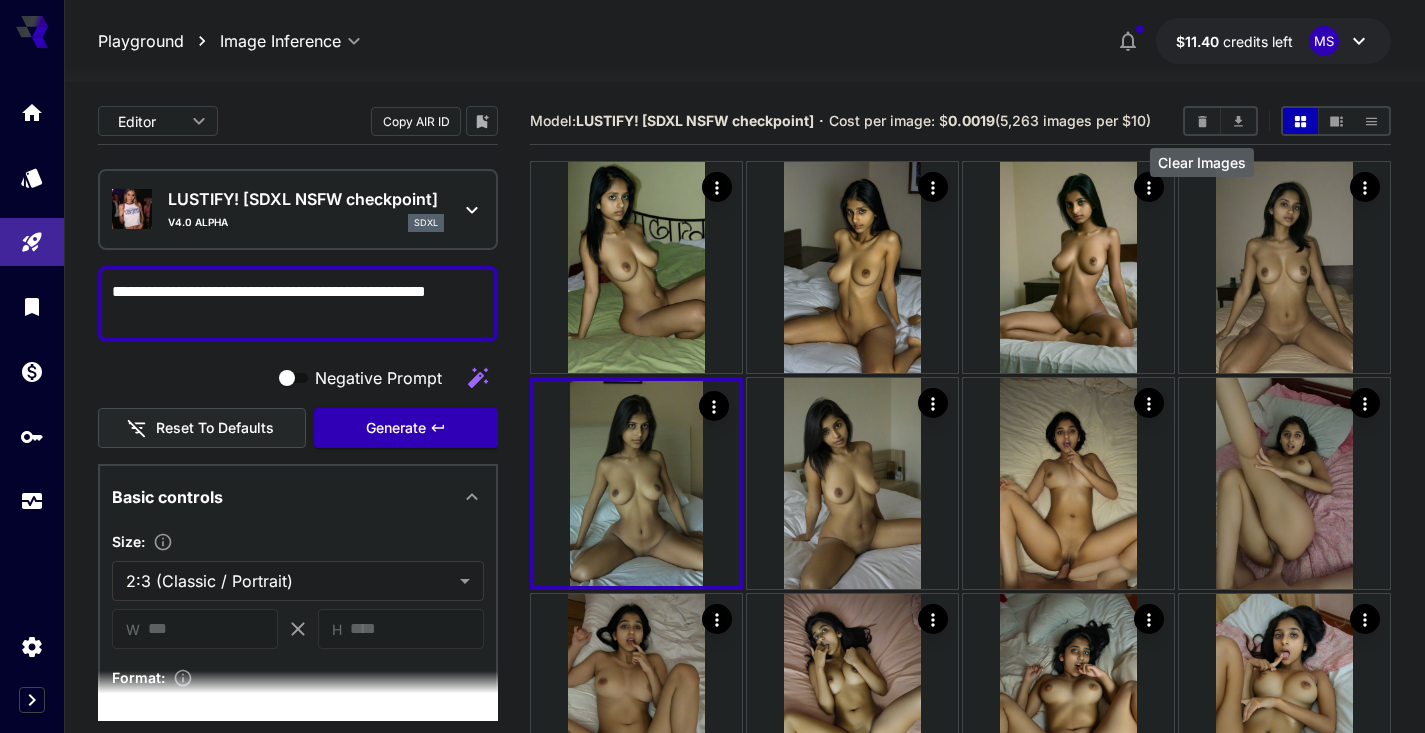 click at bounding box center [1202, 121] 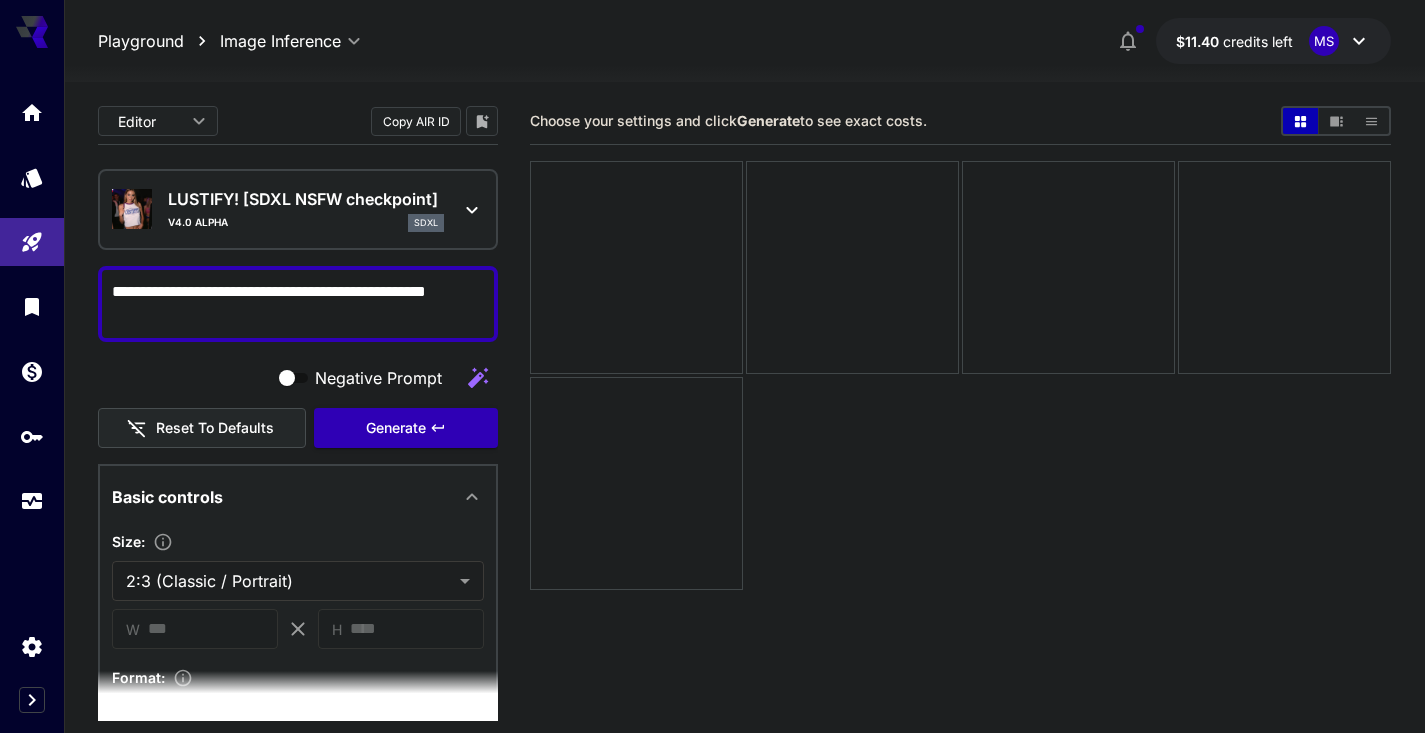 click on "**********" at bounding box center (298, 304) 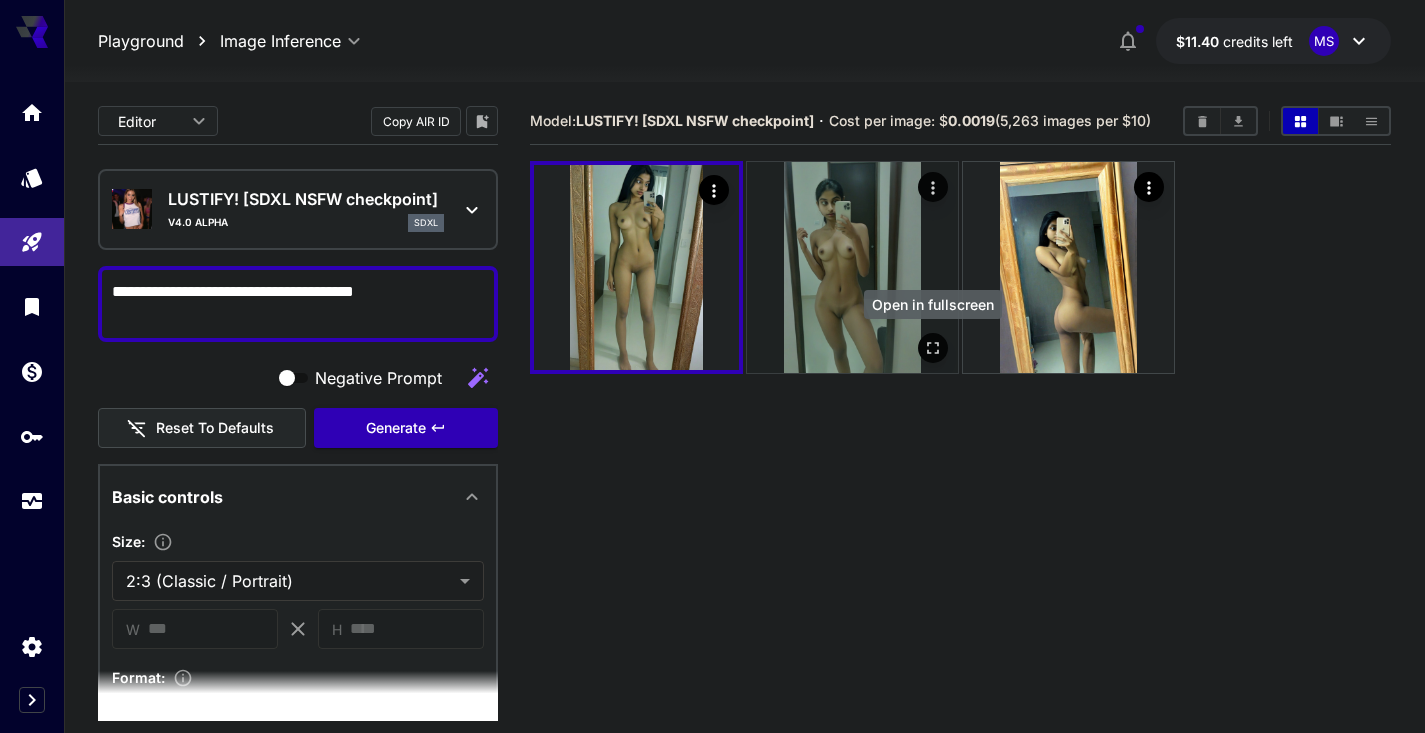 type on "**********" 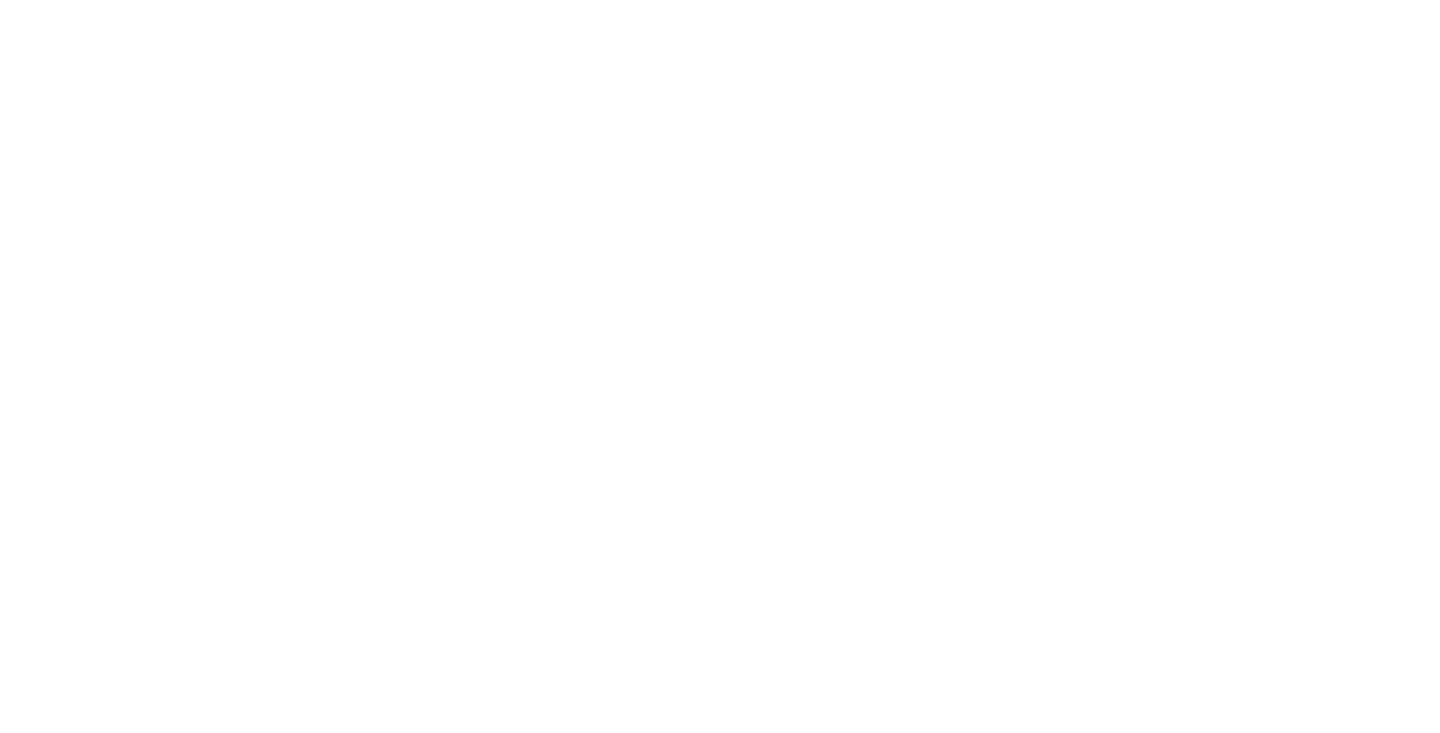 click at bounding box center [16, 828] 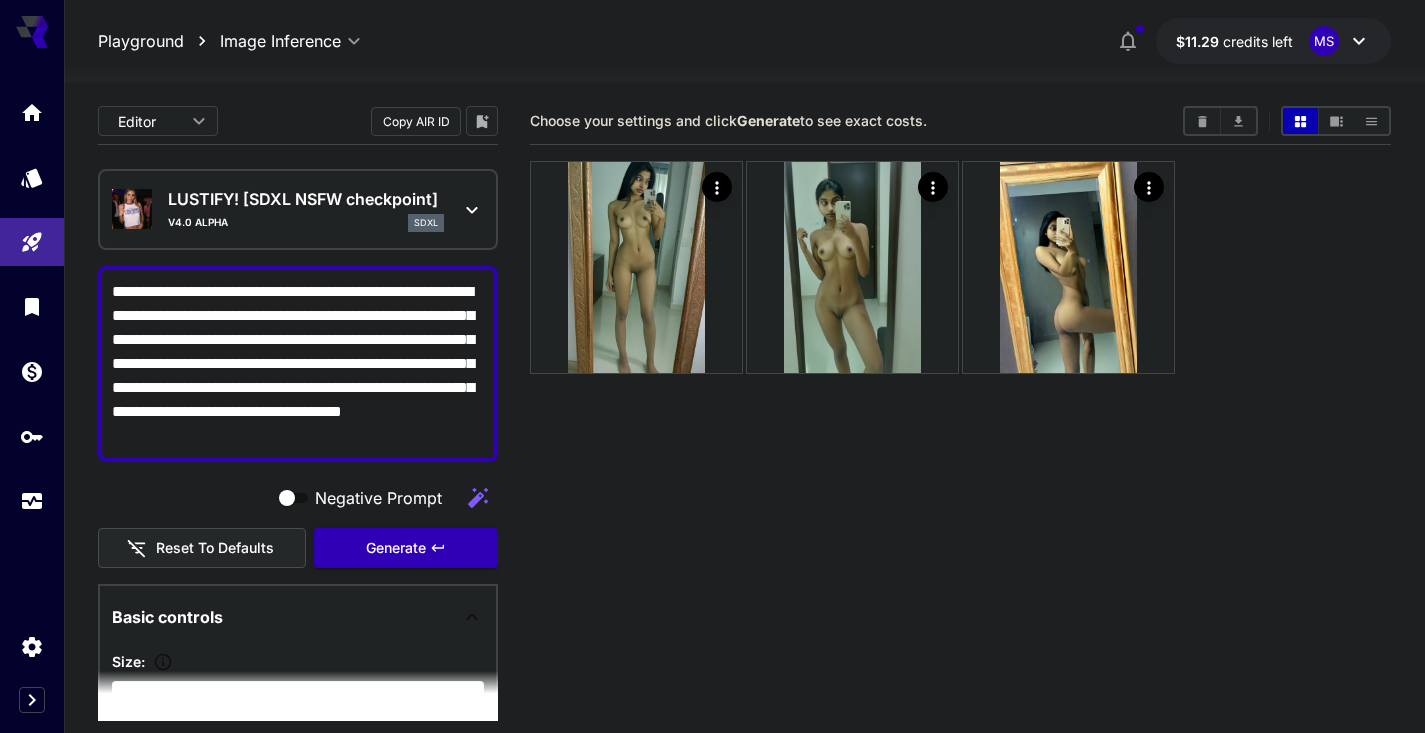 scroll, scrollTop: 0, scrollLeft: 0, axis: both 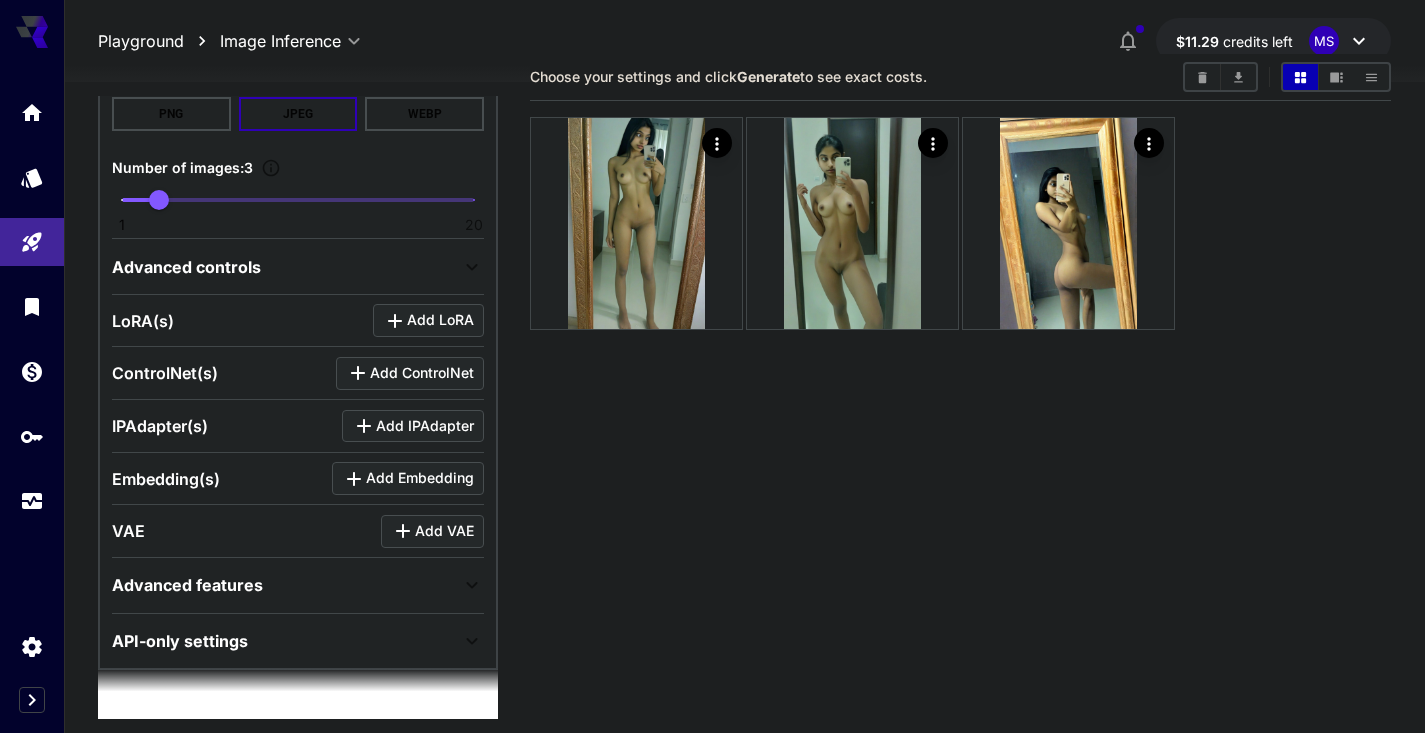 click on "Advanced controls" at bounding box center (298, 267) 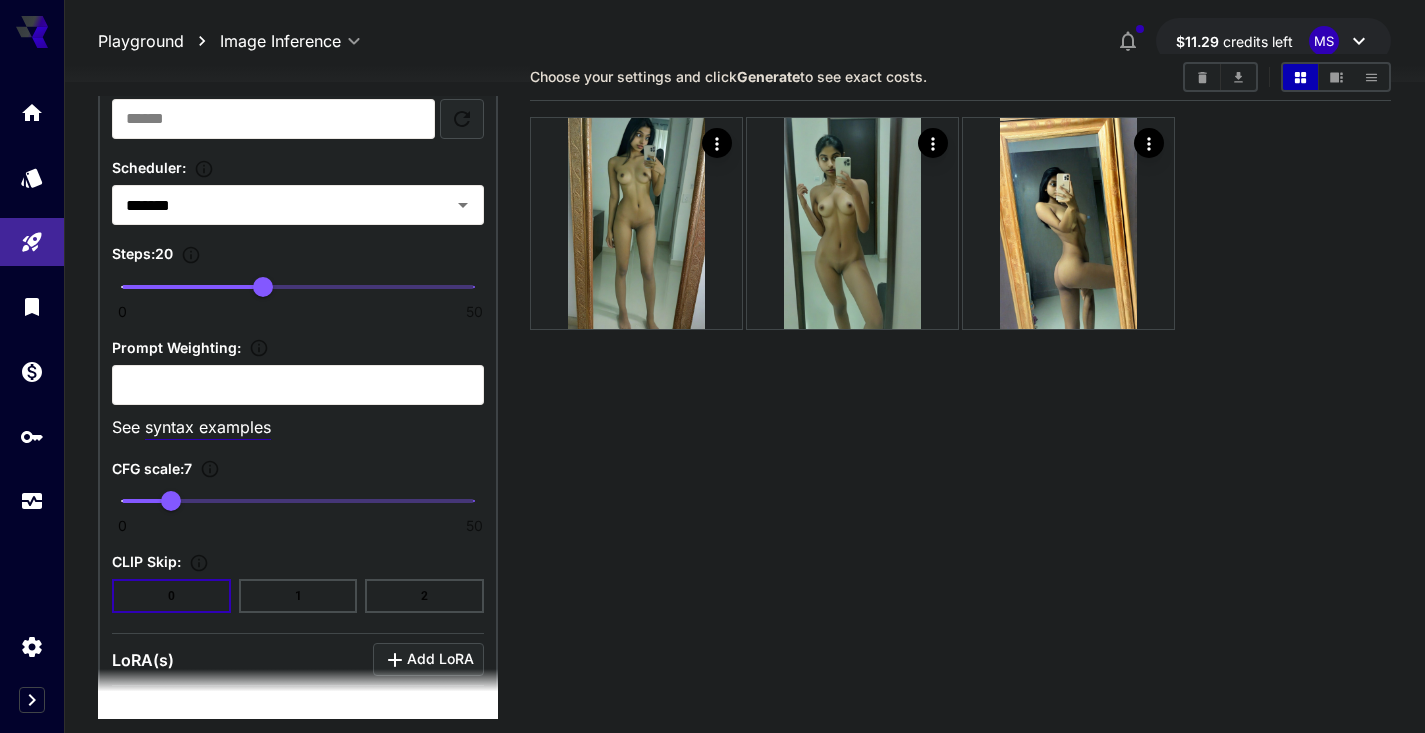 scroll, scrollTop: 1371, scrollLeft: 0, axis: vertical 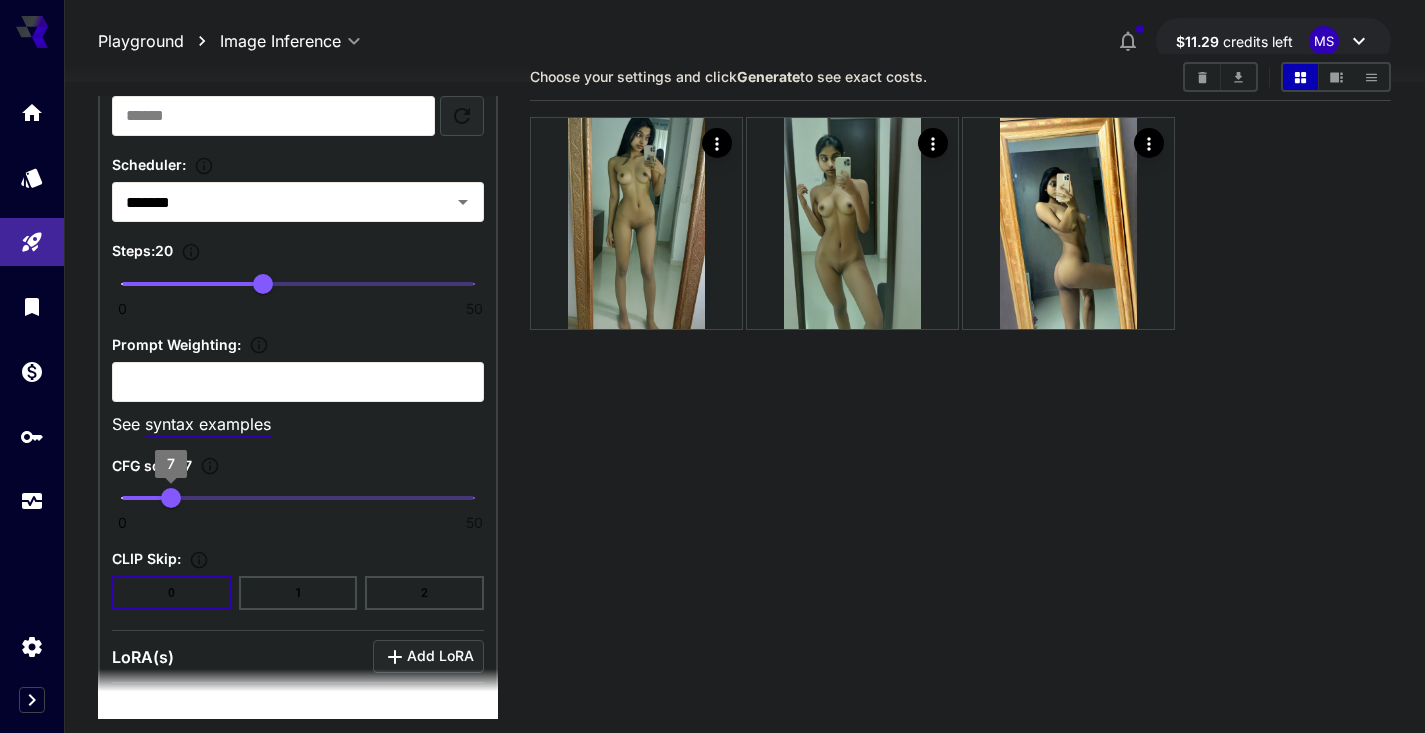 type on "*" 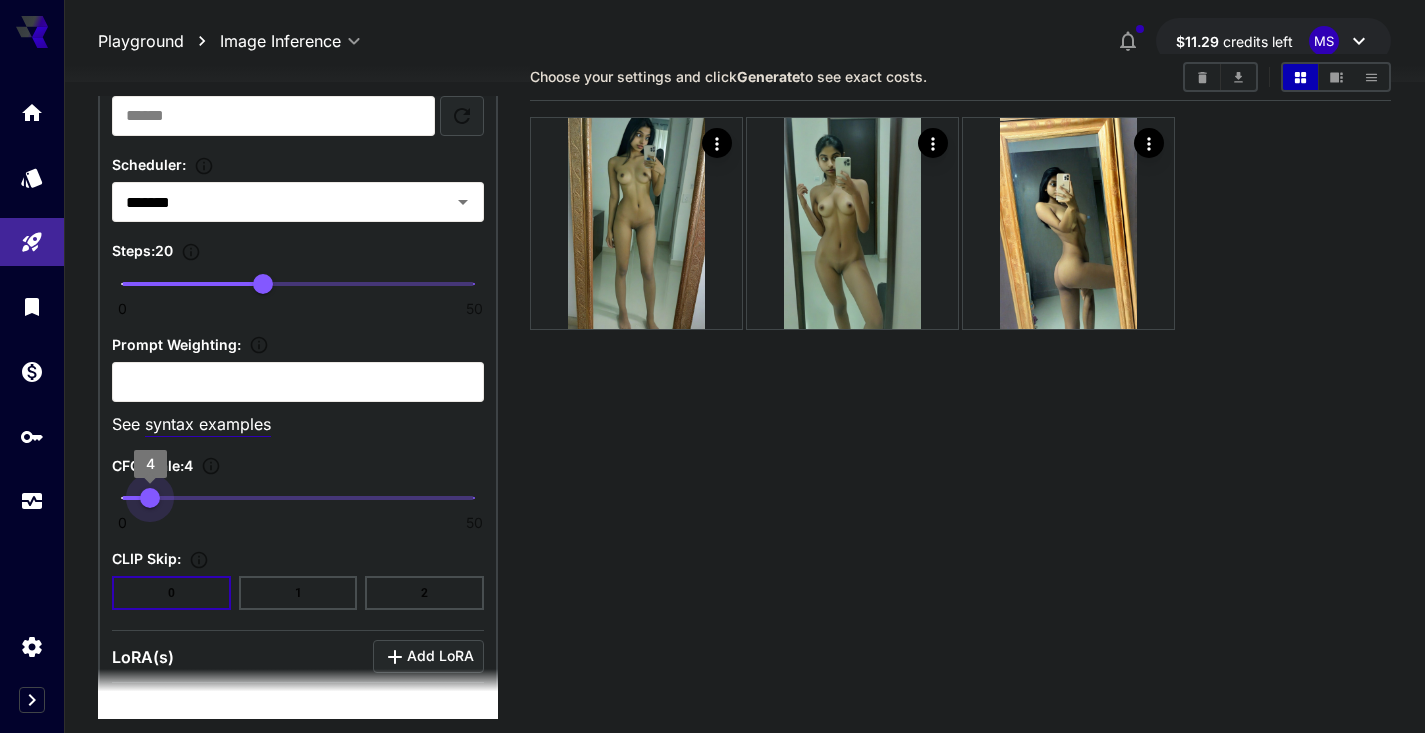 click on "0 50 4" at bounding box center (298, 498) 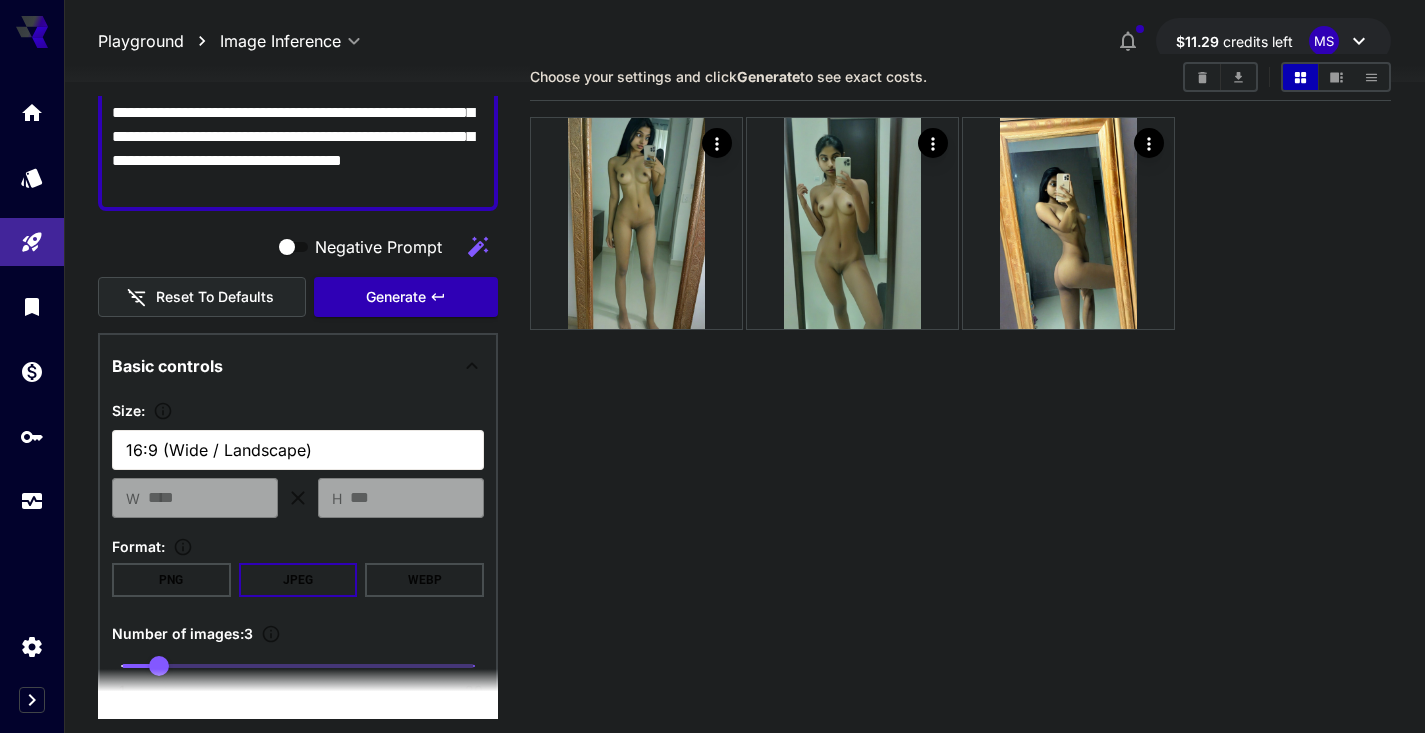 scroll, scrollTop: 0, scrollLeft: 0, axis: both 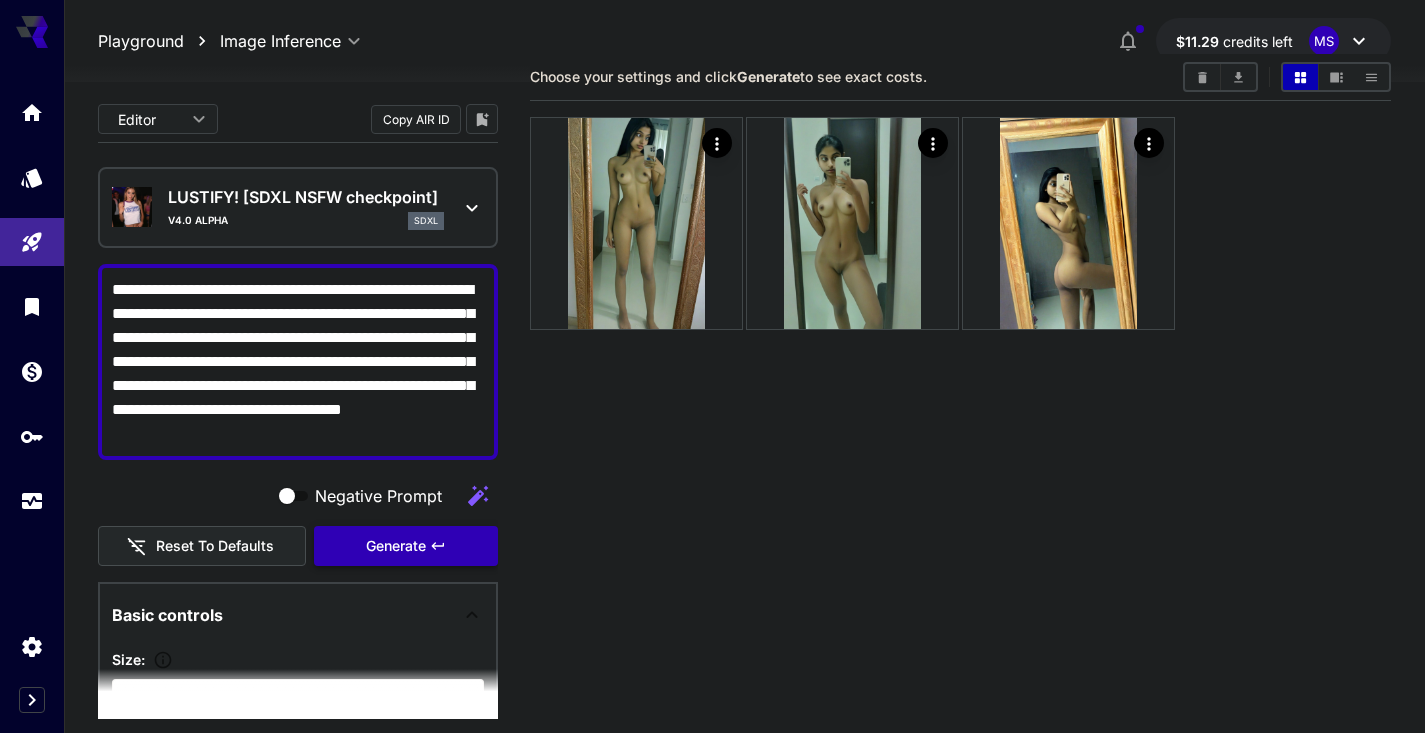 click on "Generate" at bounding box center [396, 546] 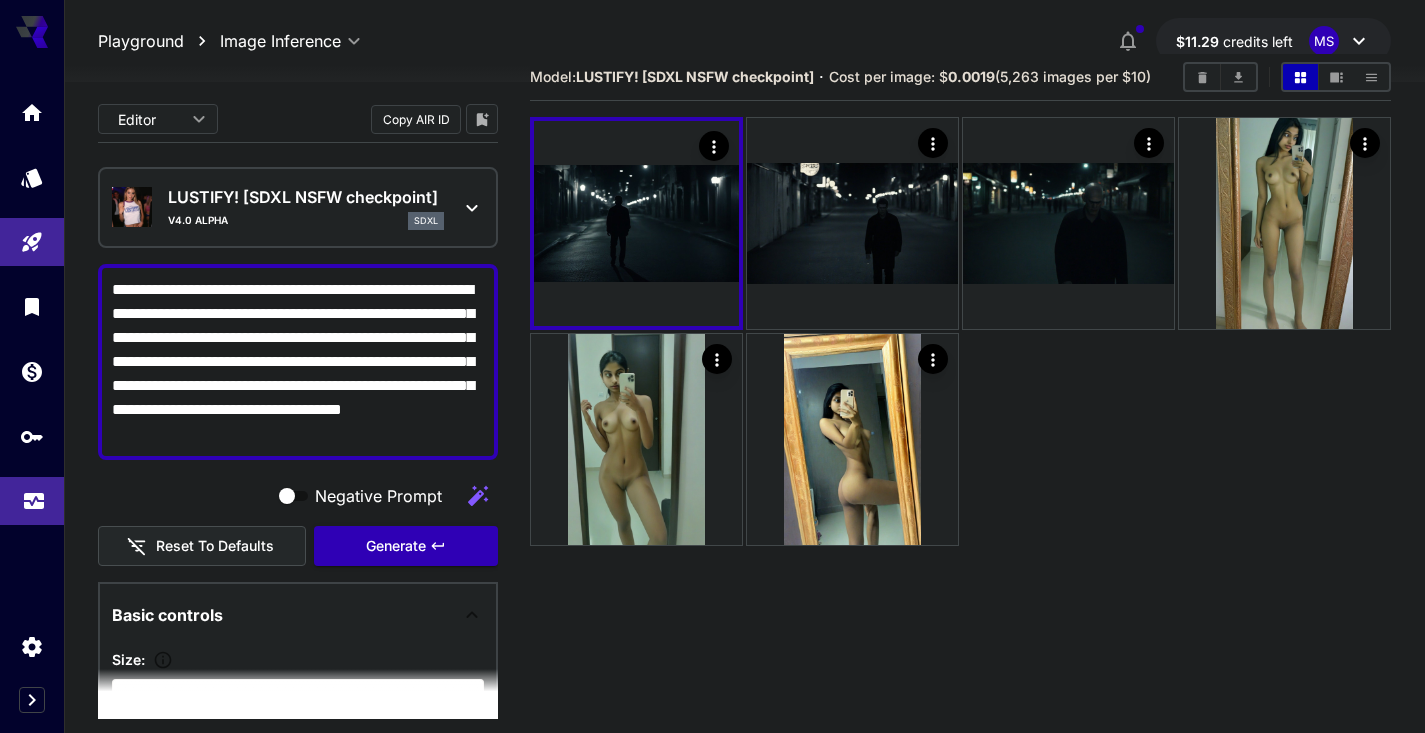 click at bounding box center (32, 501) 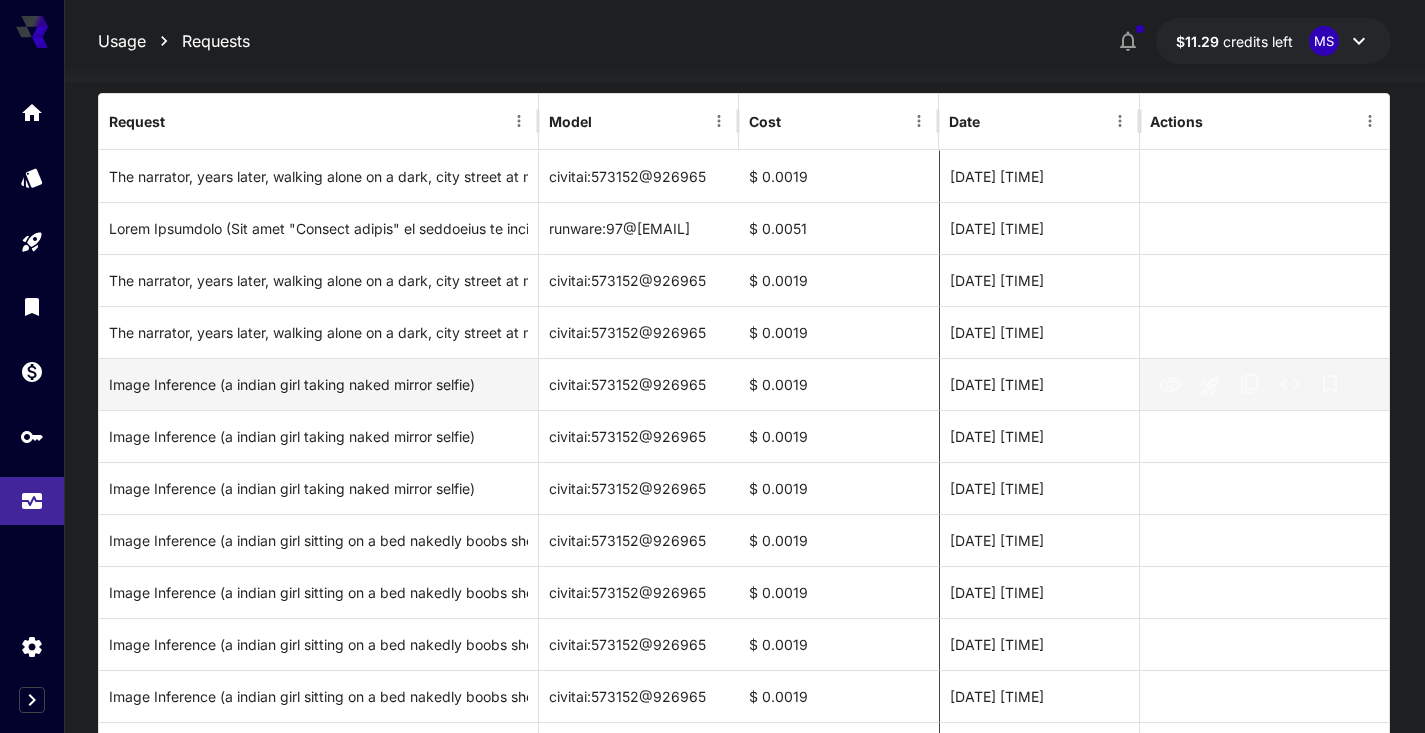 scroll, scrollTop: 260, scrollLeft: 0, axis: vertical 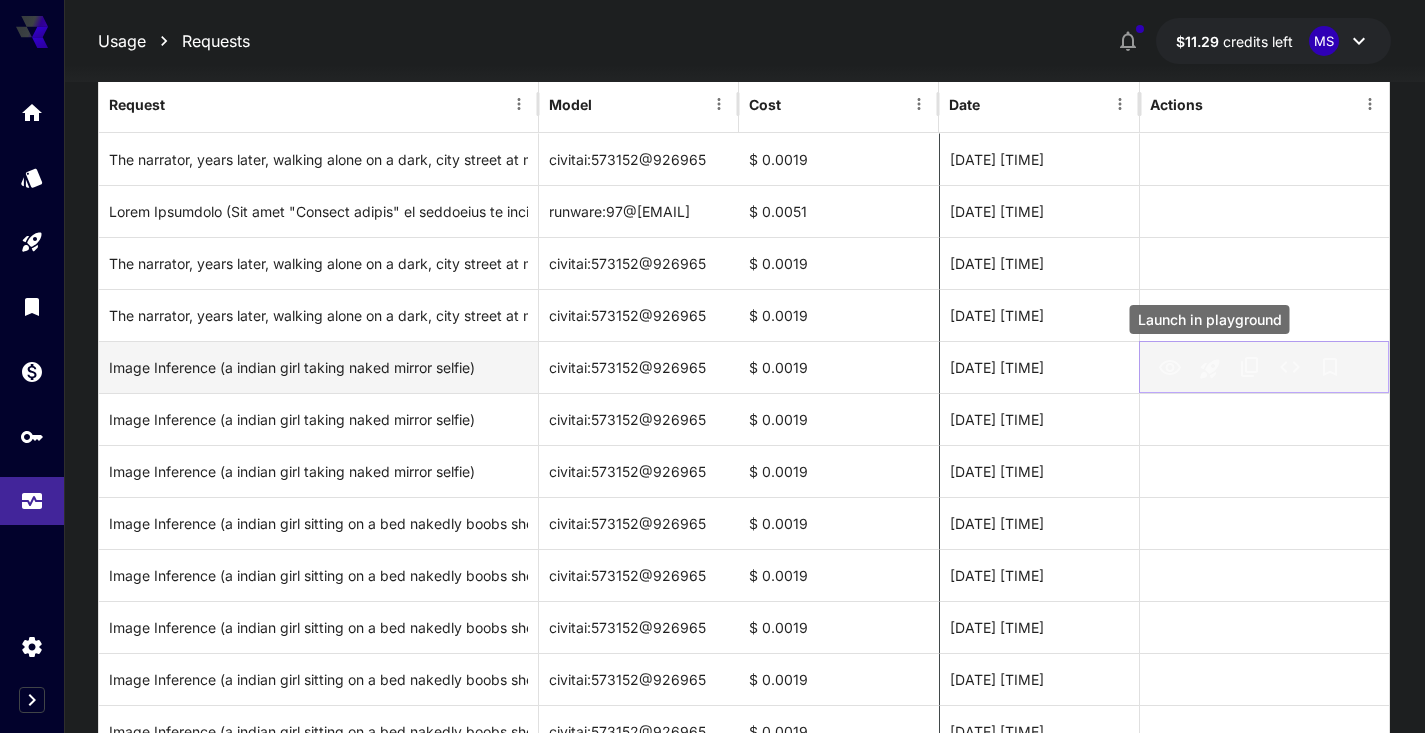 click 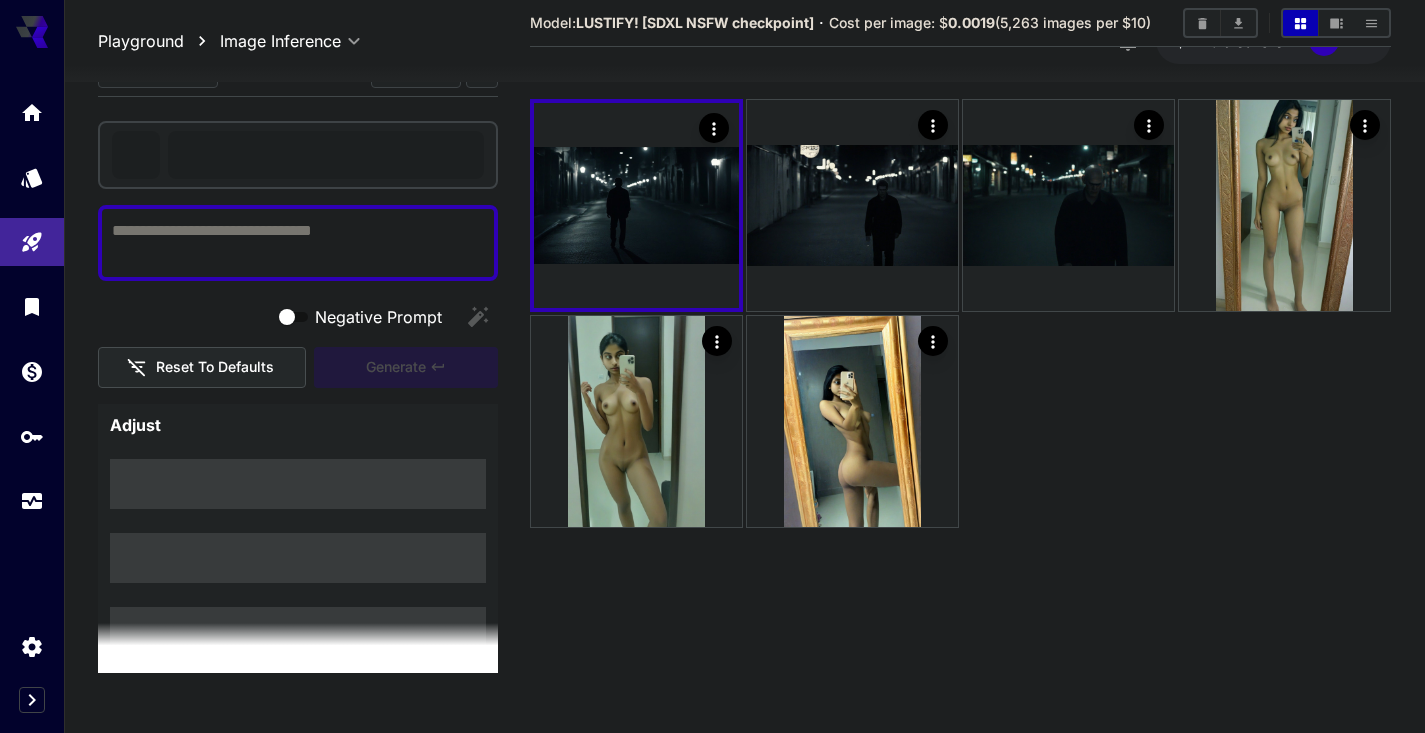 scroll, scrollTop: 158, scrollLeft: 0, axis: vertical 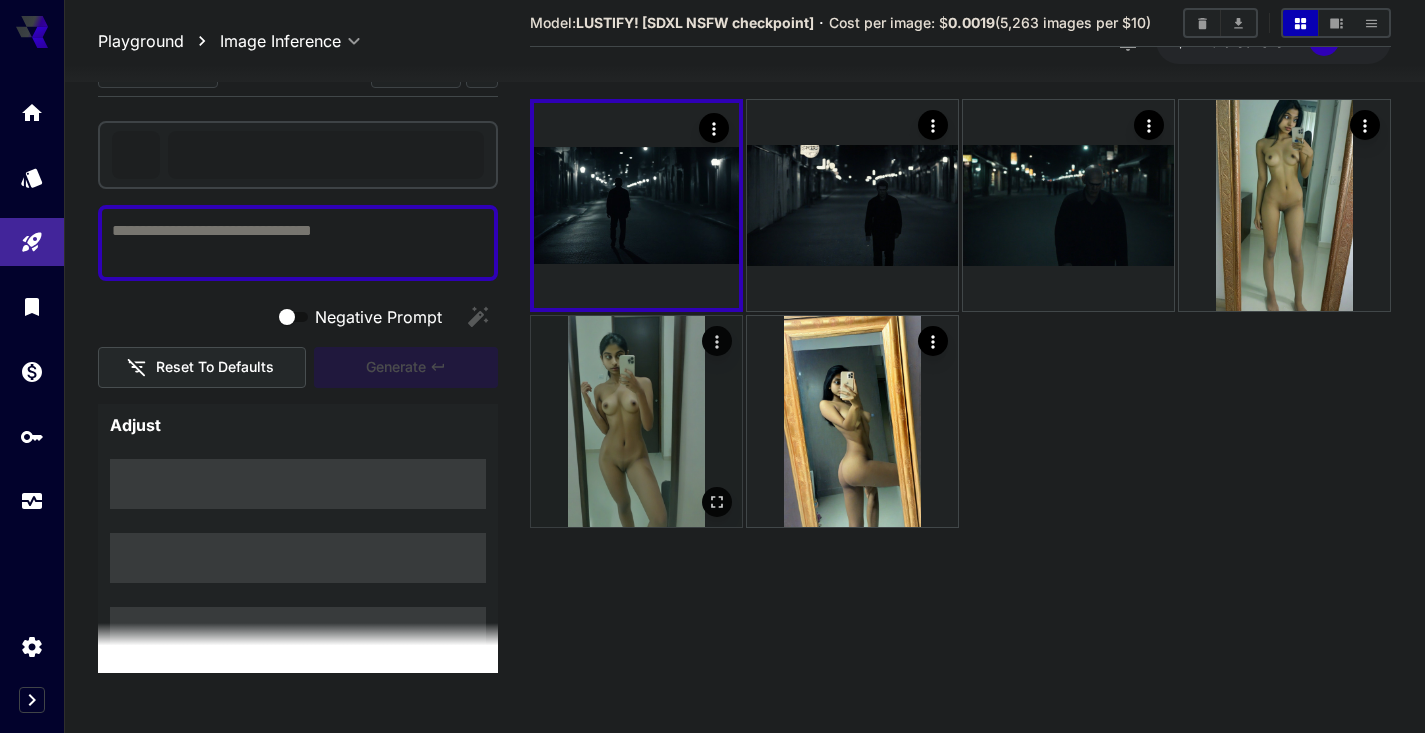 type on "**********" 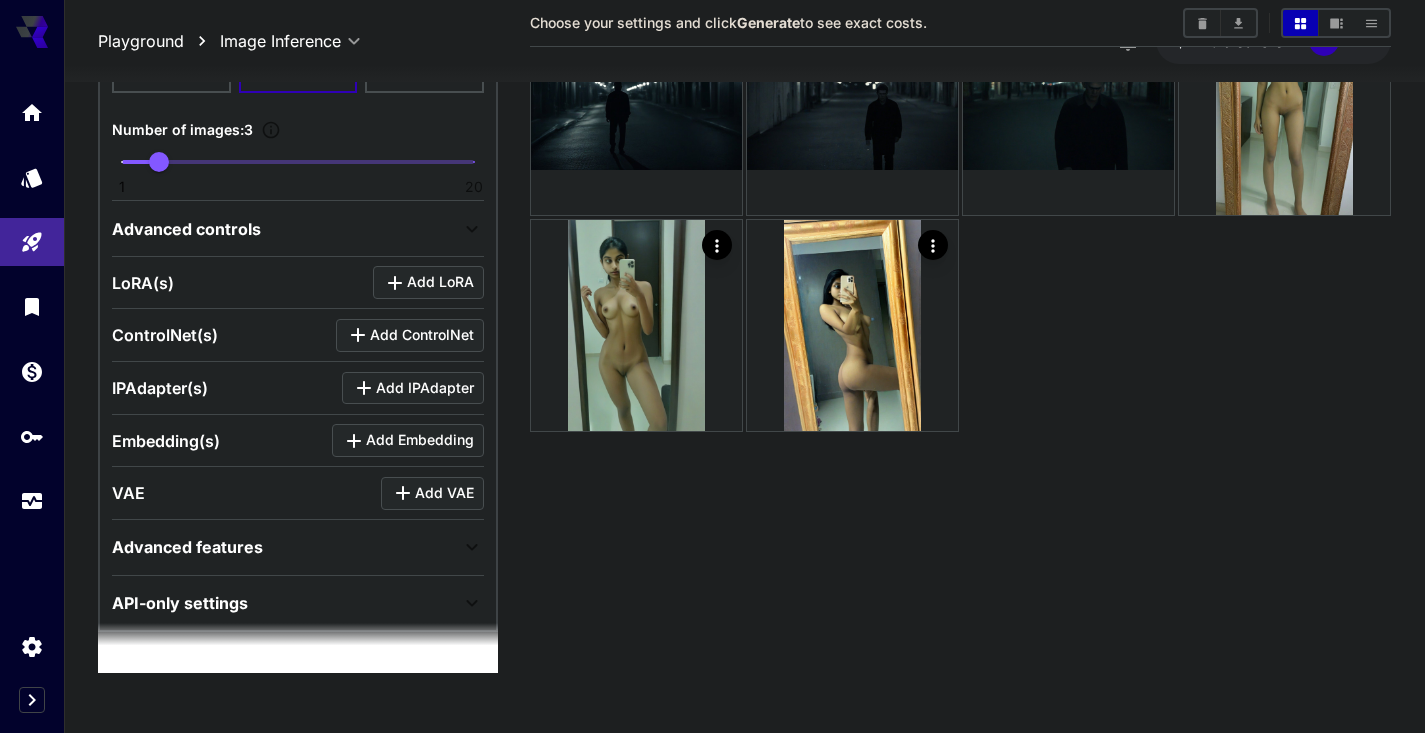 scroll, scrollTop: 595, scrollLeft: 0, axis: vertical 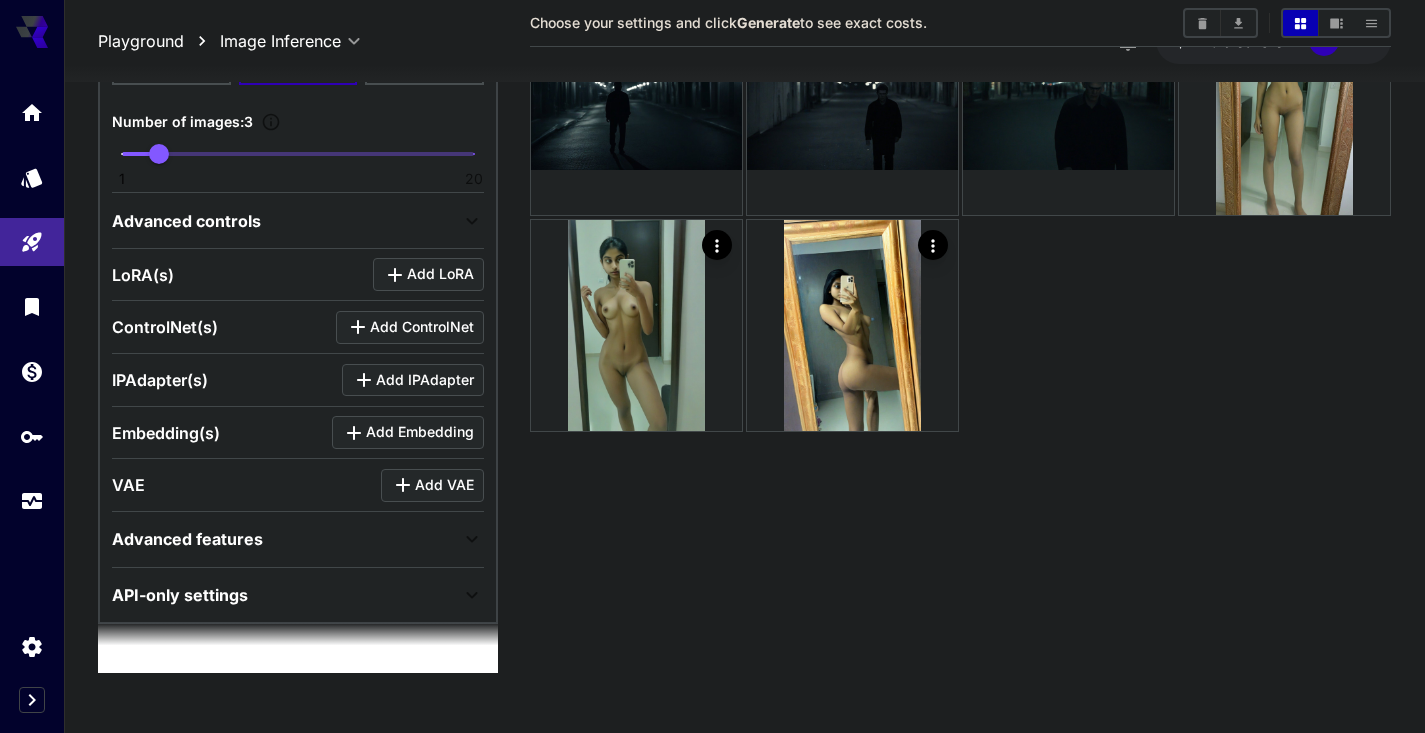 click on "Advanced controls" at bounding box center [286, 221] 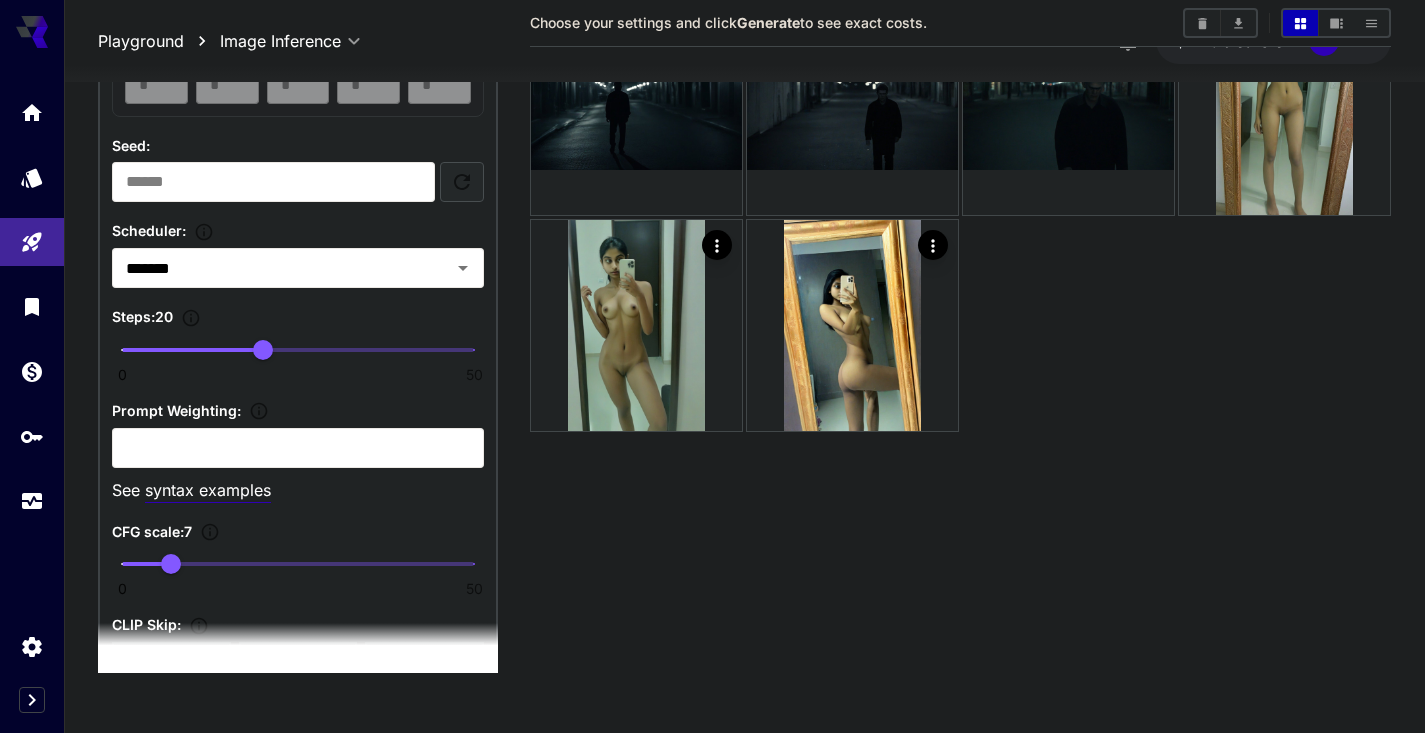 scroll, scrollTop: 1178, scrollLeft: 0, axis: vertical 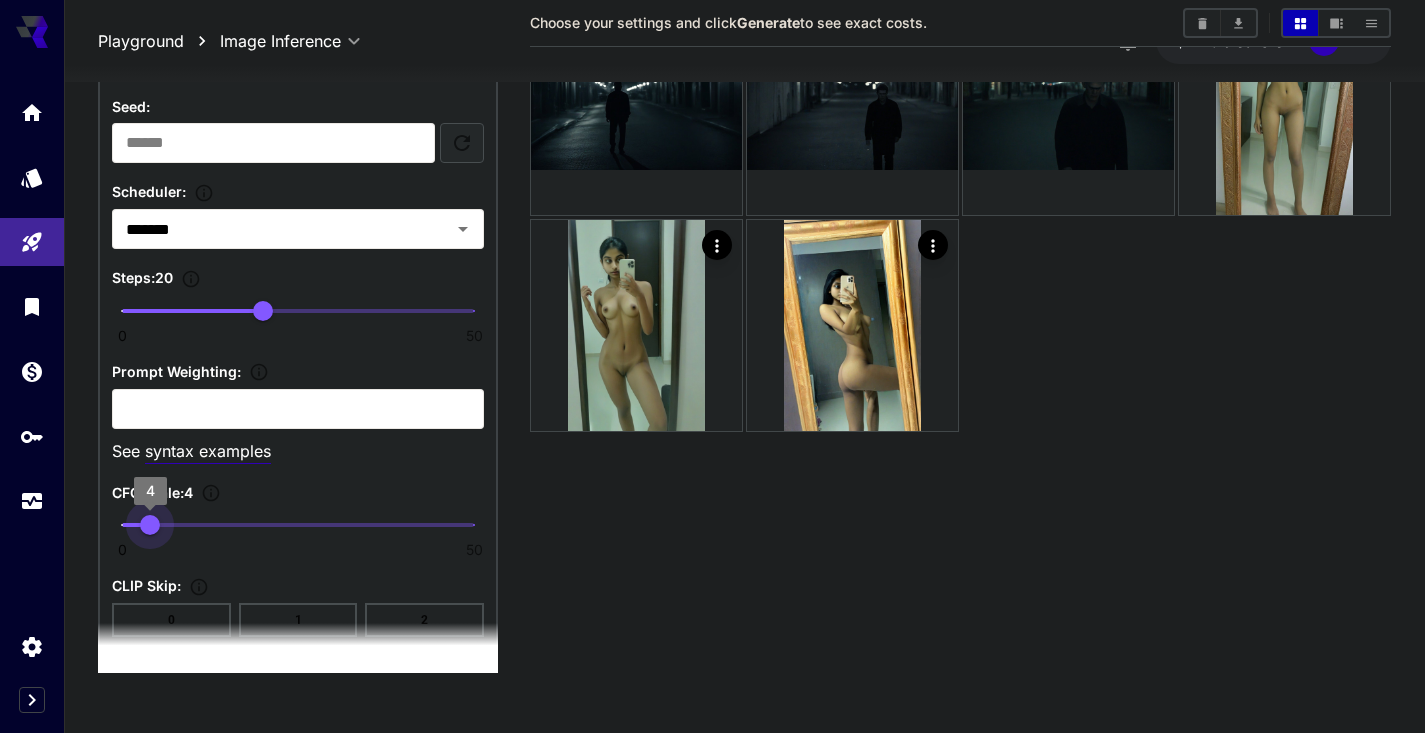 click on "0 50 4" at bounding box center (298, 525) 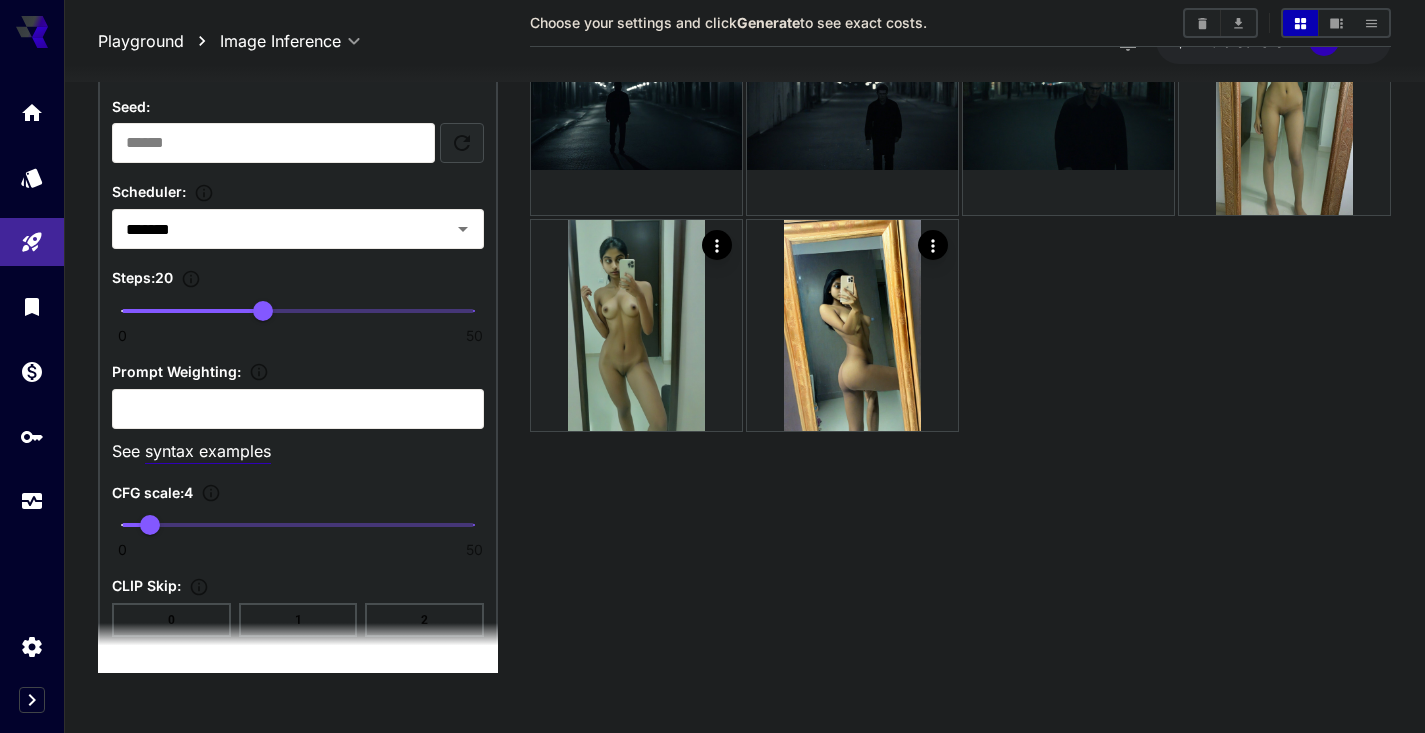 scroll, scrollTop: 0, scrollLeft: 0, axis: both 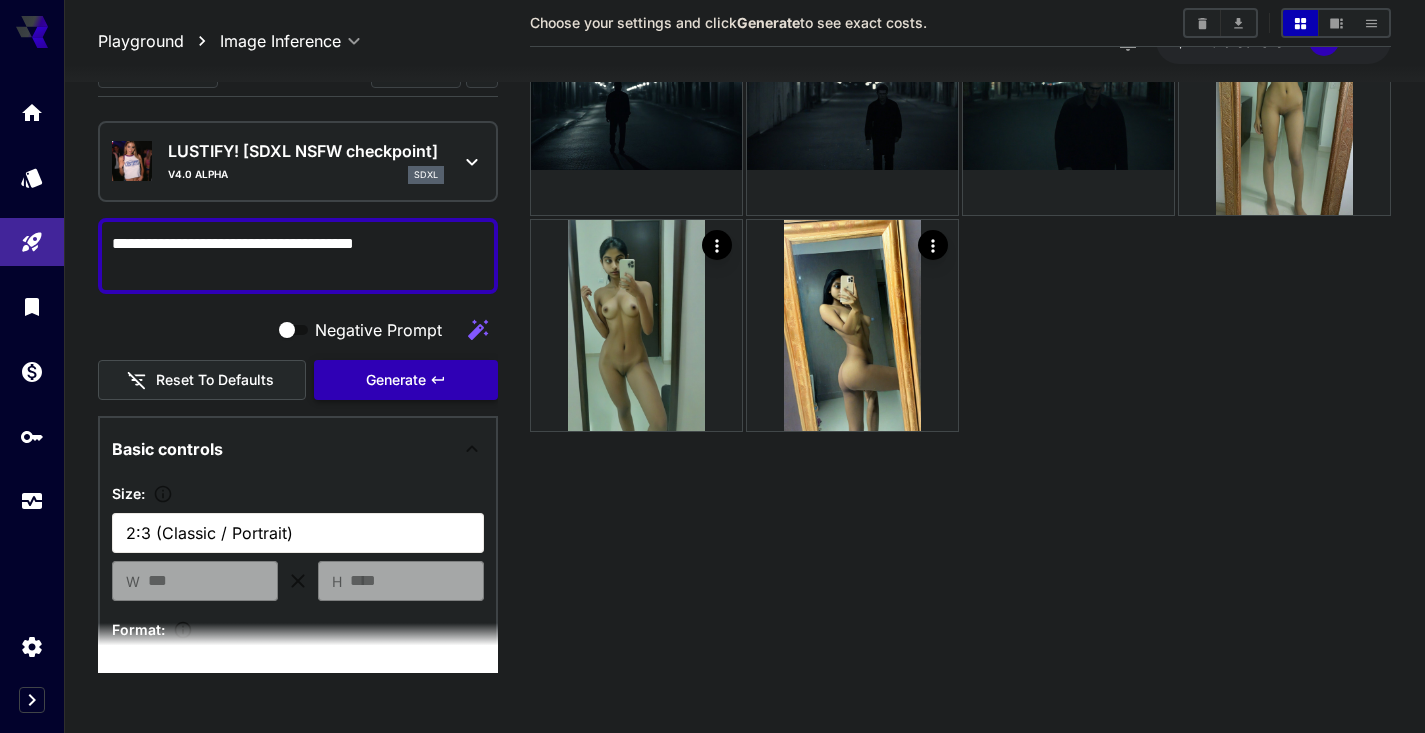 click on "Generate" at bounding box center [396, 380] 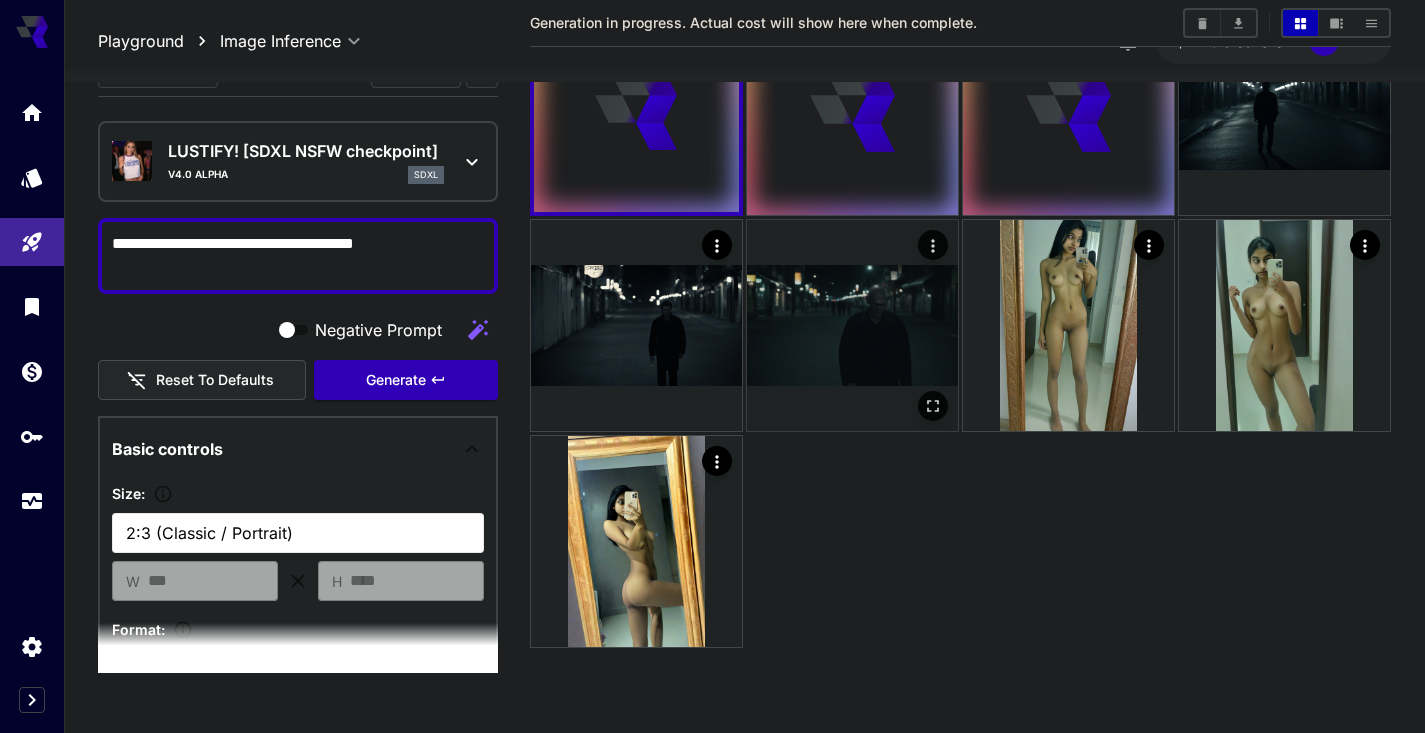 scroll, scrollTop: 0, scrollLeft: 0, axis: both 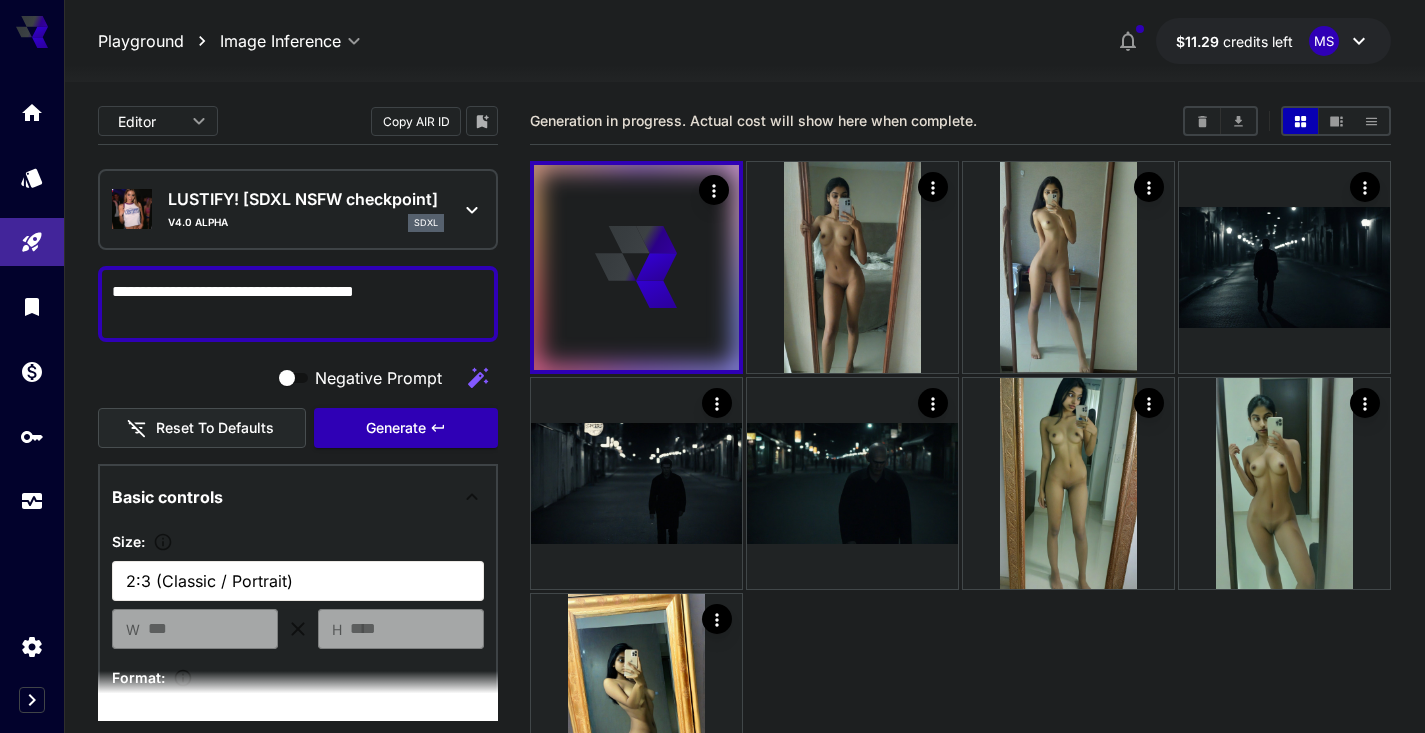 click on "Generation in progress. Actual cost will show here when complete." at bounding box center (753, 120) 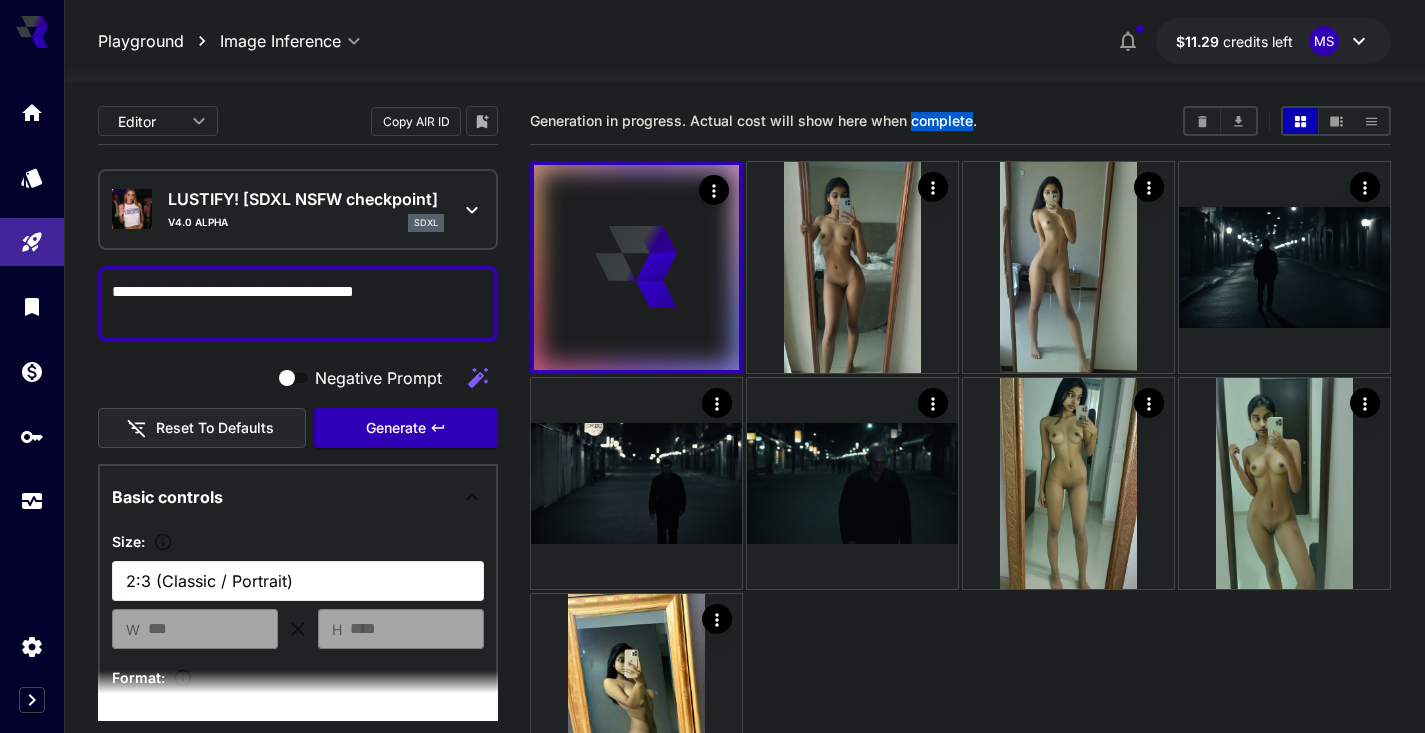 click on "Generation in progress. Actual cost will show here when complete." at bounding box center [753, 120] 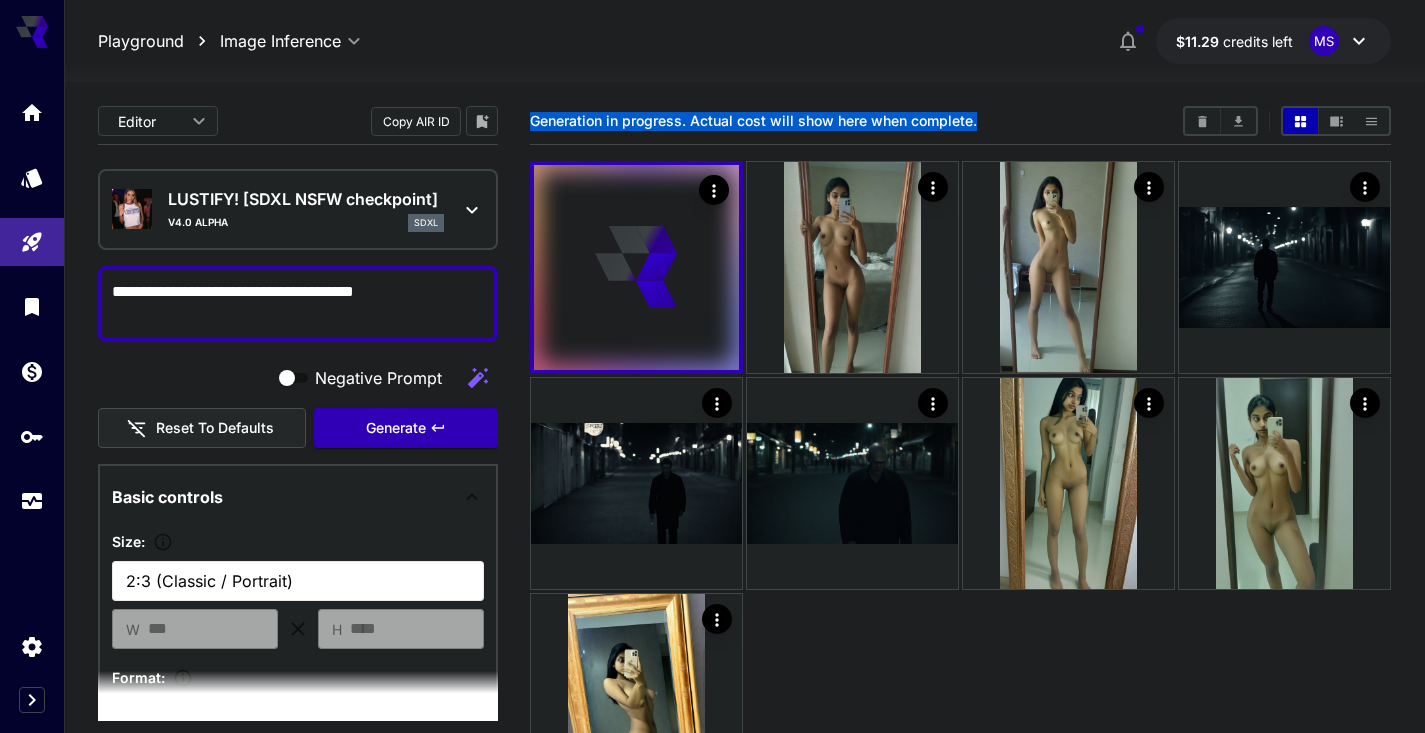 click on "Generation in progress. Actual cost will show here when complete." at bounding box center [960, 121] 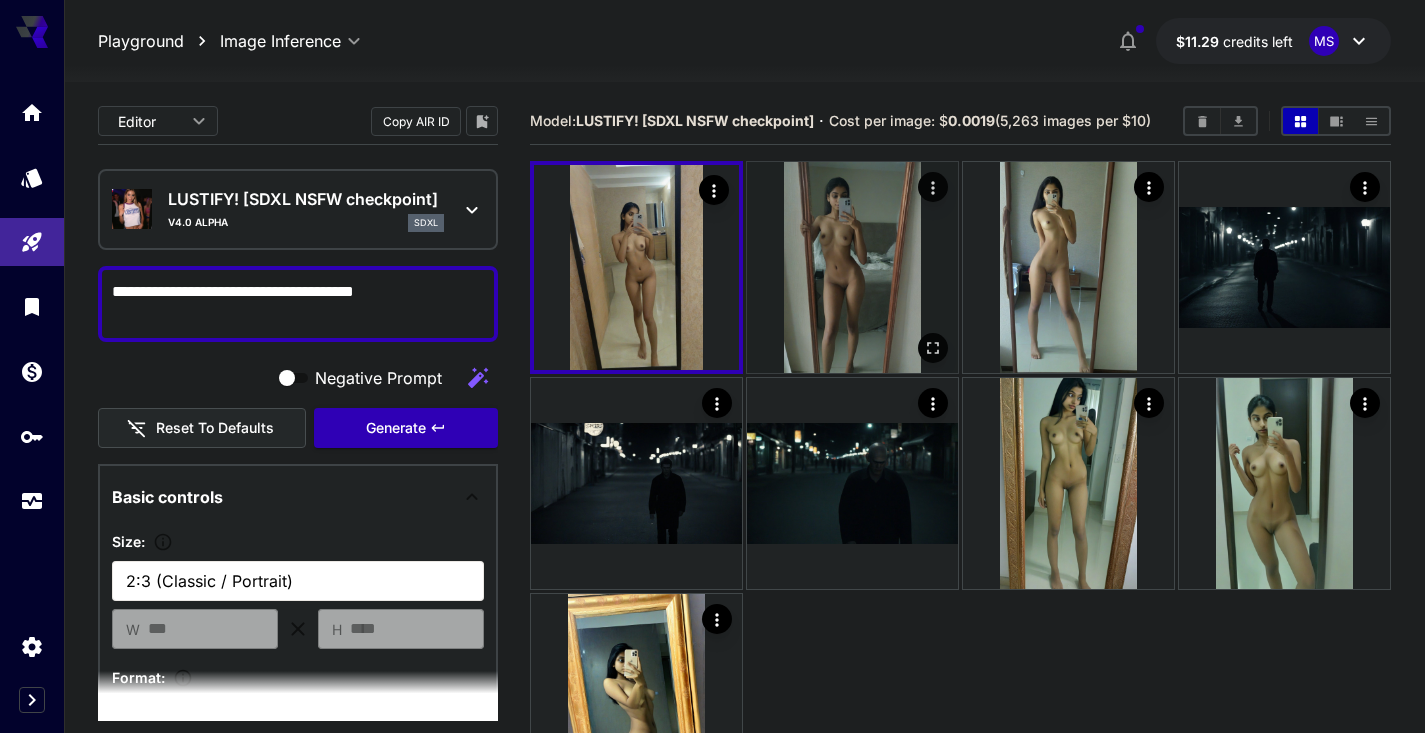 click 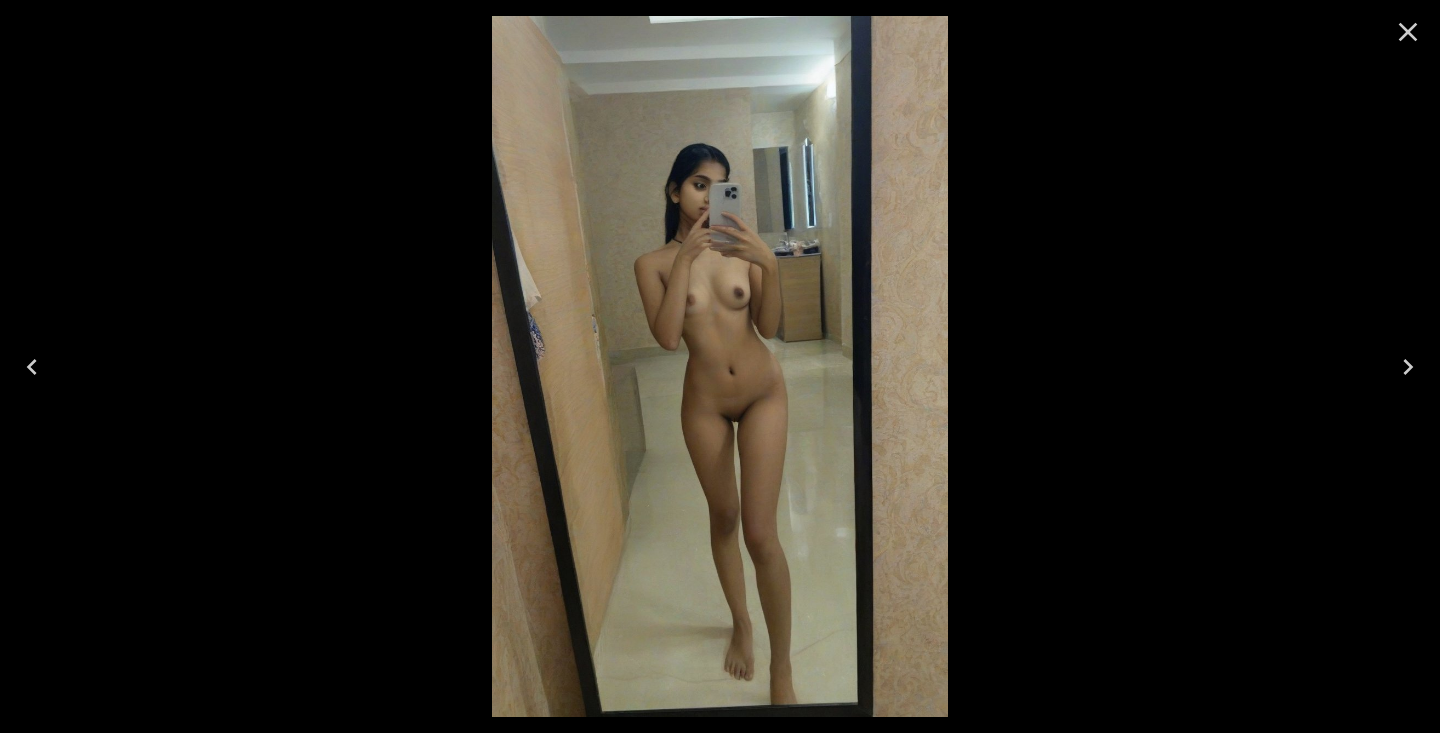click 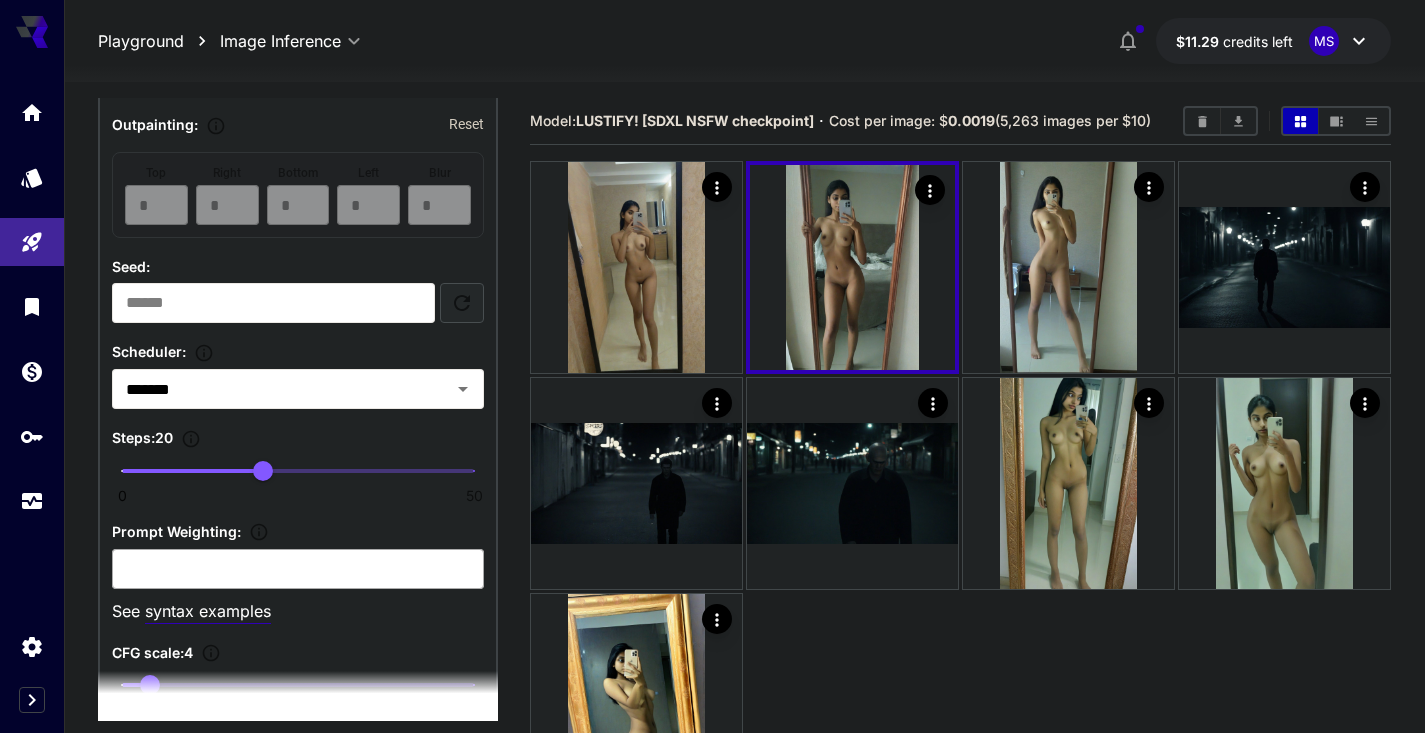 scroll, scrollTop: 1130, scrollLeft: 0, axis: vertical 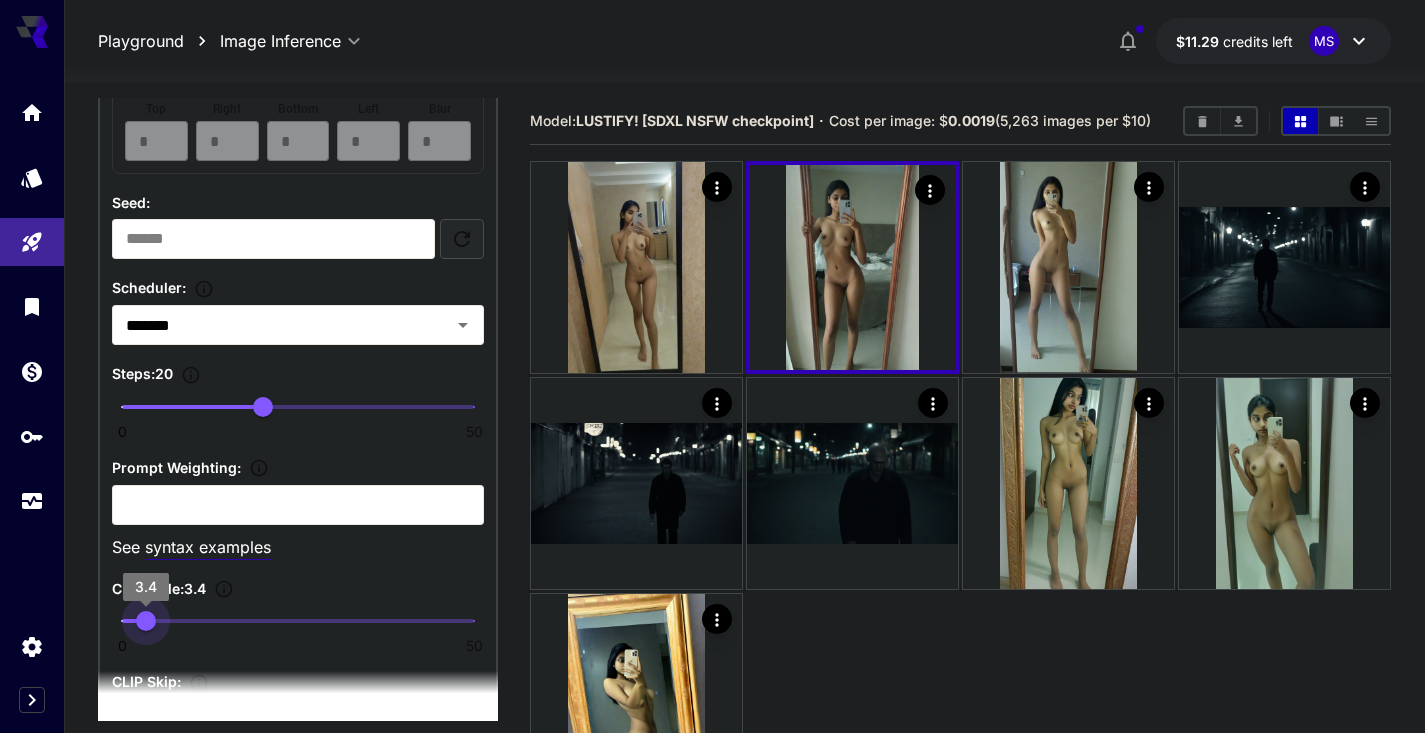 type on "***" 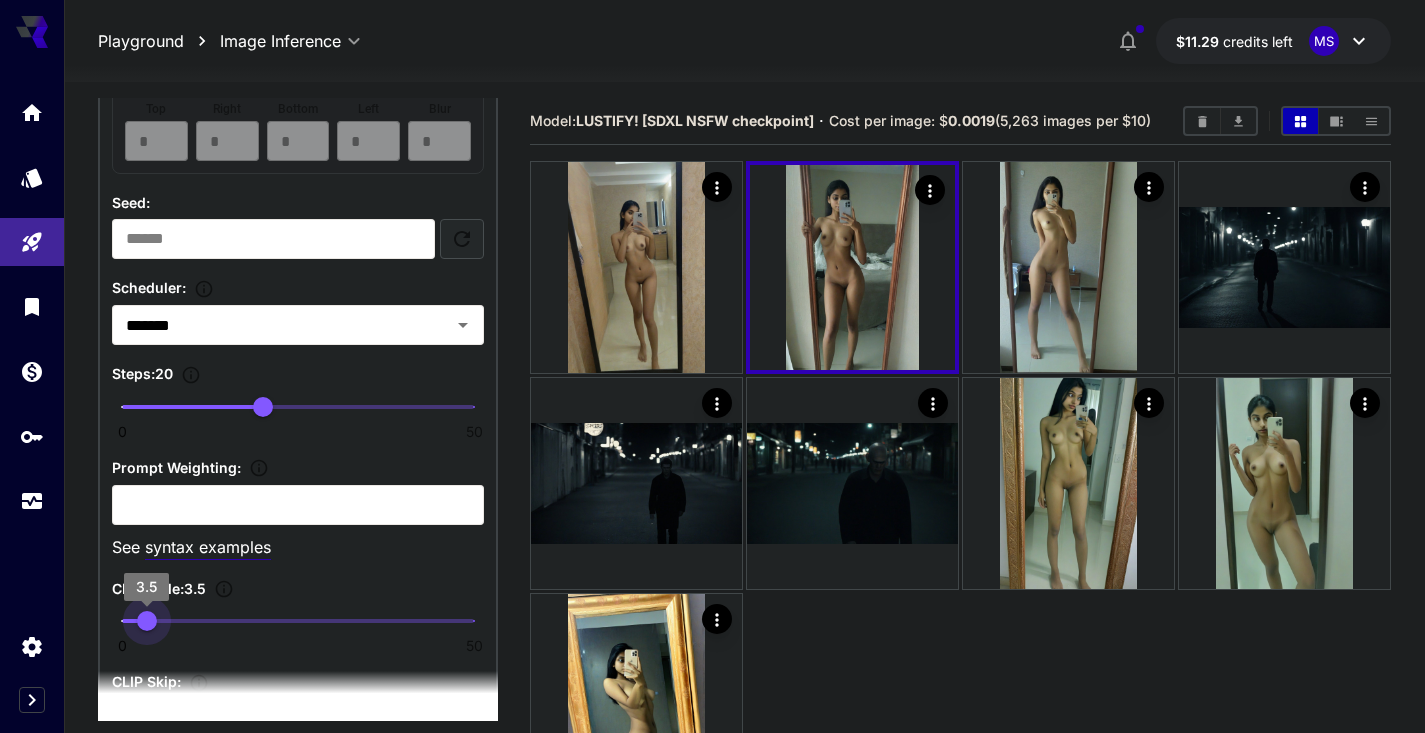 click on "3.5" at bounding box center [147, 621] 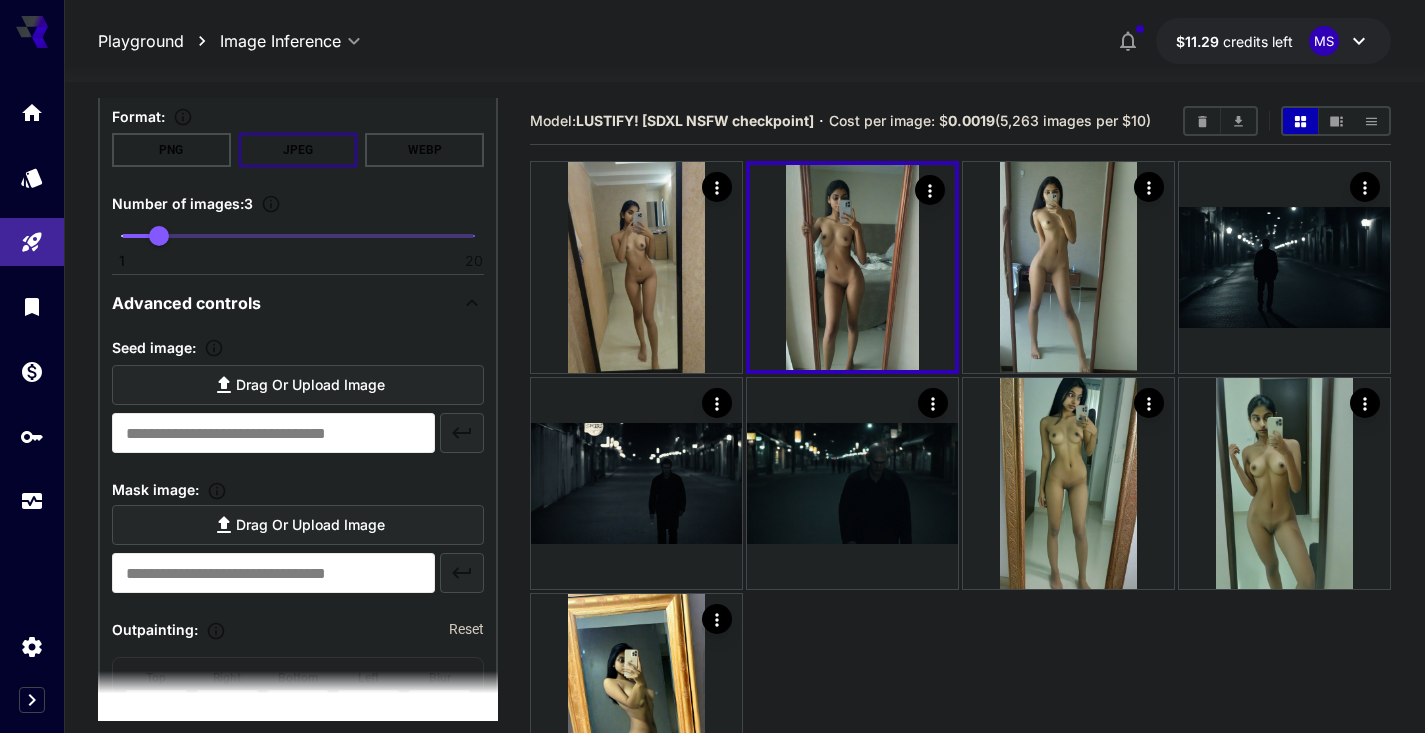 scroll, scrollTop: 0, scrollLeft: 0, axis: both 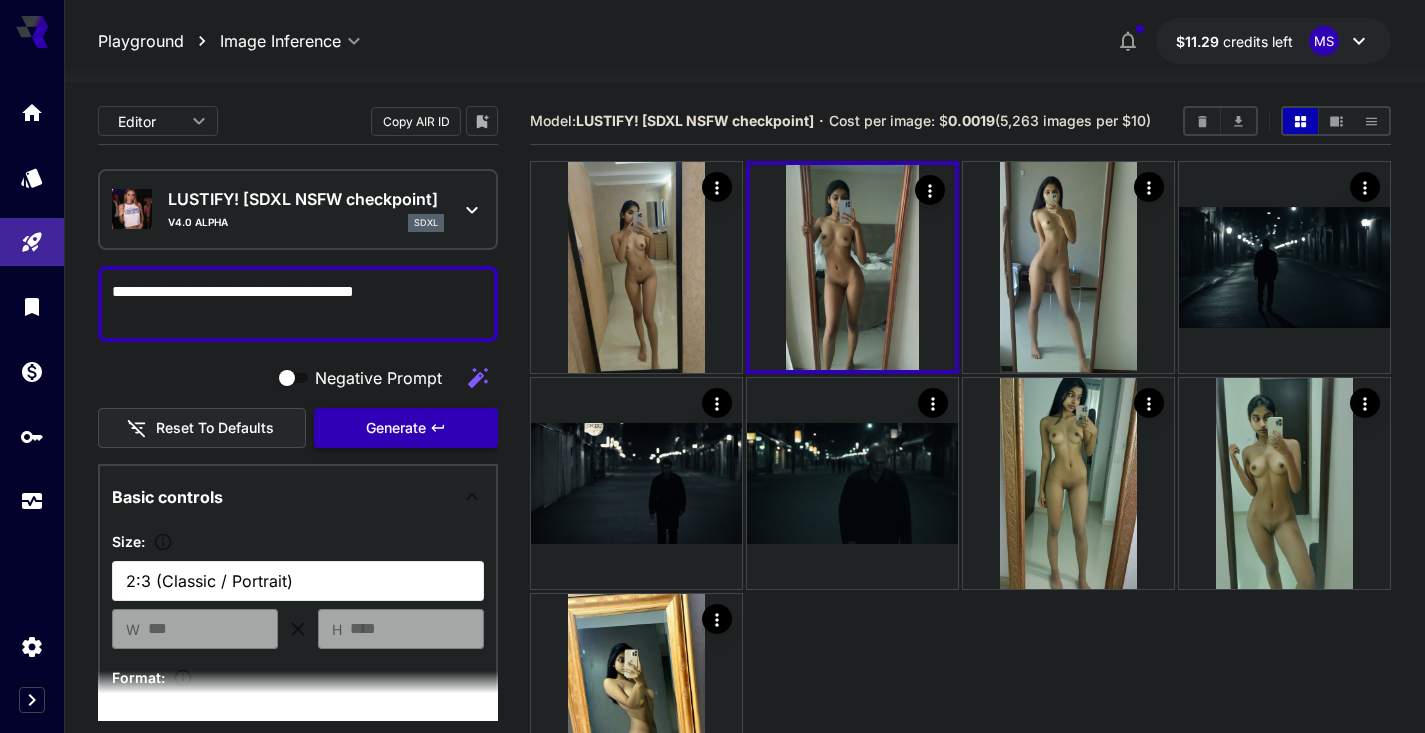 click 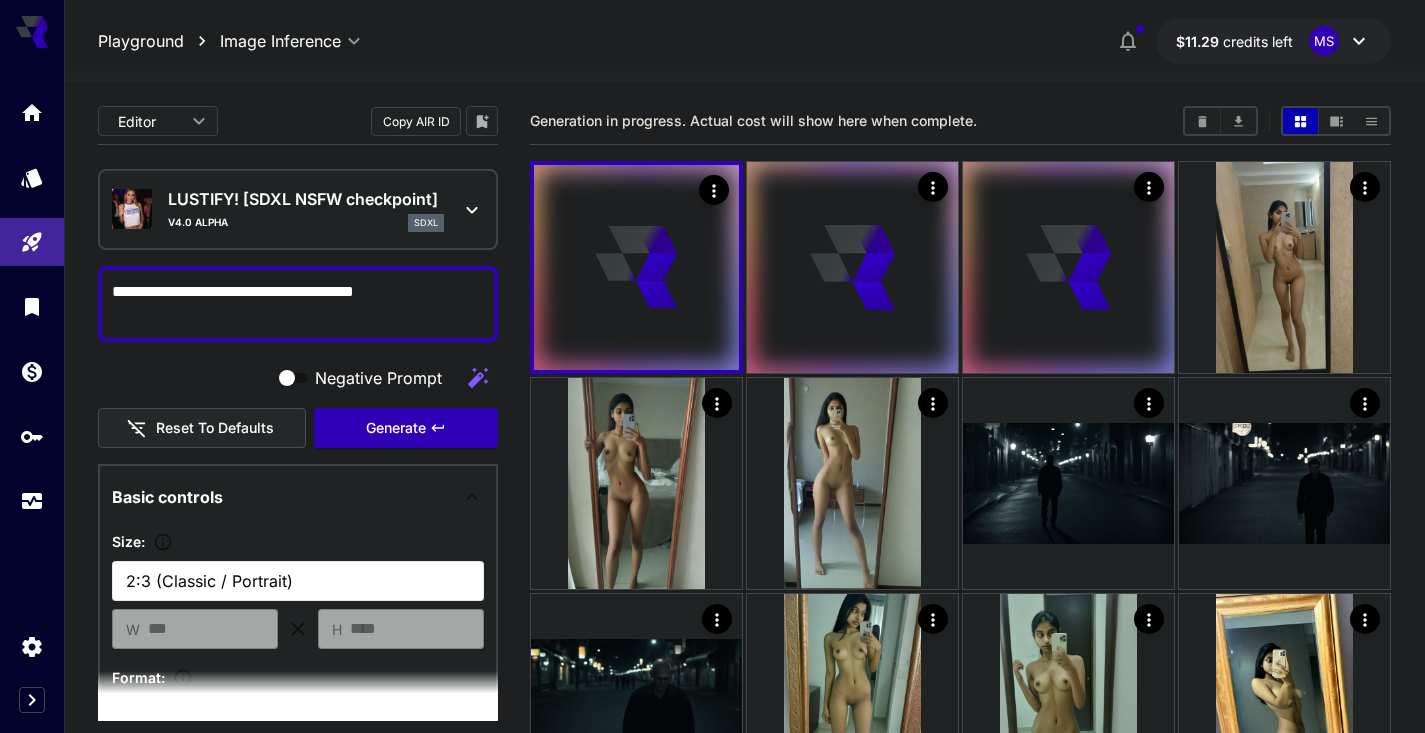 click on "**********" at bounding box center [298, 304] 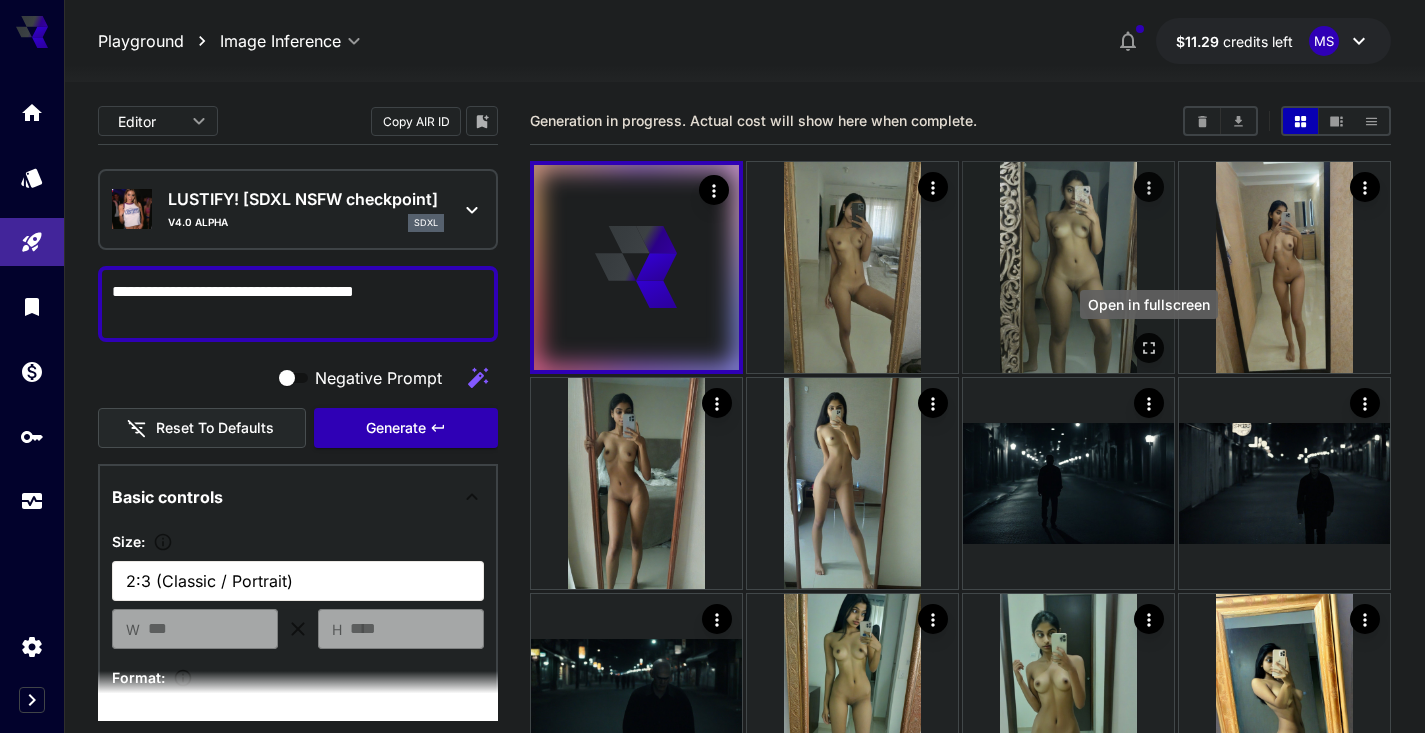 click 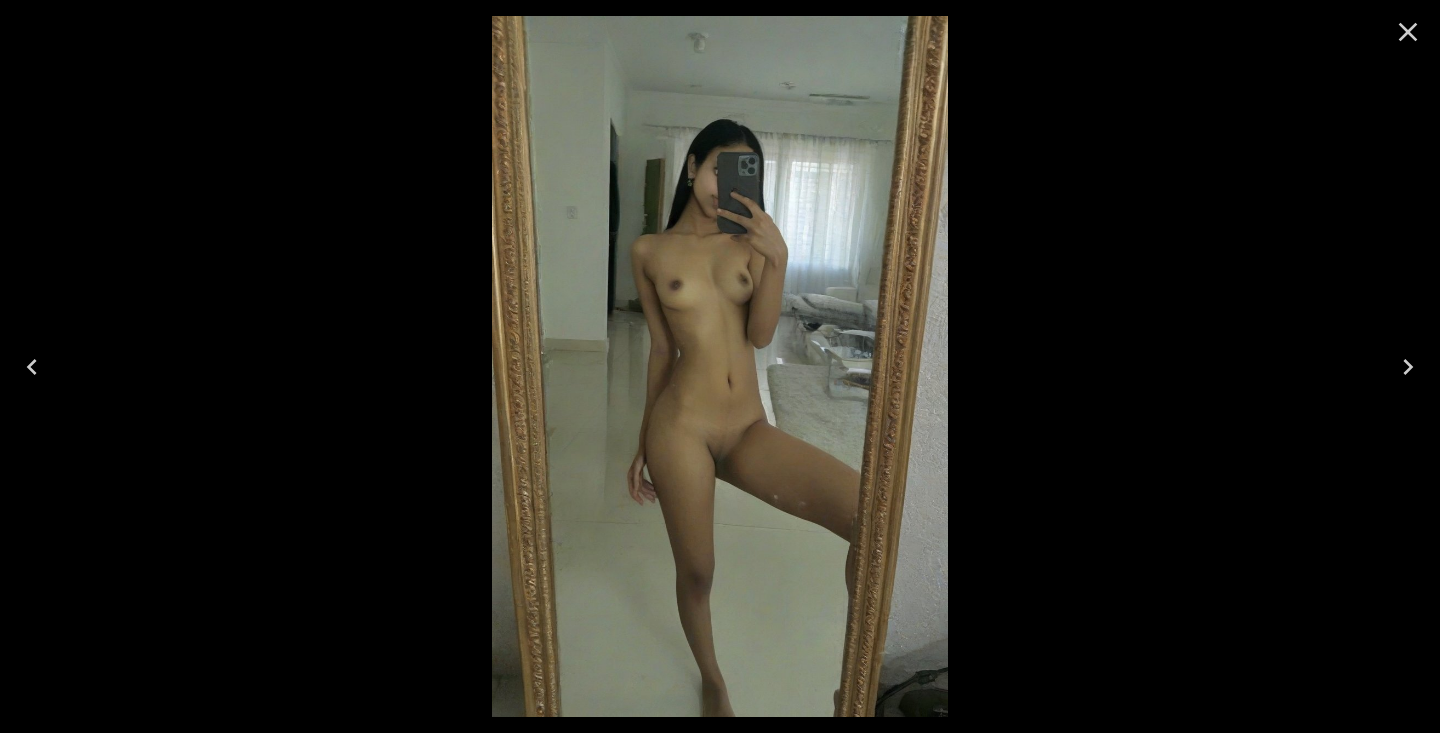 click 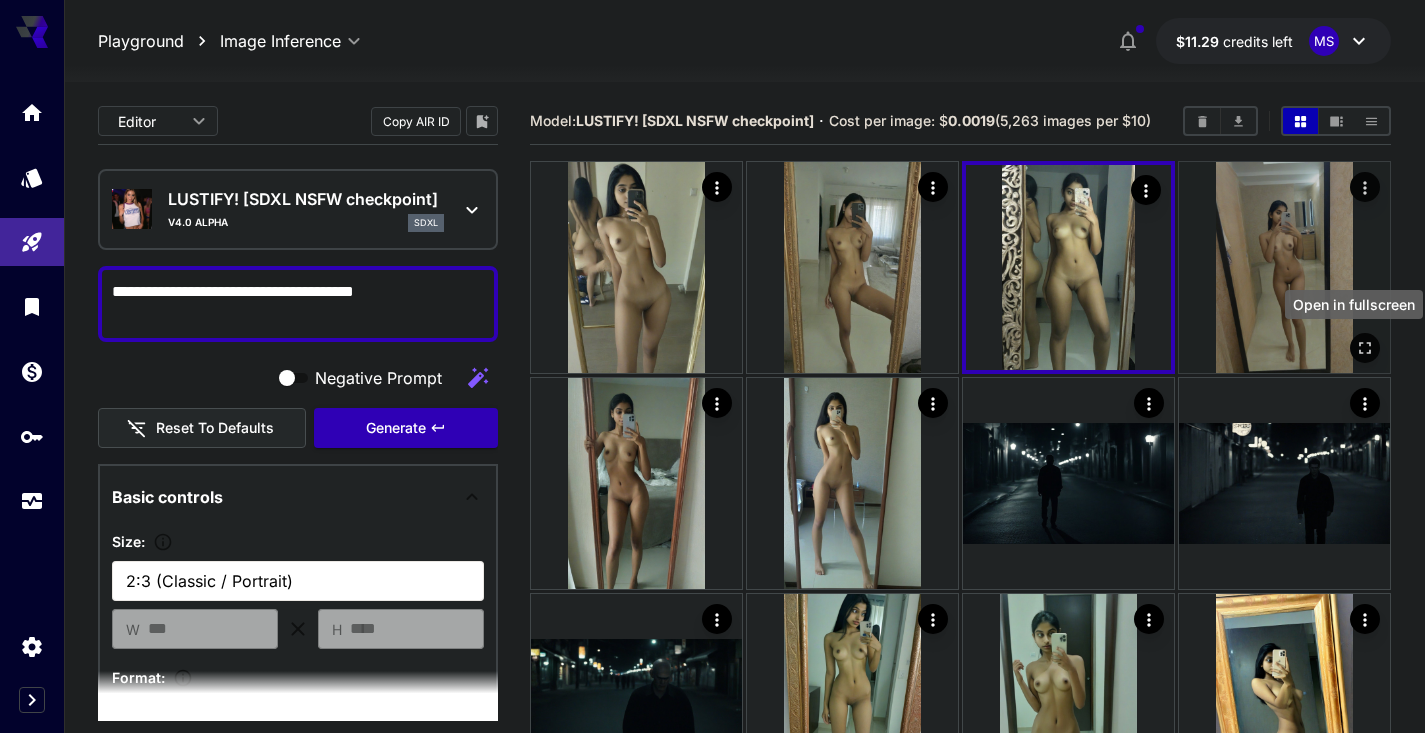 click 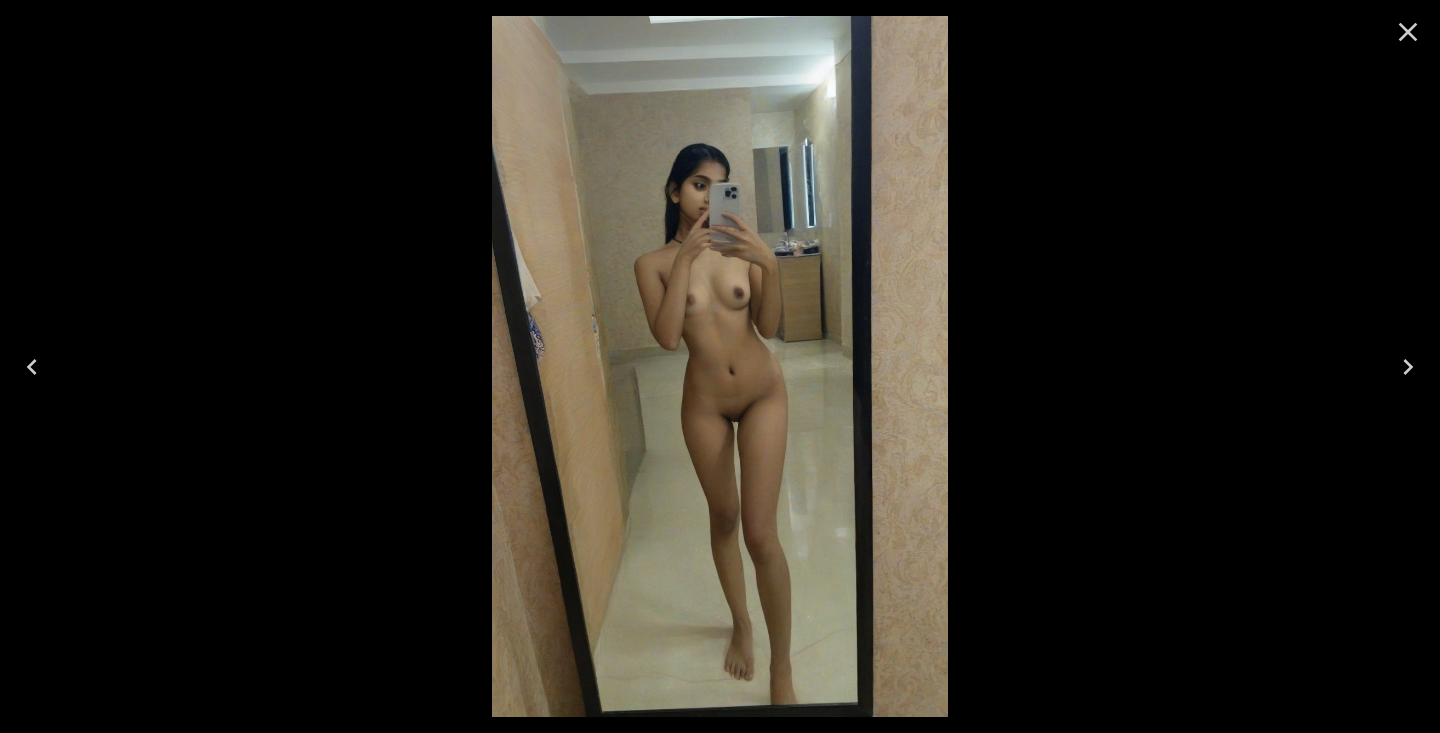 click 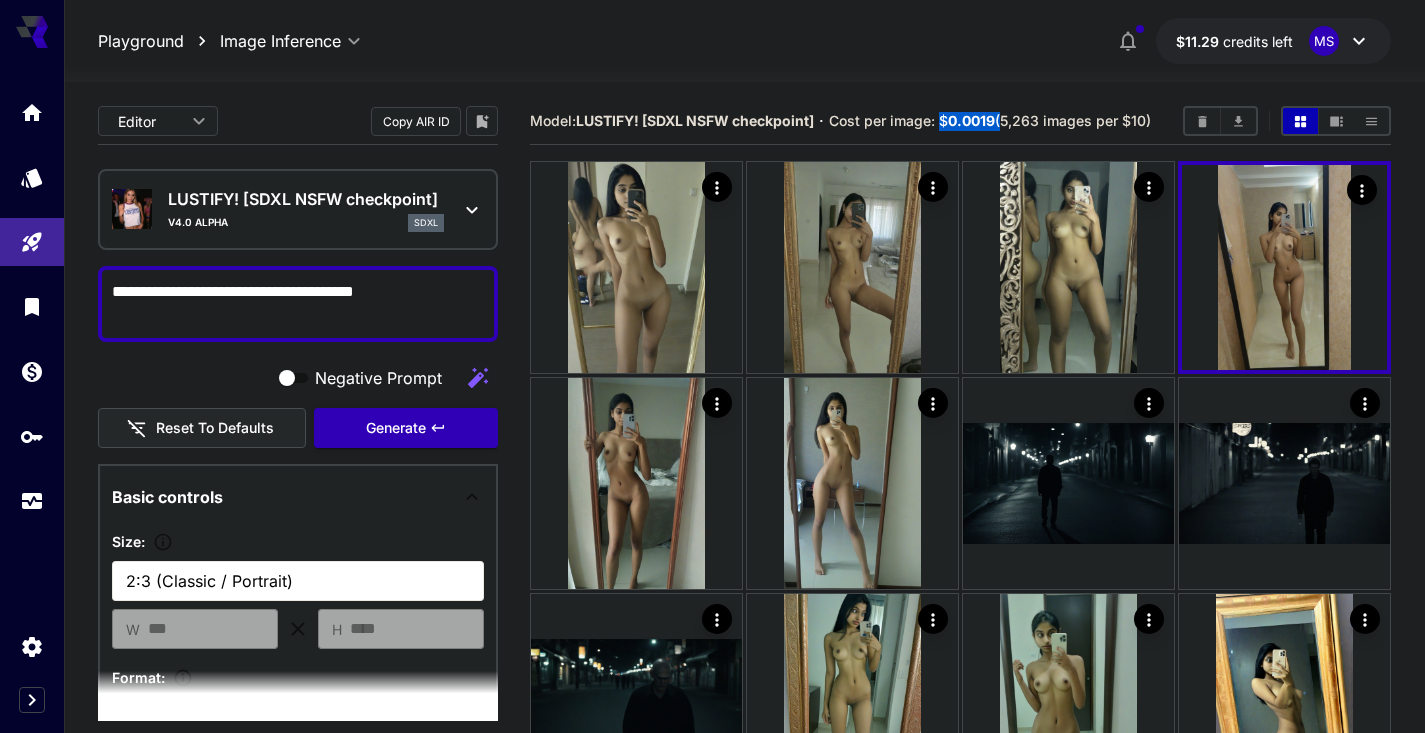drag, startPoint x: 945, startPoint y: 120, endPoint x: 1006, endPoint y: 120, distance: 61 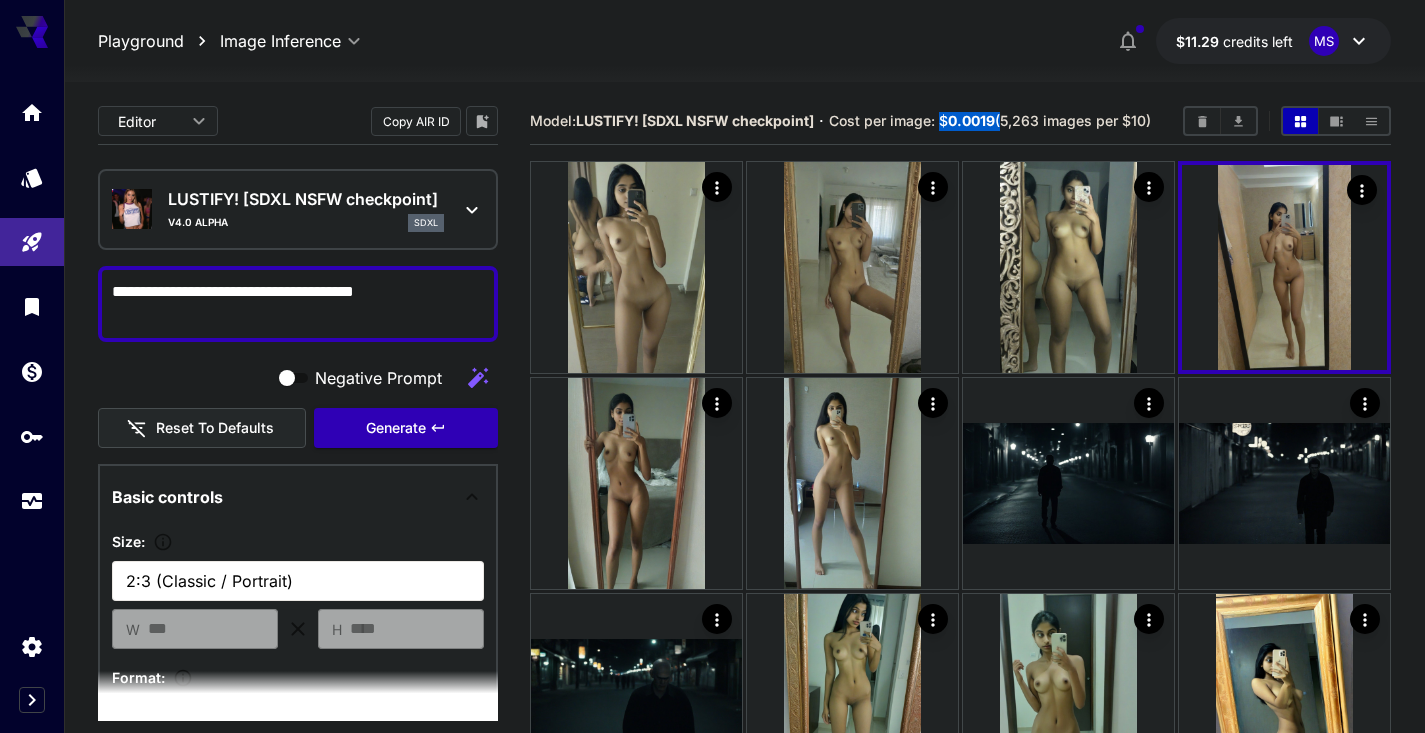 copy on "$ 0.0019" 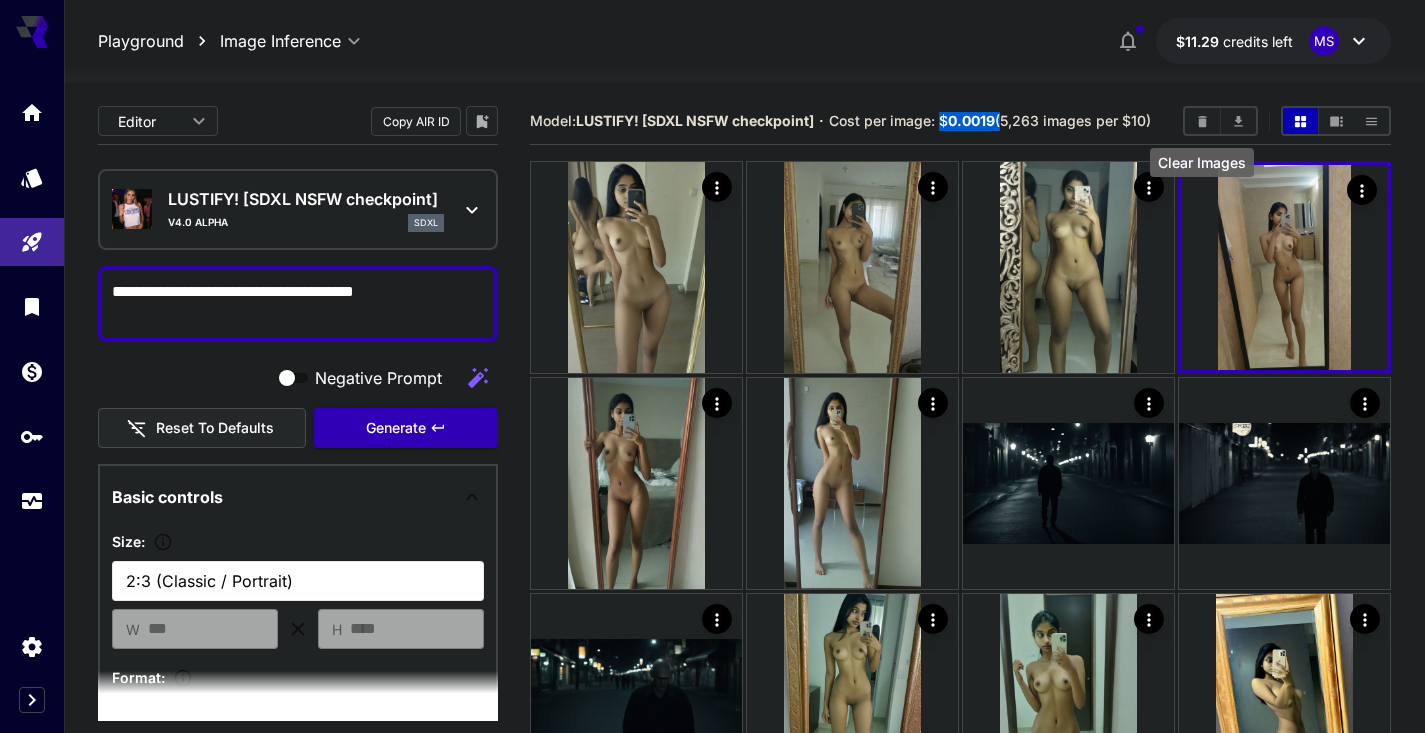click at bounding box center [1202, 121] 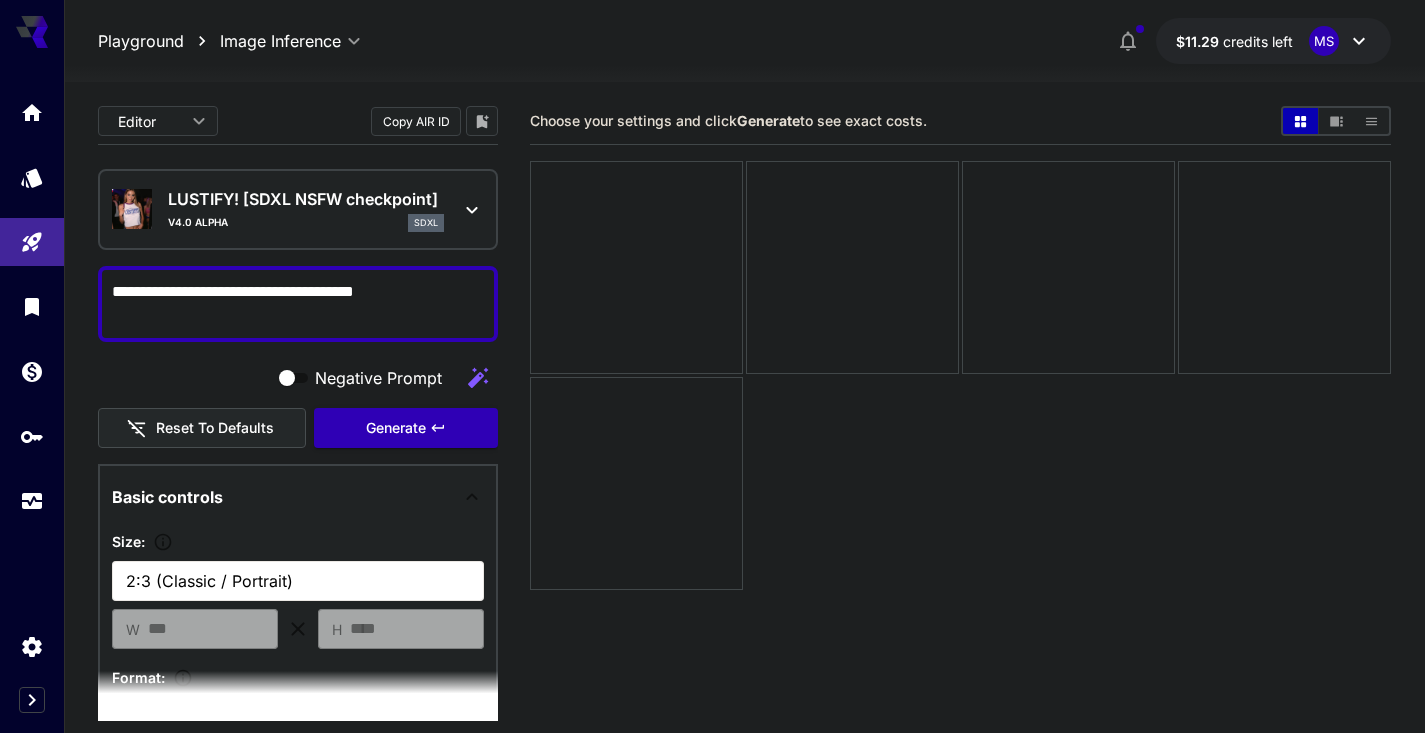 click on "**********" at bounding box center (298, 304) 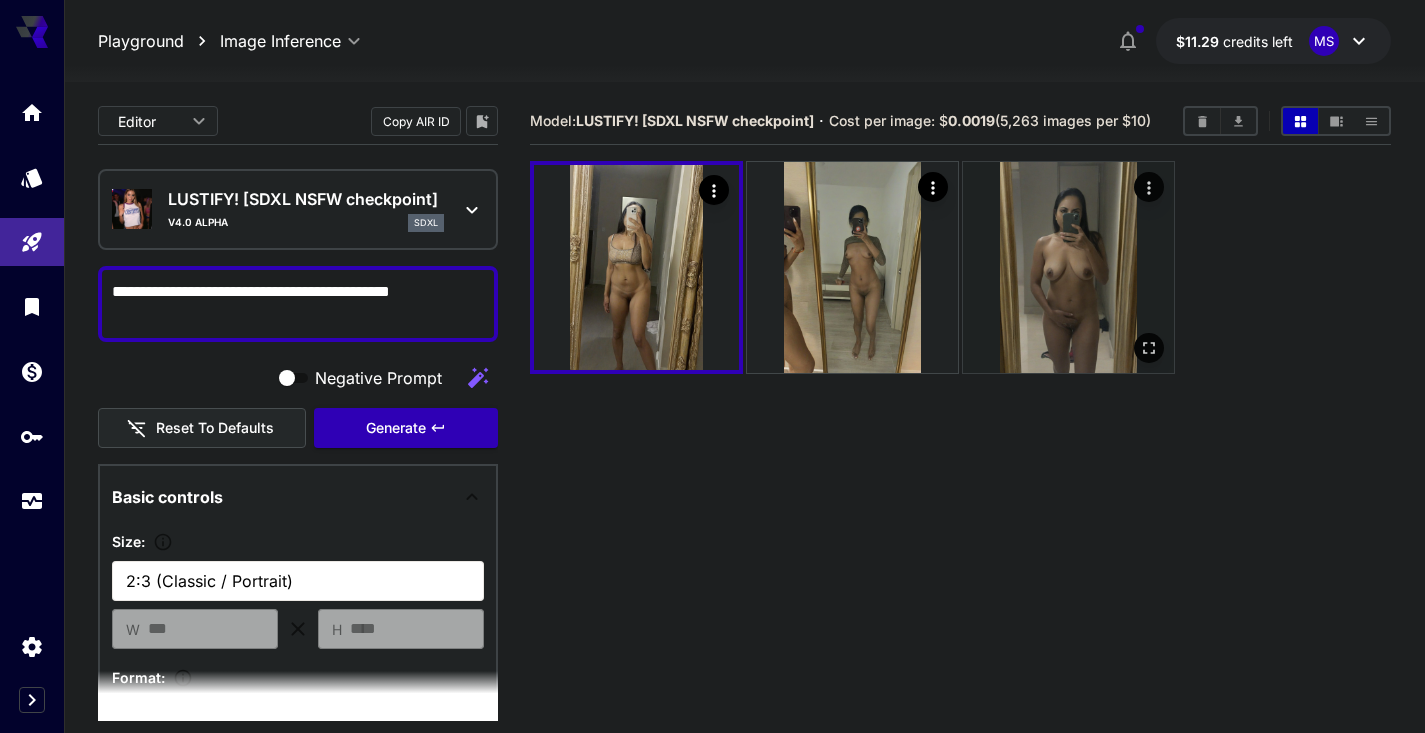 click 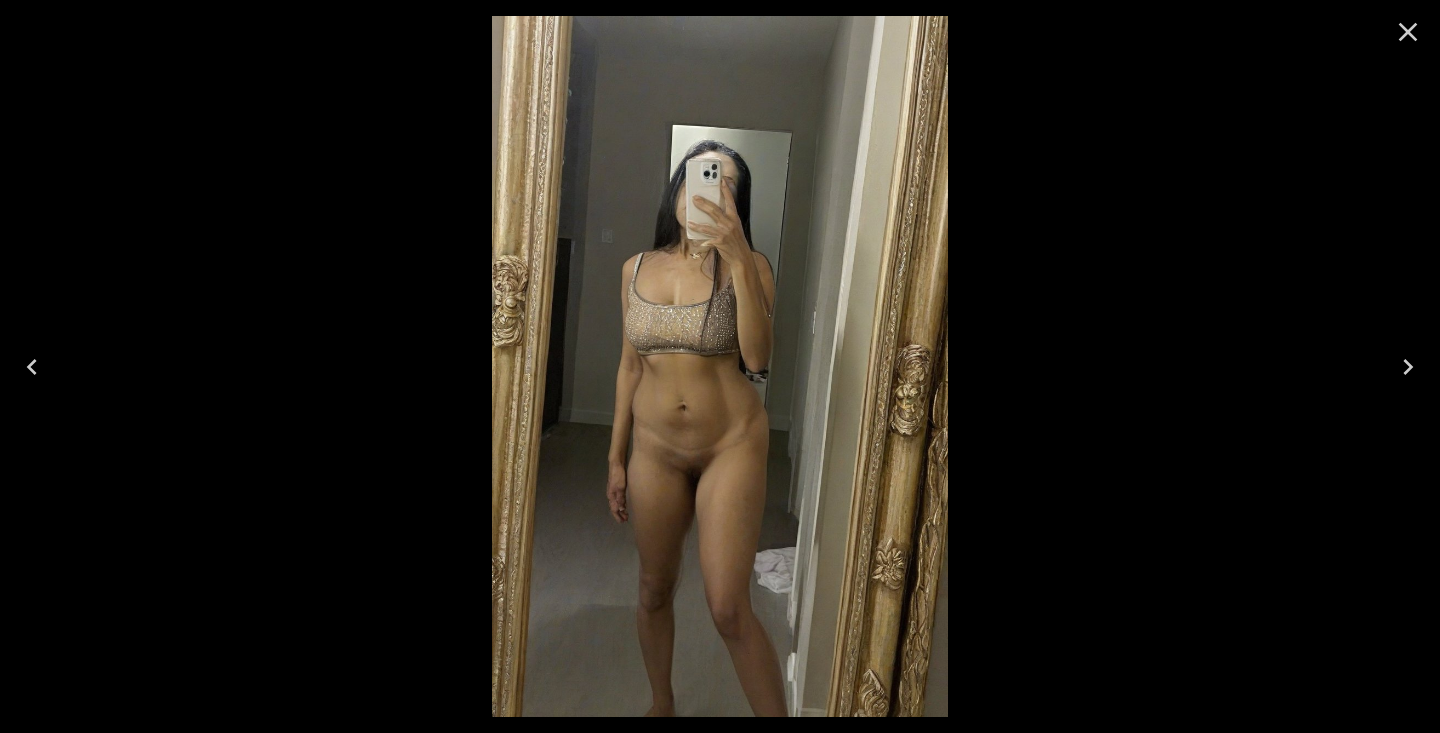 click 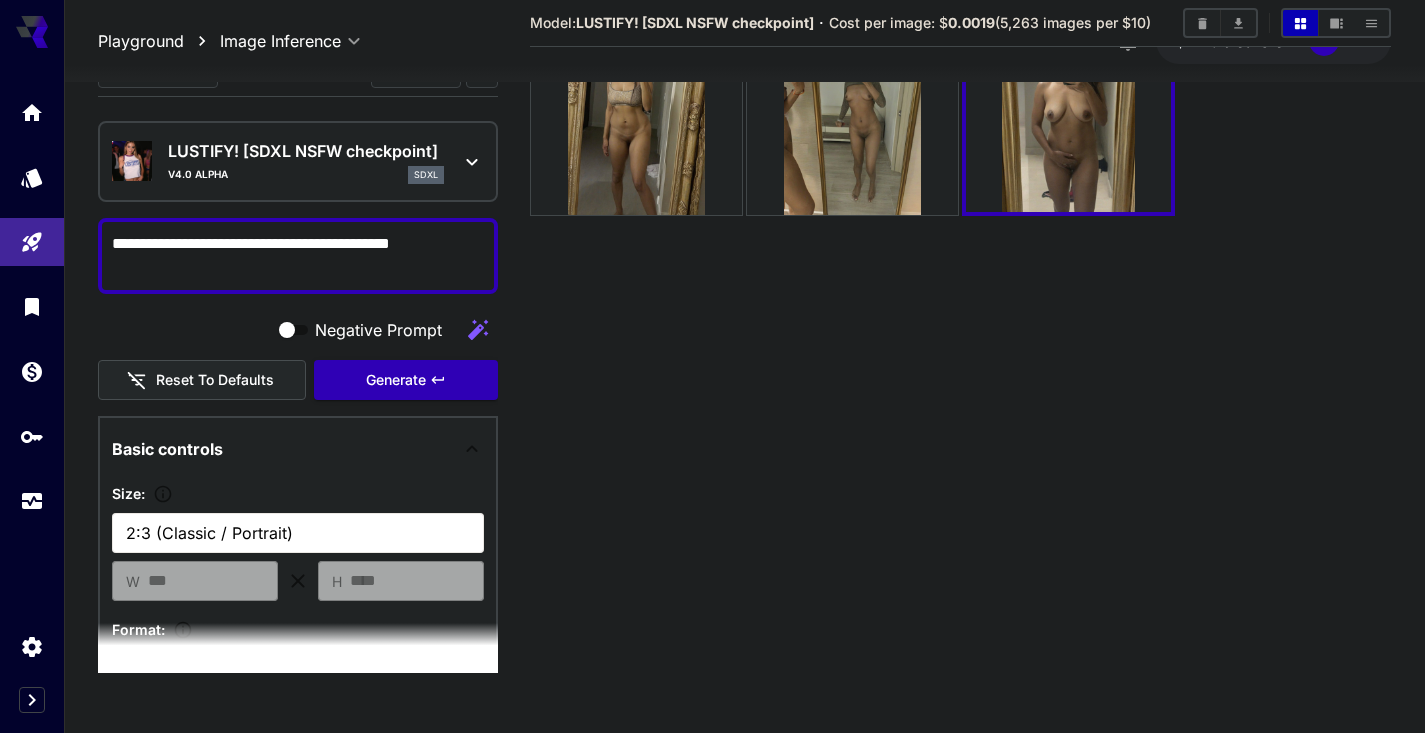scroll, scrollTop: 0, scrollLeft: 0, axis: both 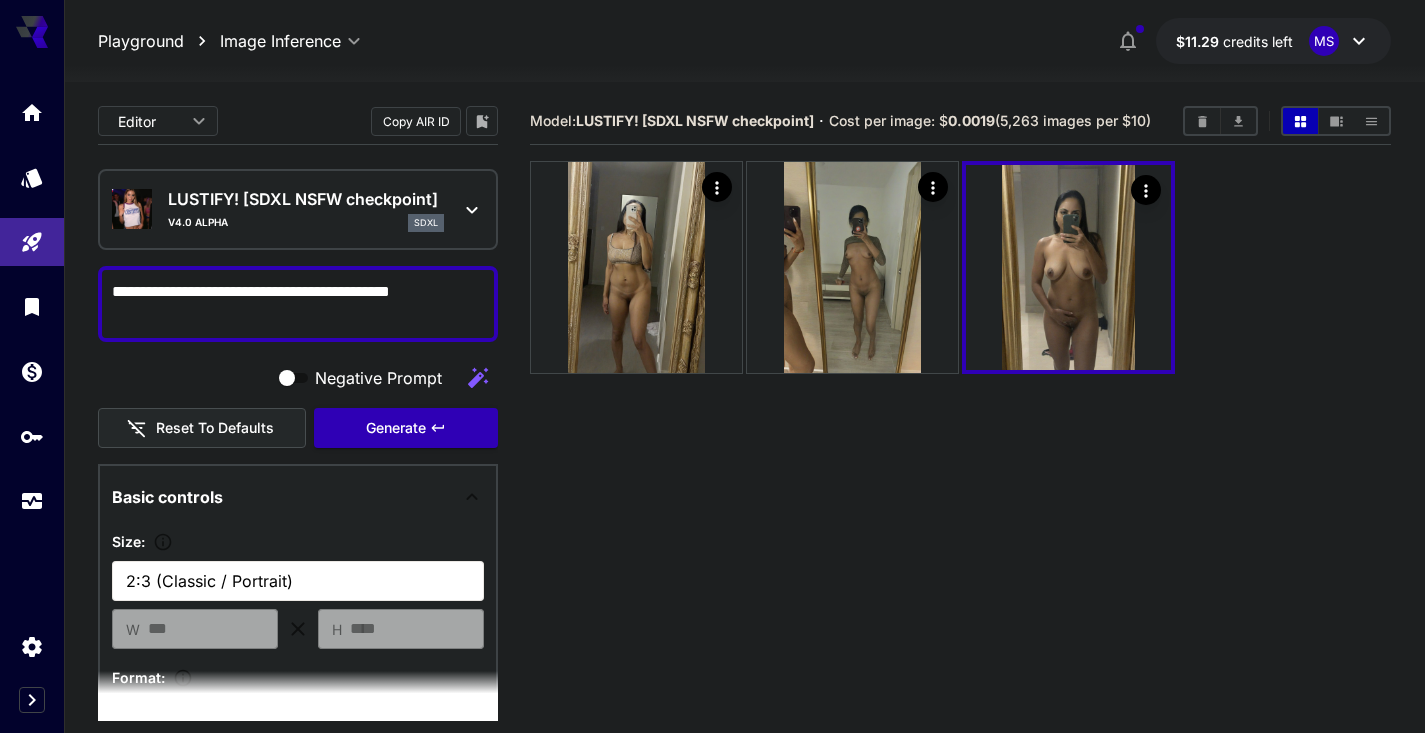 click on "**********" at bounding box center (298, 304) 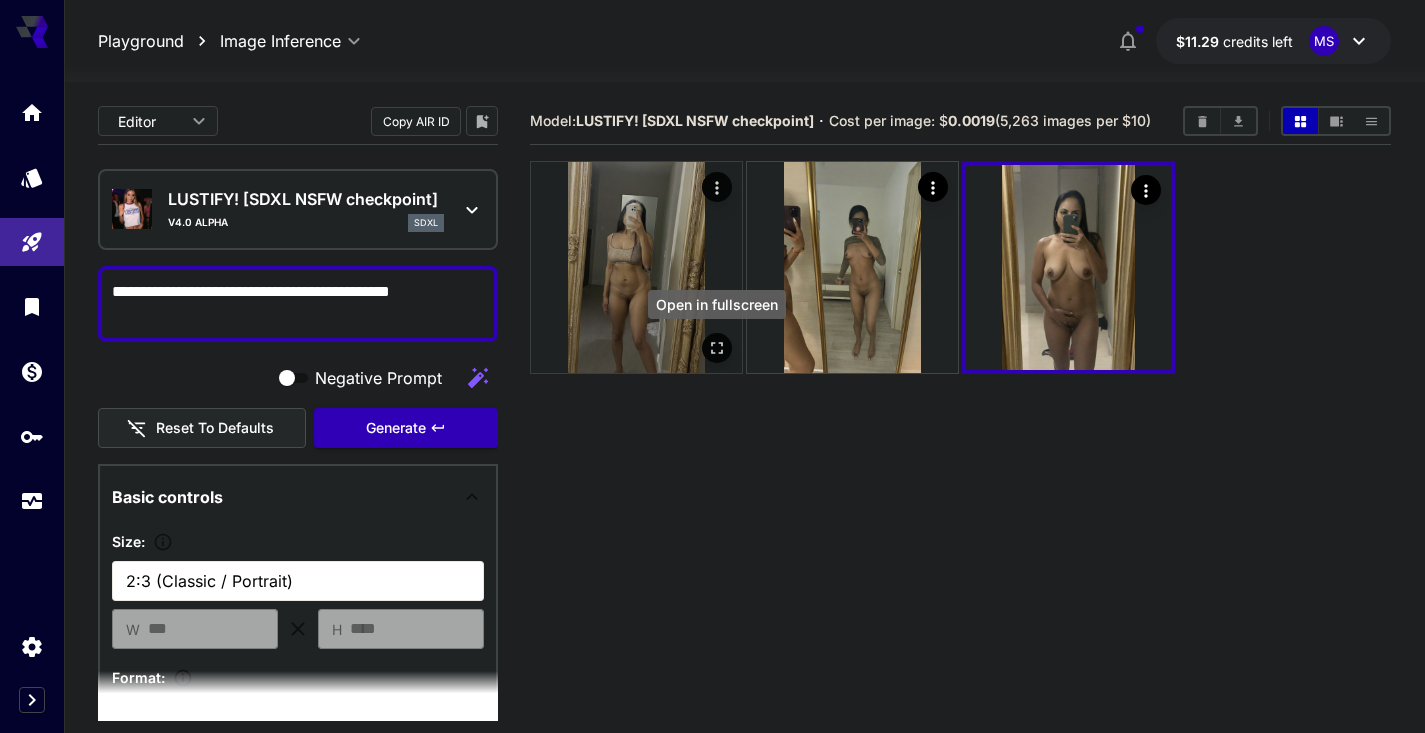 click 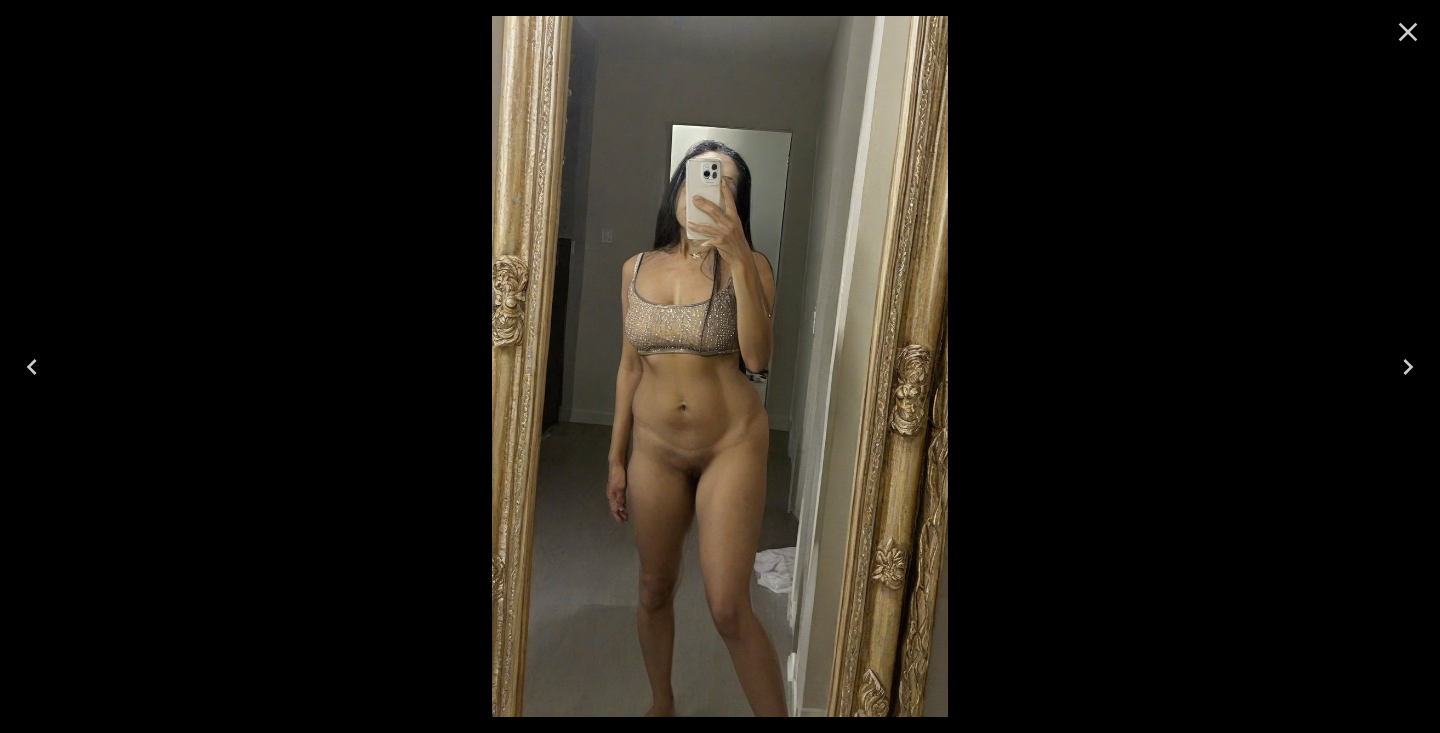 click 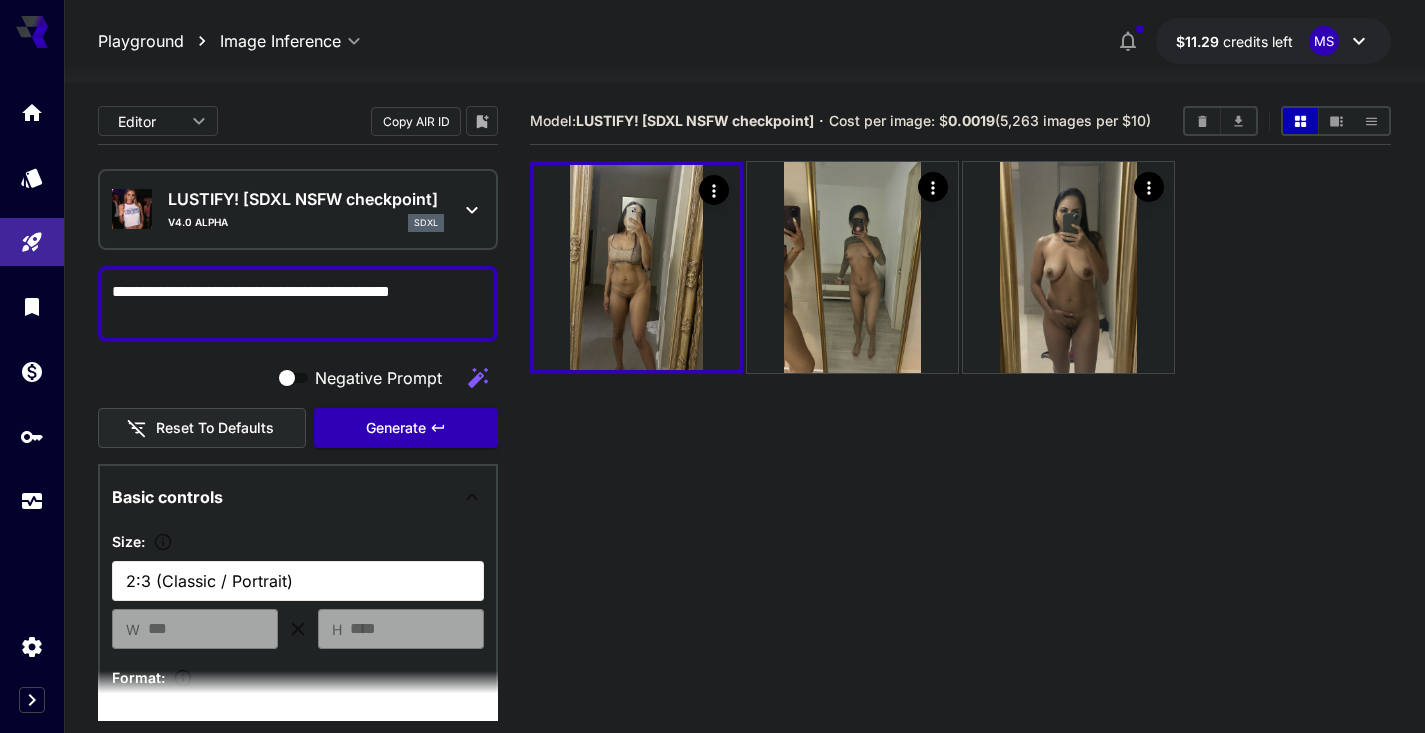 click on "**********" at bounding box center (298, 304) 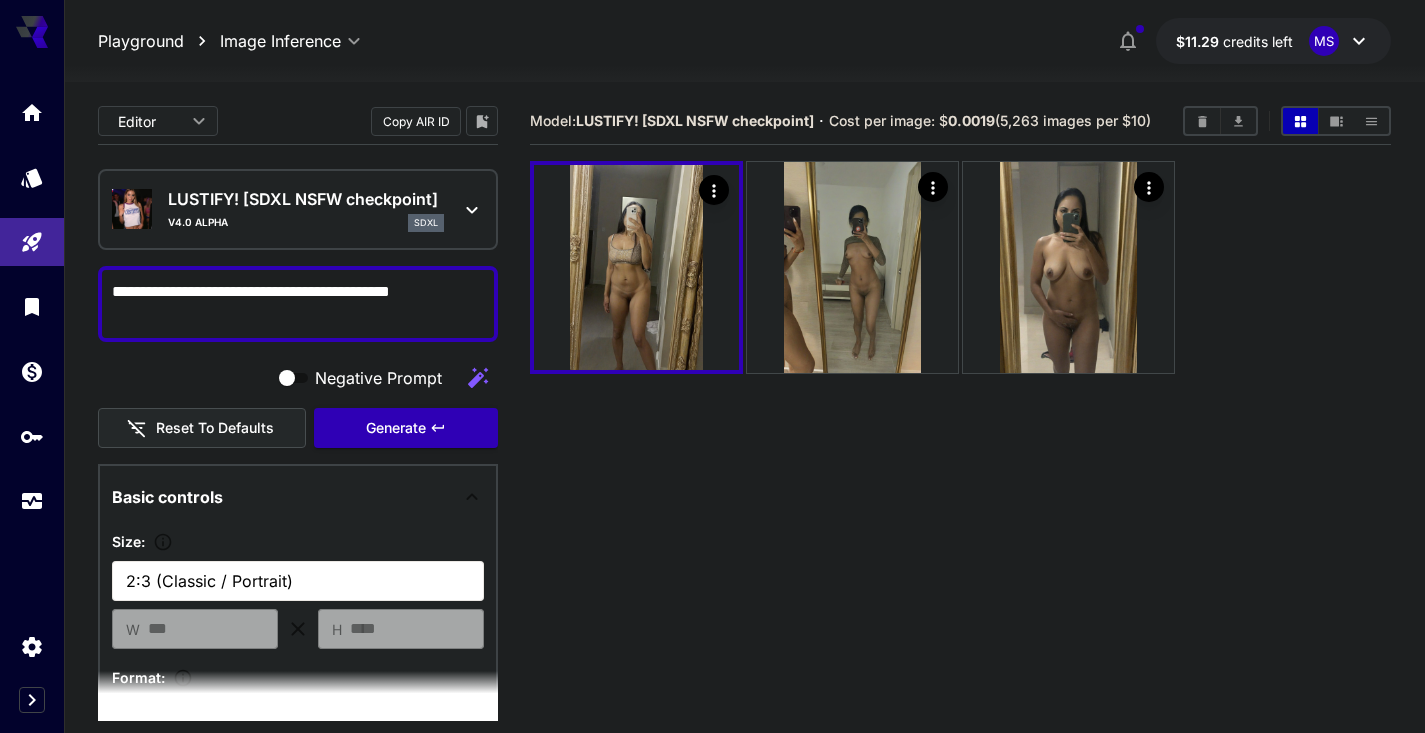 click on "**********" at bounding box center [298, 304] 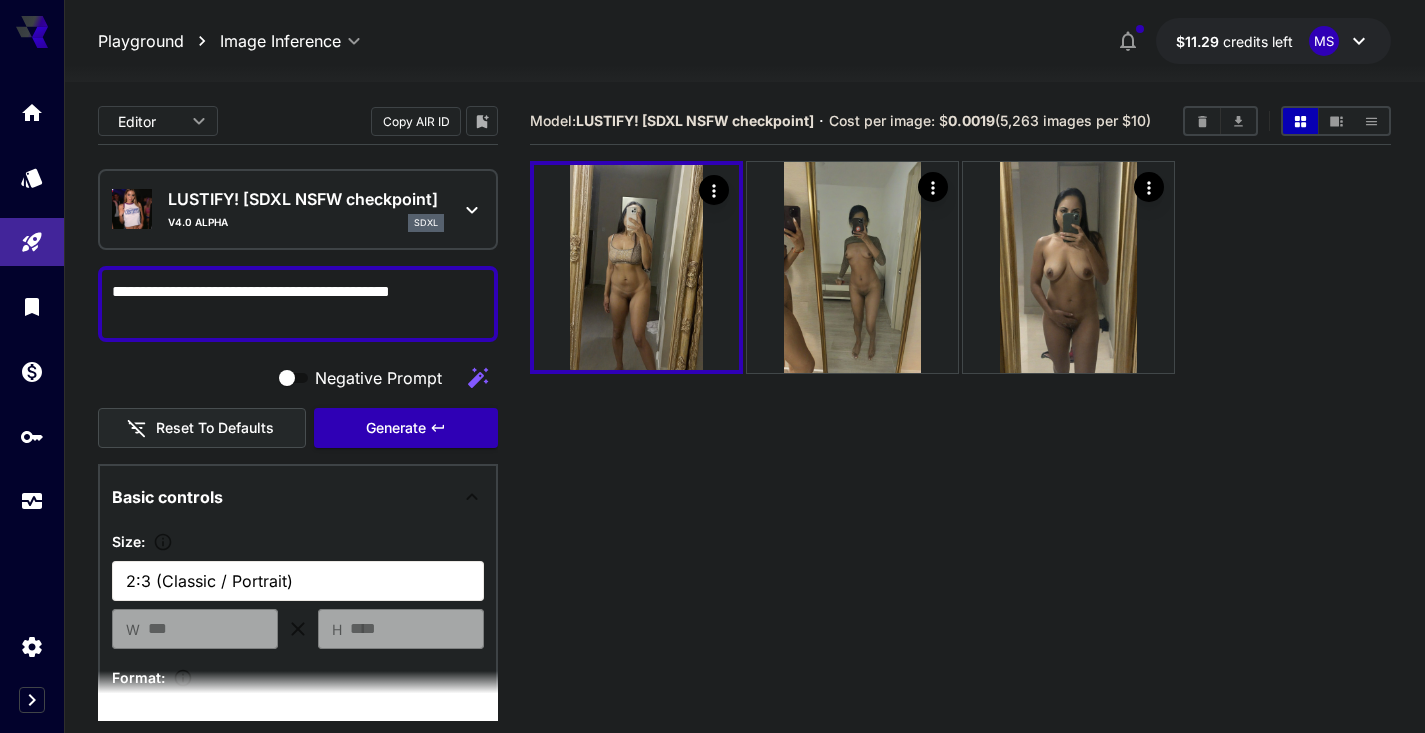 click on "**********" at bounding box center [298, 304] 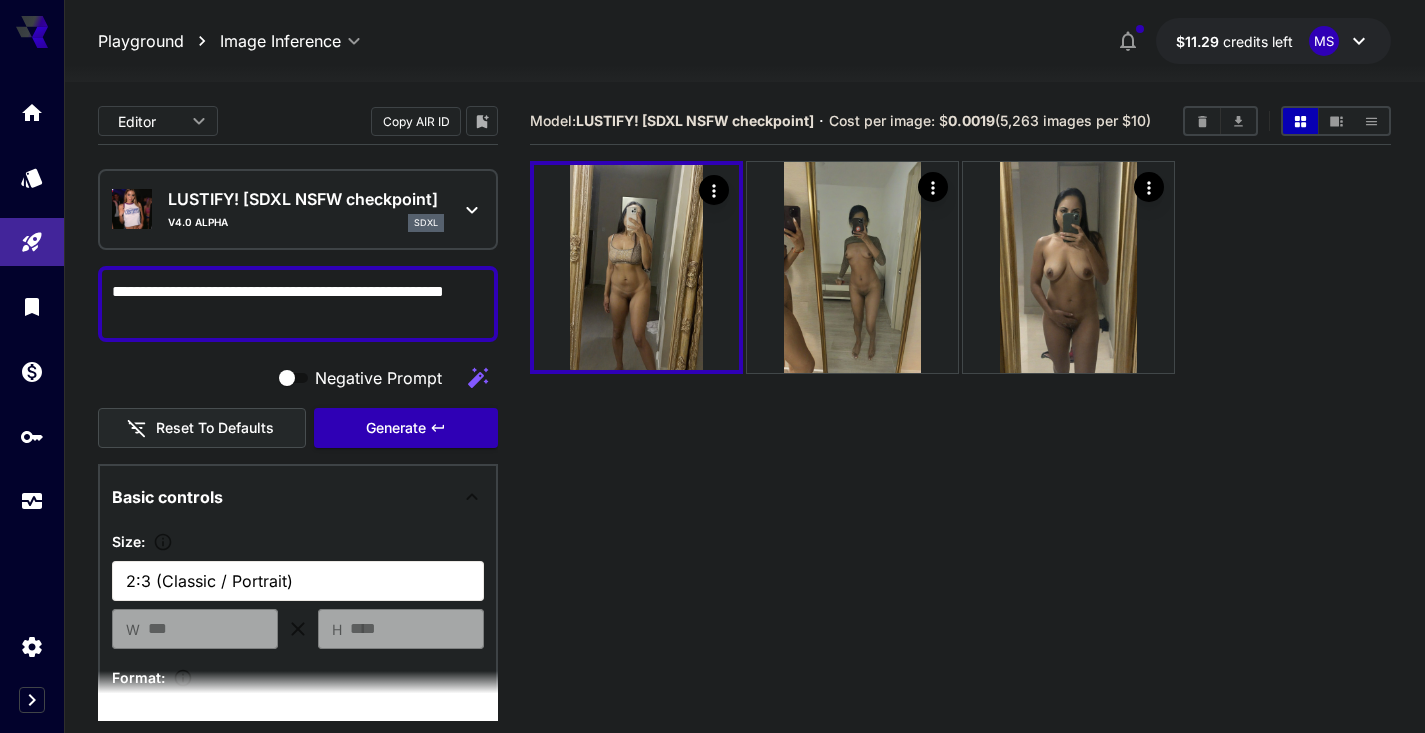 type on "**********" 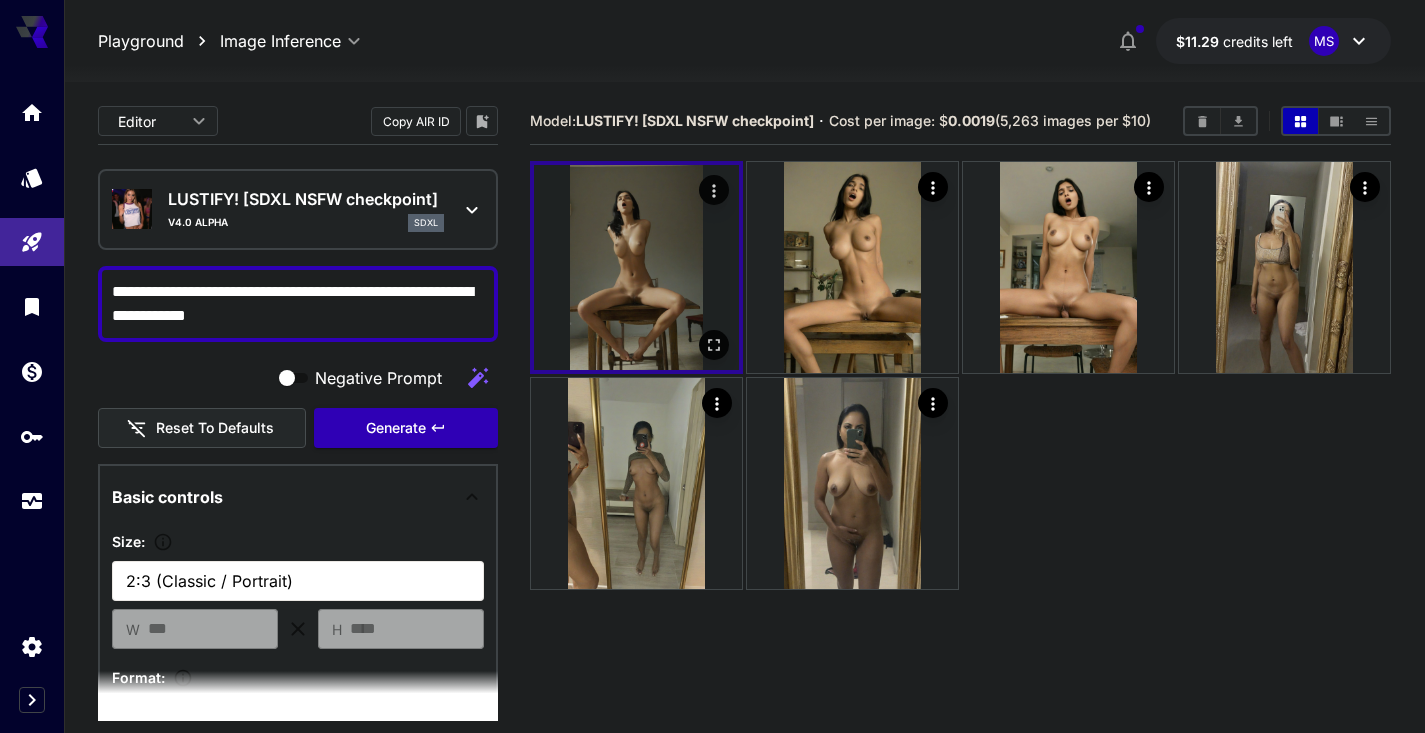 click 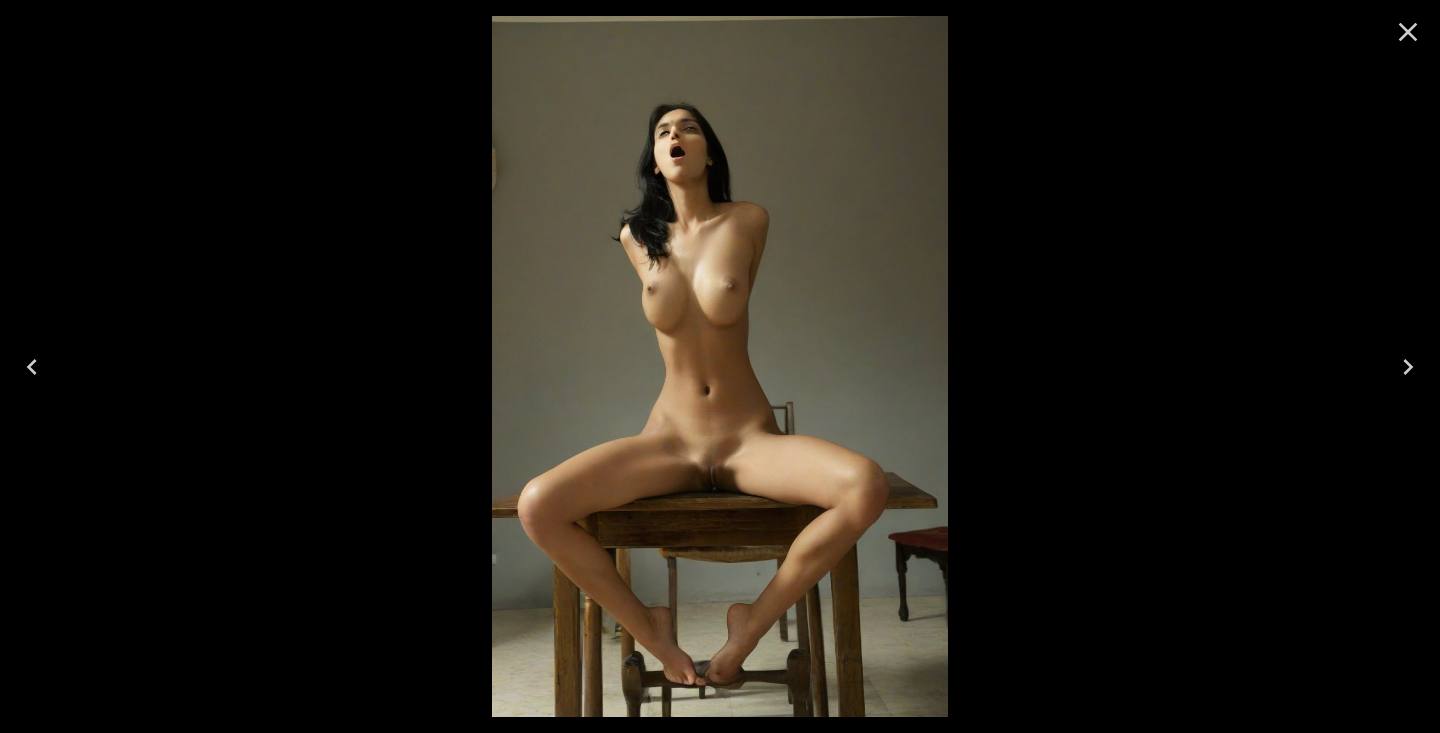 click 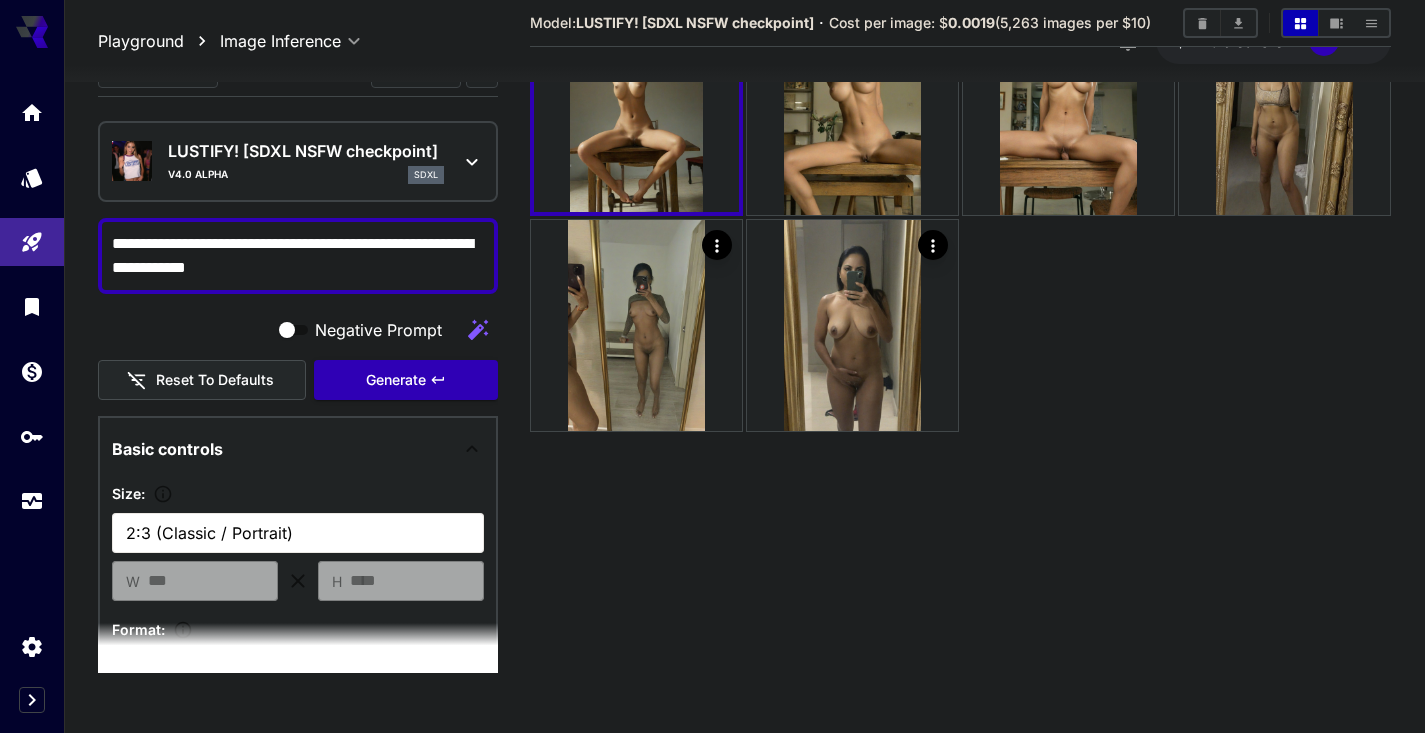 scroll, scrollTop: 0, scrollLeft: 0, axis: both 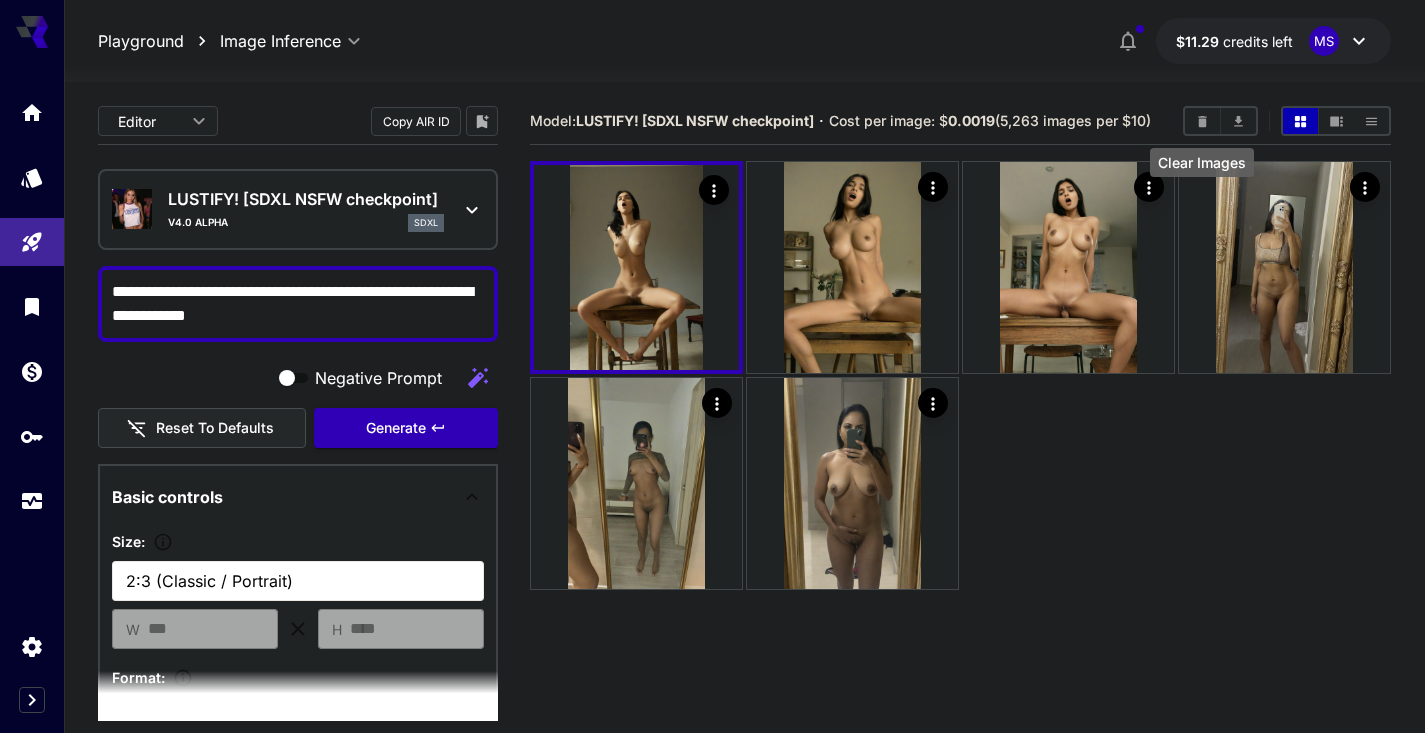 click at bounding box center (1202, 121) 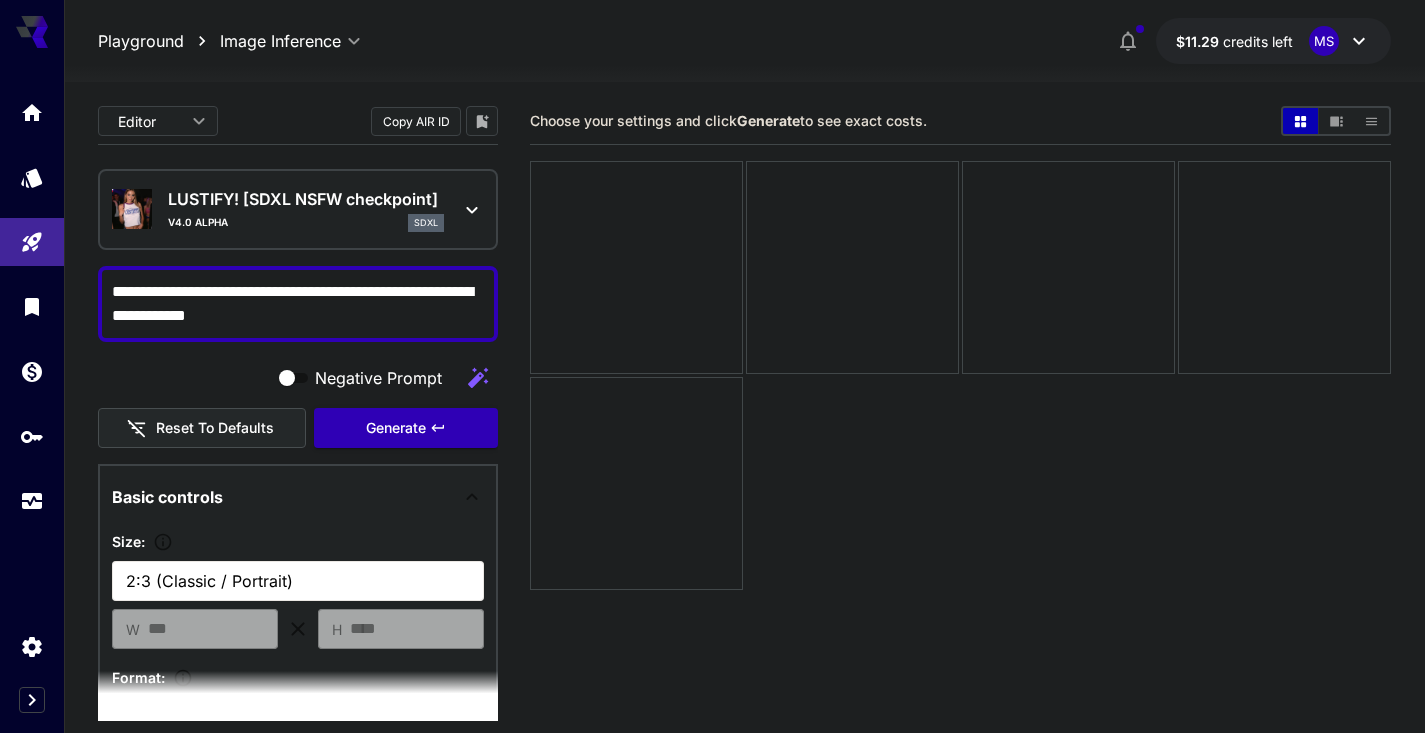 drag, startPoint x: 246, startPoint y: 294, endPoint x: 309, endPoint y: 324, distance: 69.77822 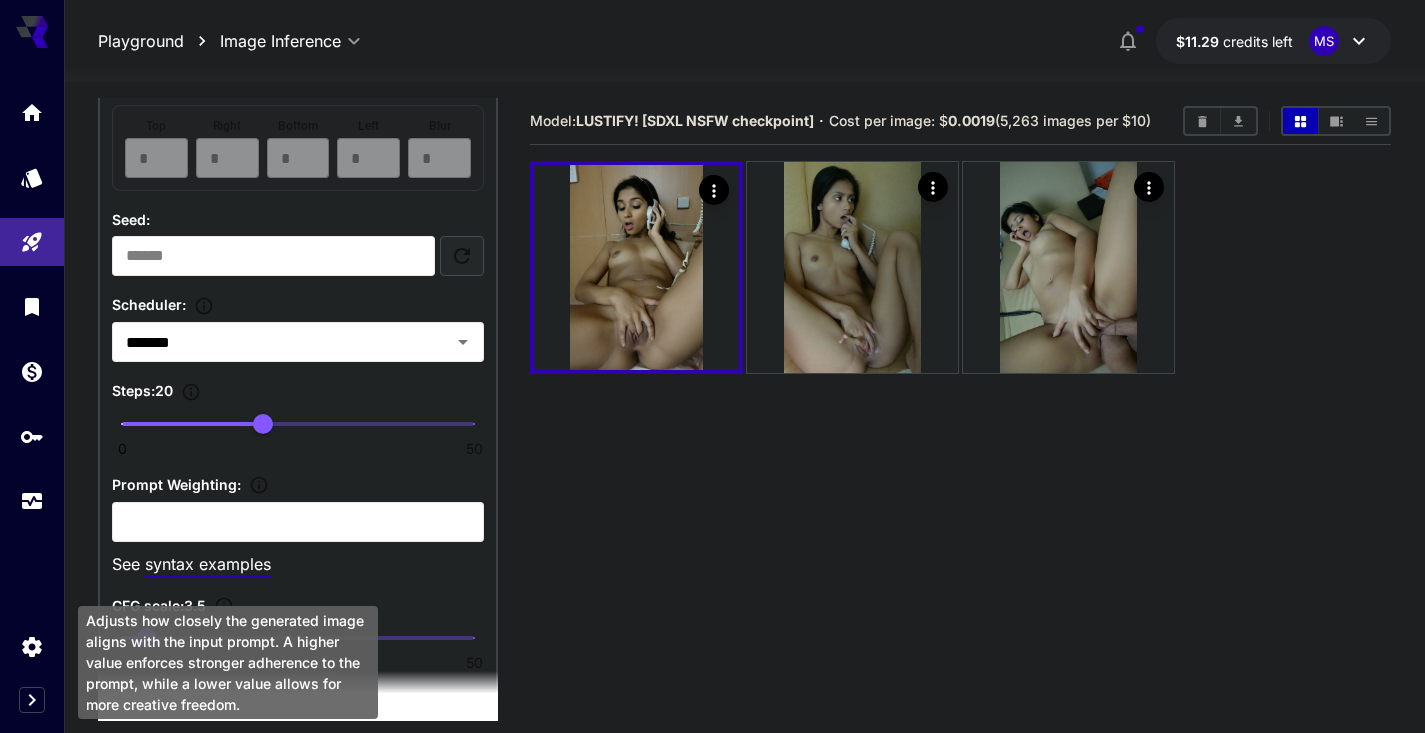 scroll, scrollTop: 1137, scrollLeft: 0, axis: vertical 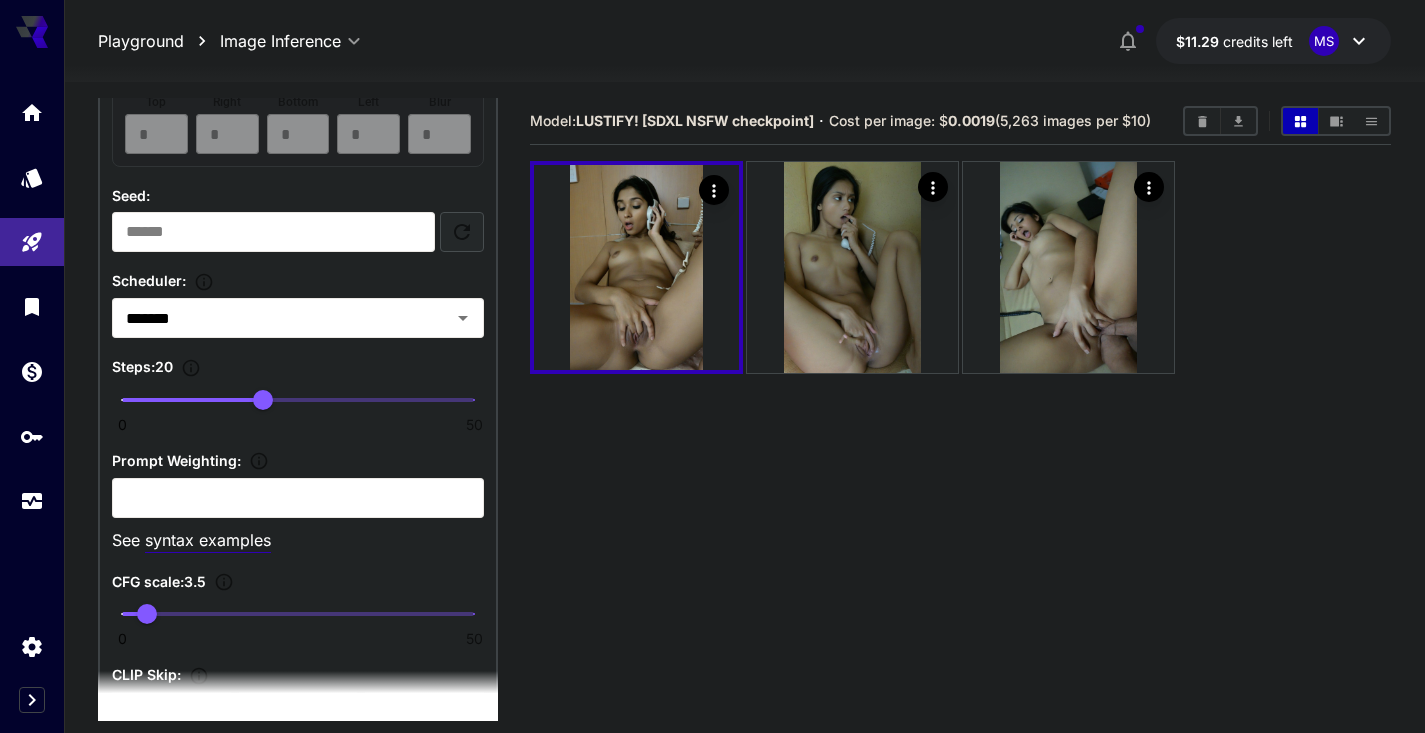 type on "**********" 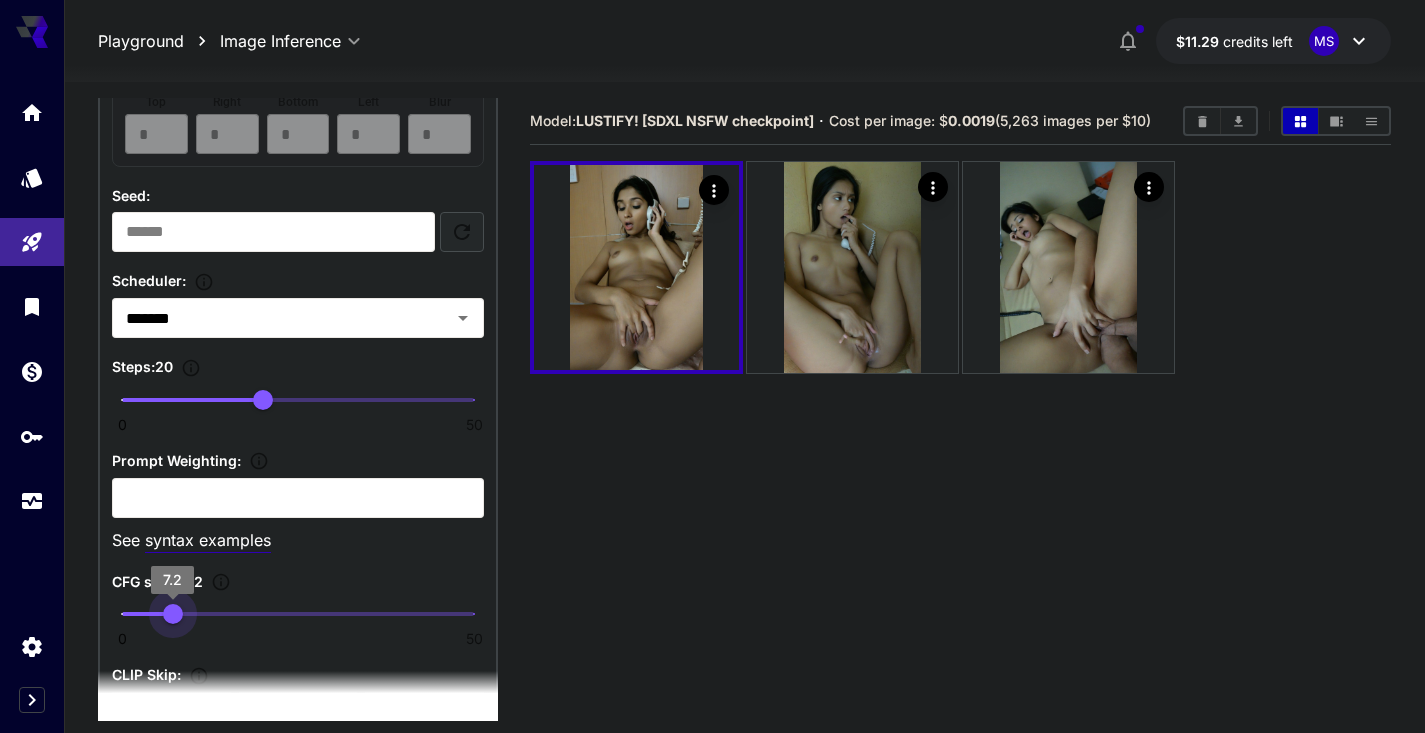 type on "*" 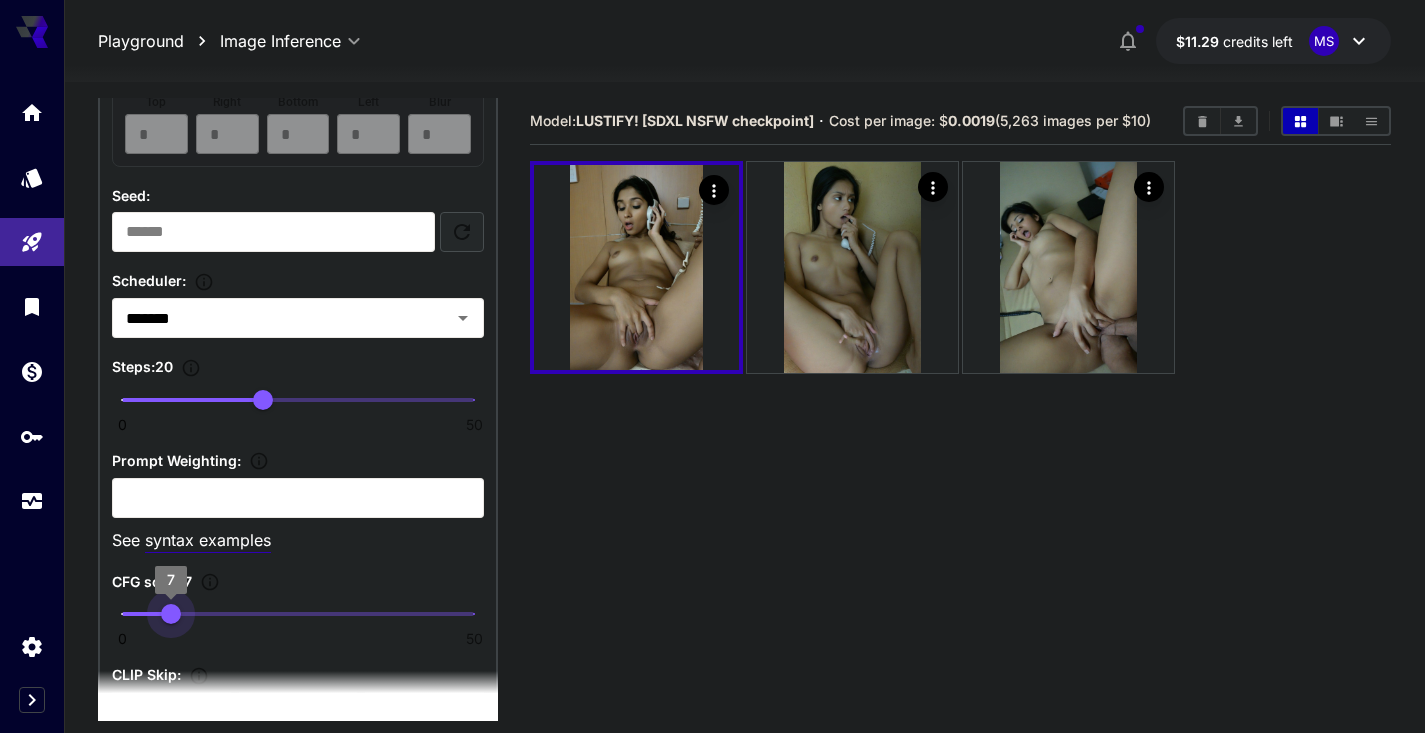 drag, startPoint x: 186, startPoint y: 610, endPoint x: 171, endPoint y: 610, distance: 15 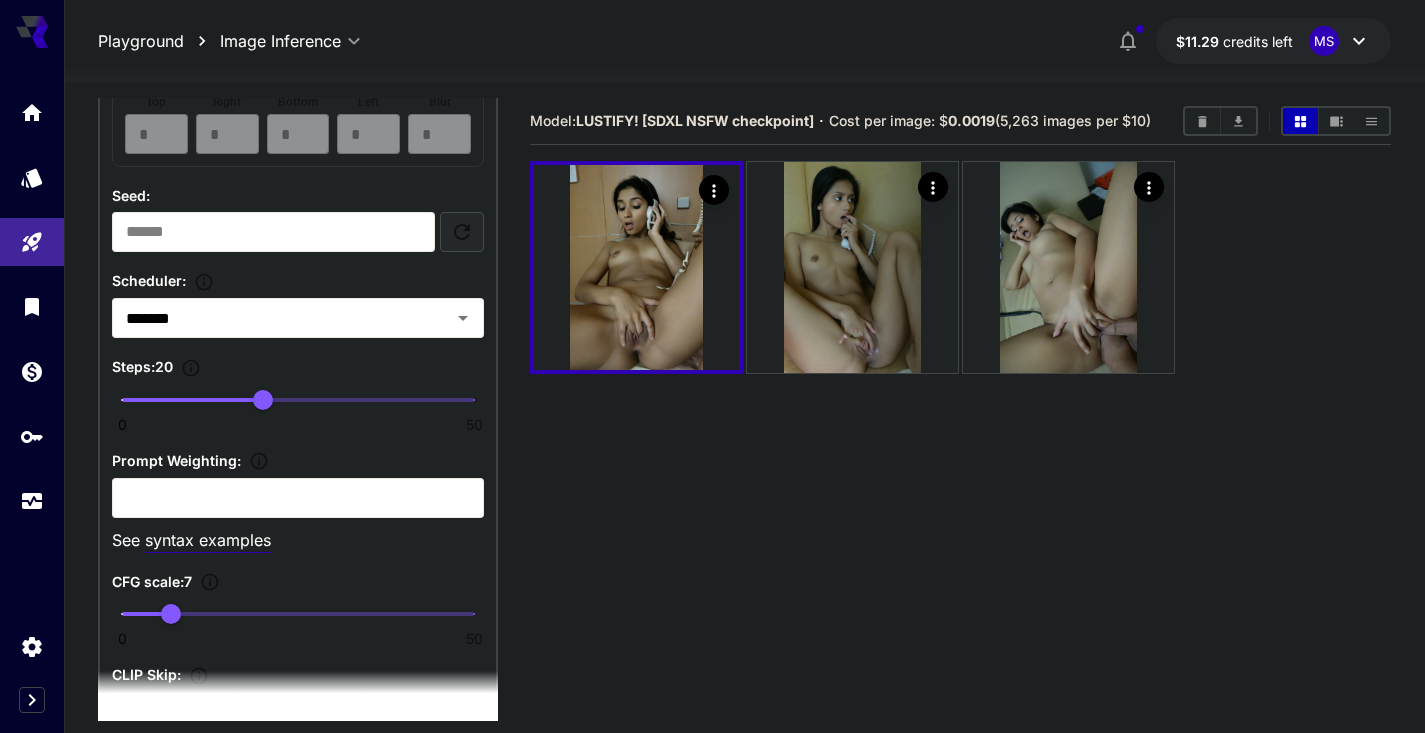 scroll, scrollTop: 0, scrollLeft: 0, axis: both 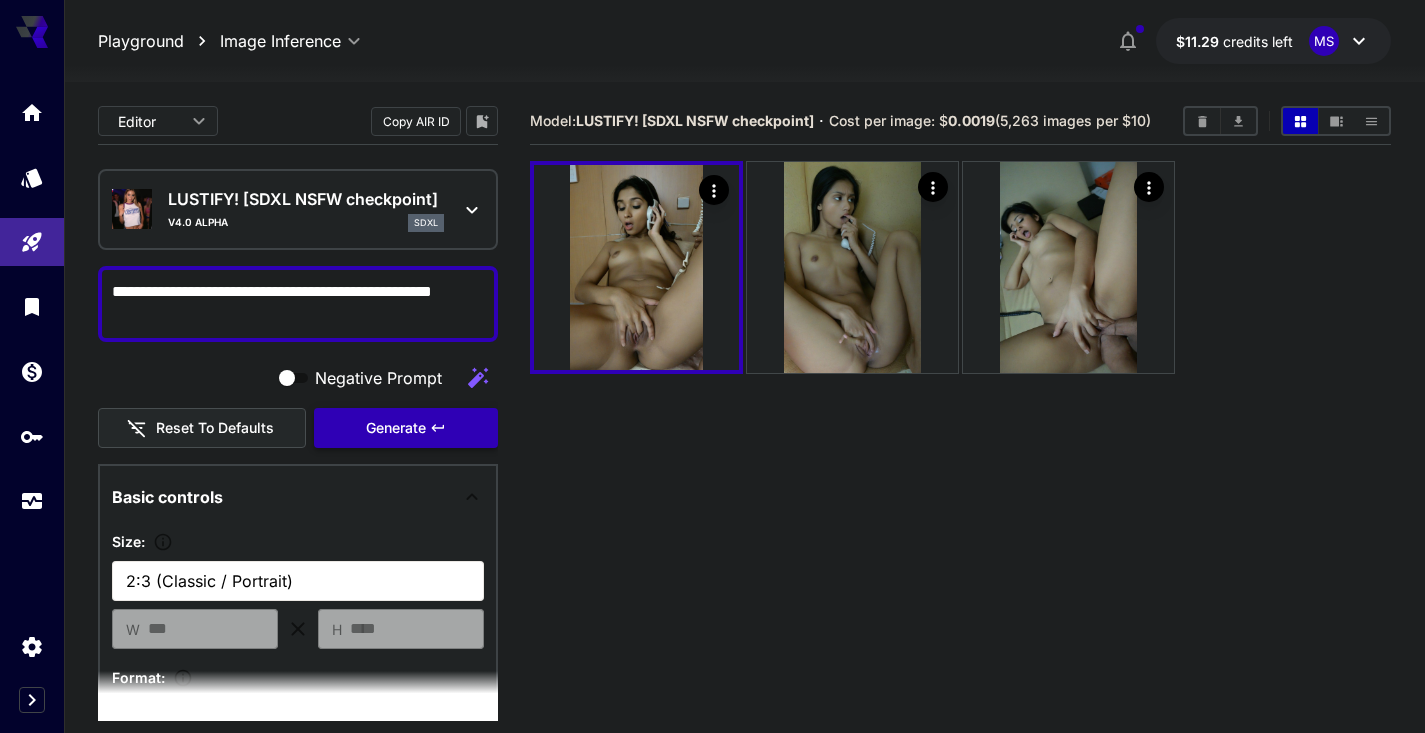 click on "Generate" at bounding box center (396, 428) 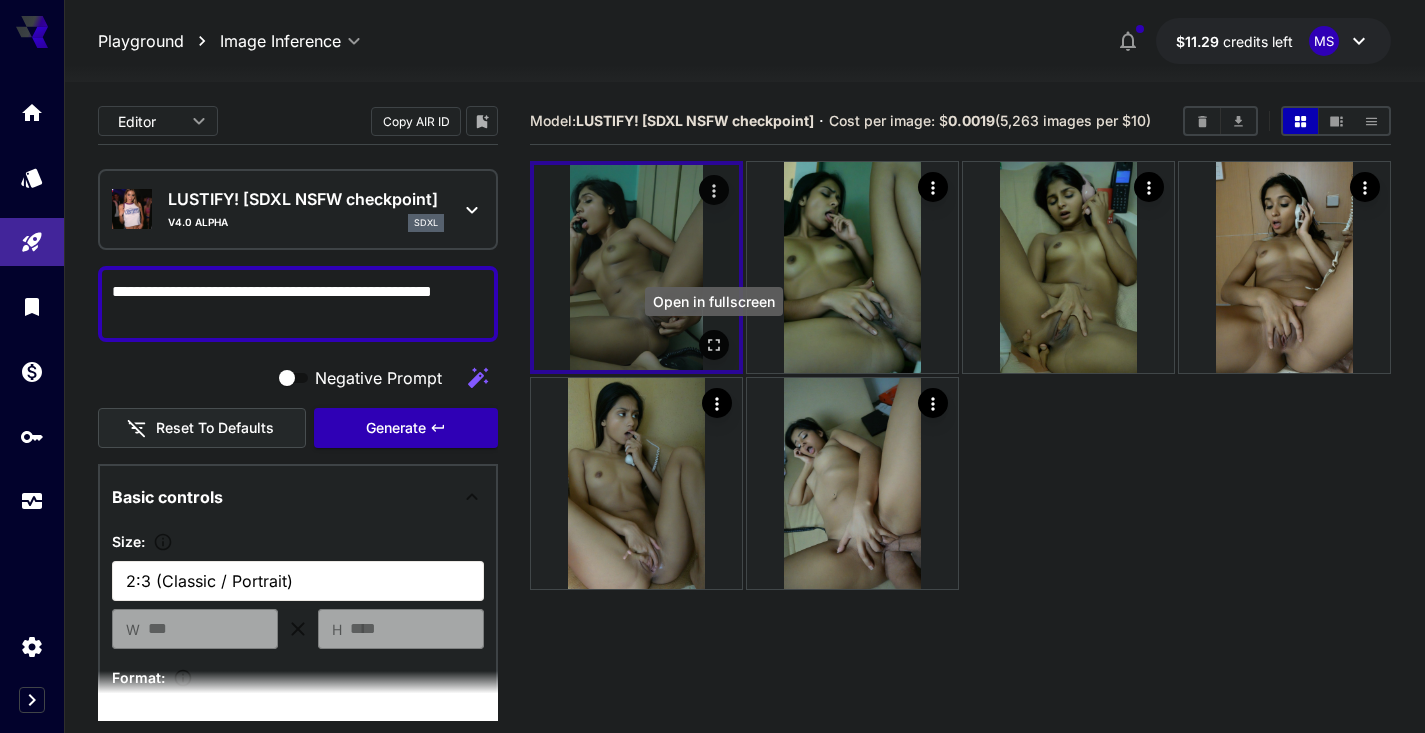 click 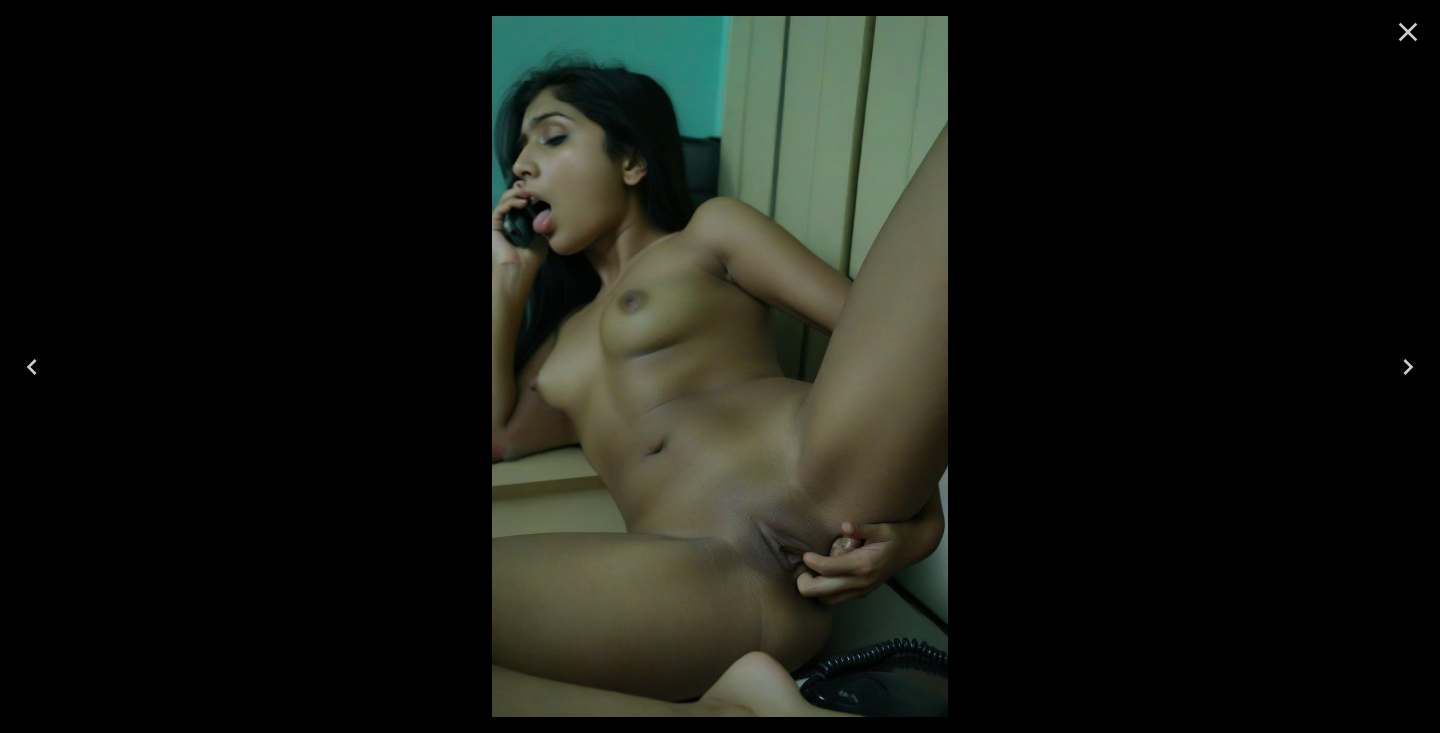 click 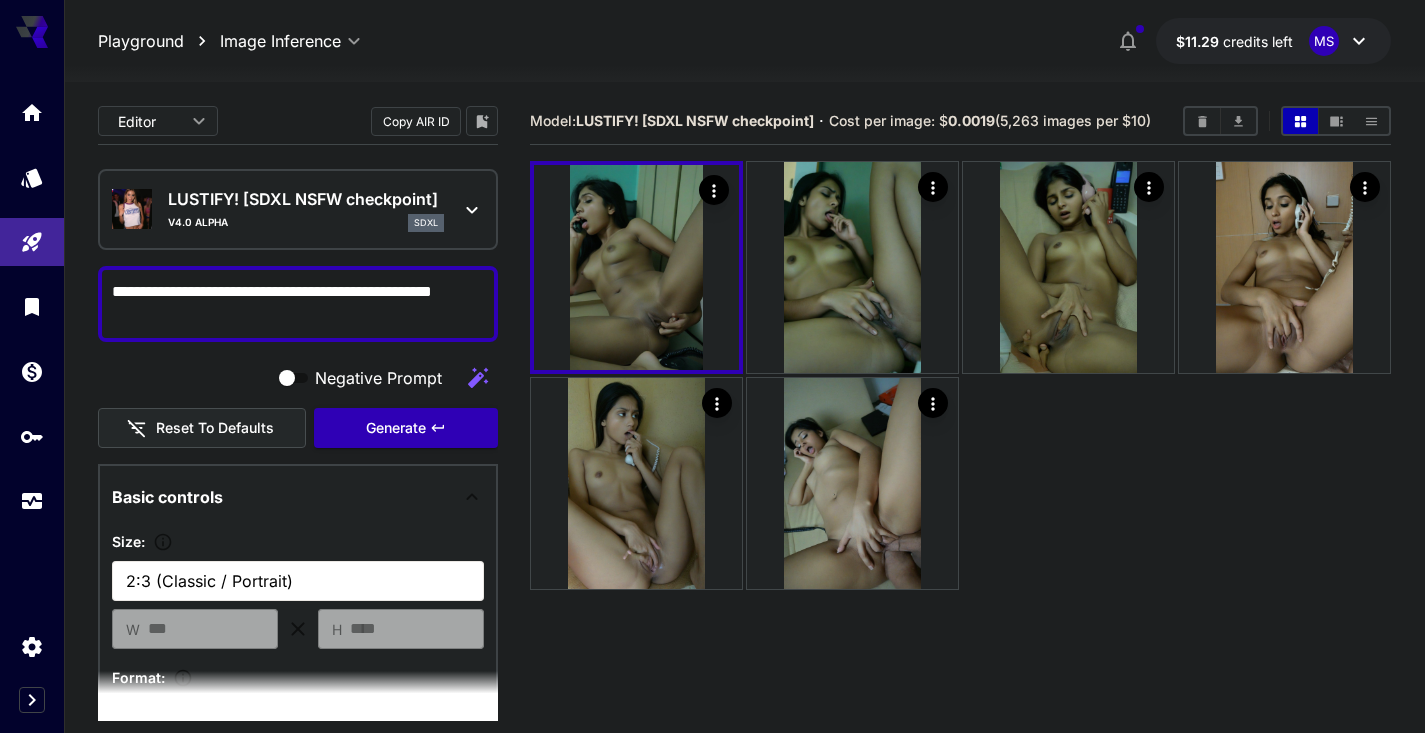 click on "**********" at bounding box center (298, 304) 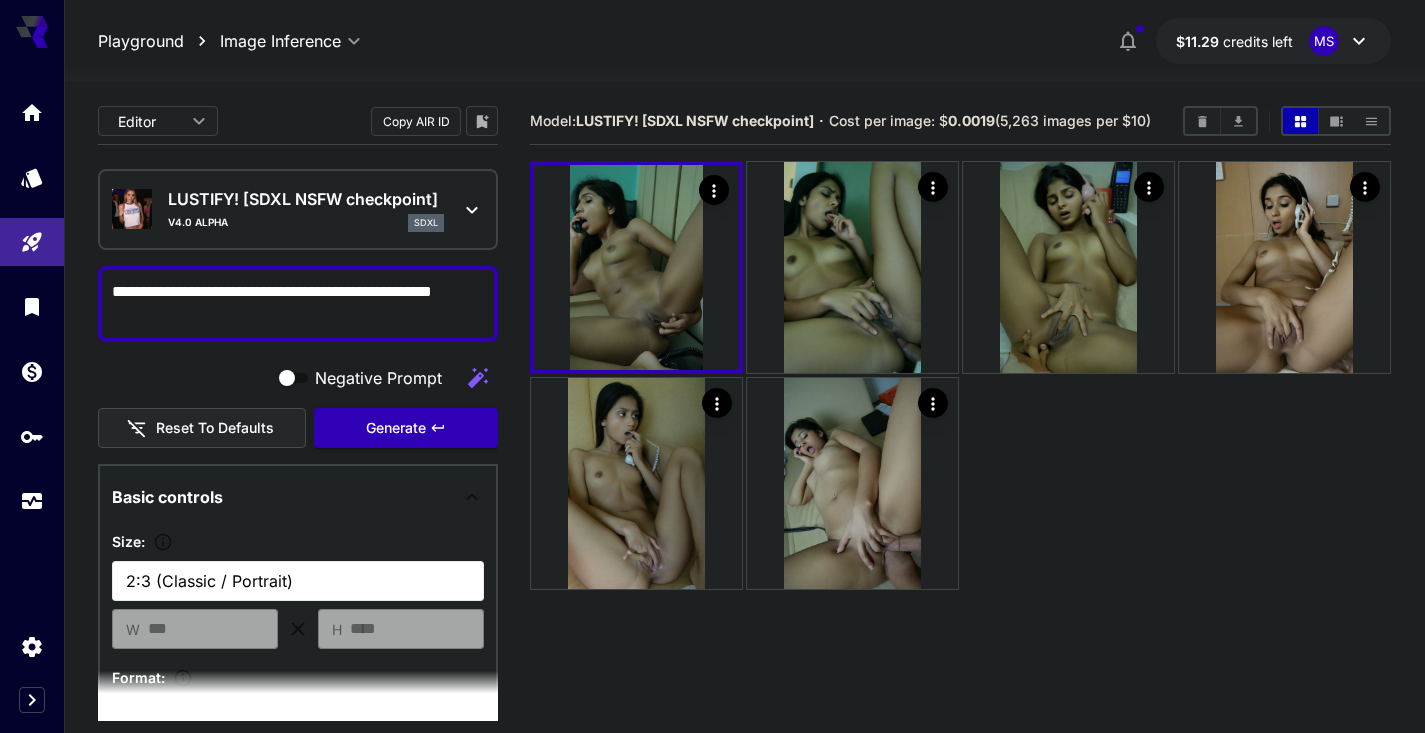 click on "**********" at bounding box center (298, 304) 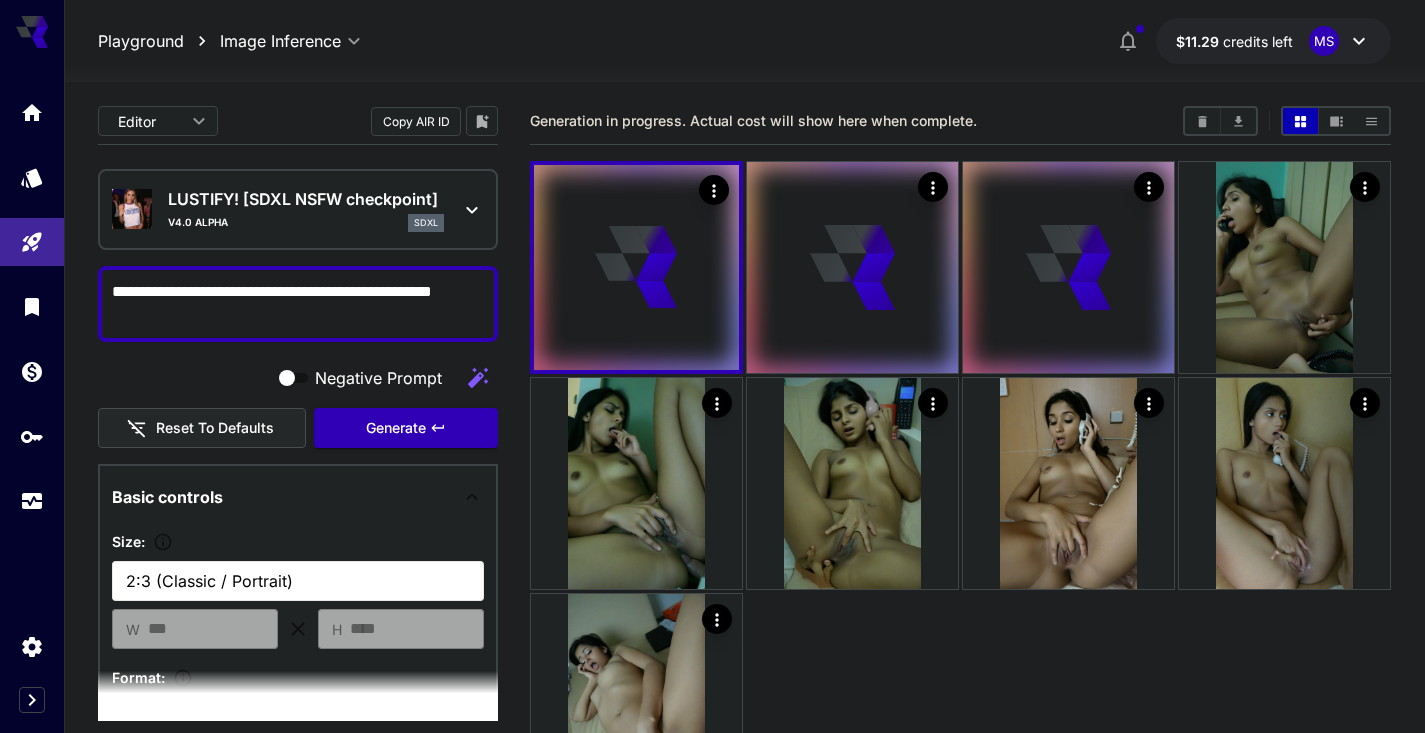 click on "**********" at bounding box center (298, 304) 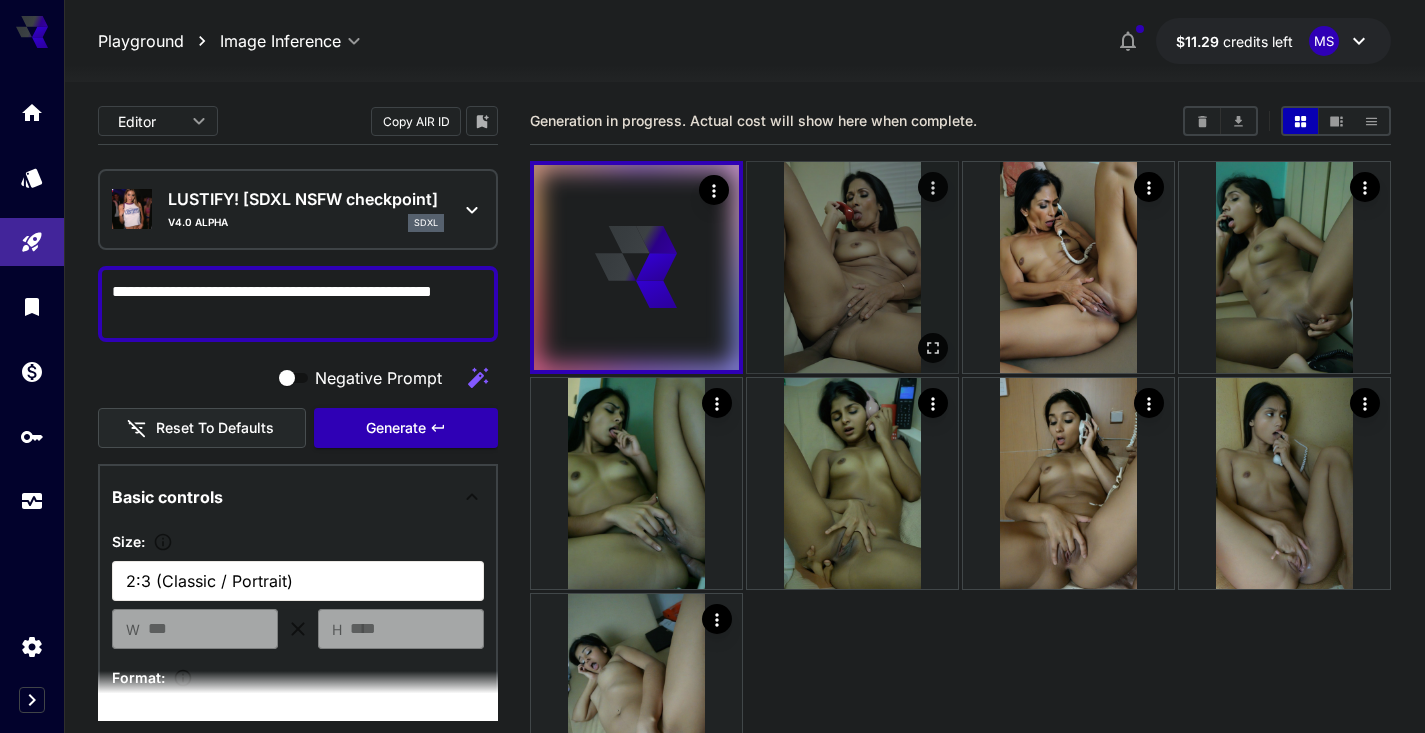 click at bounding box center (933, 348) 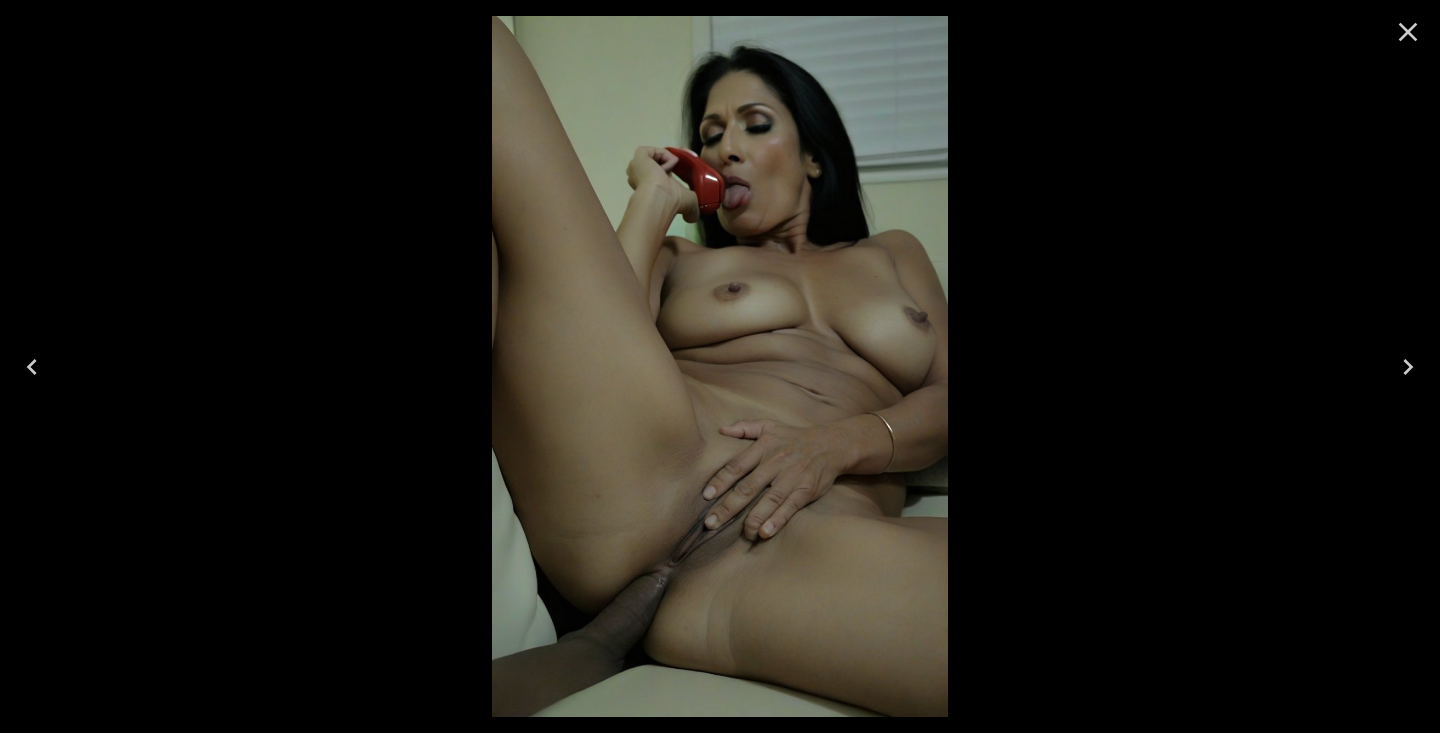 click 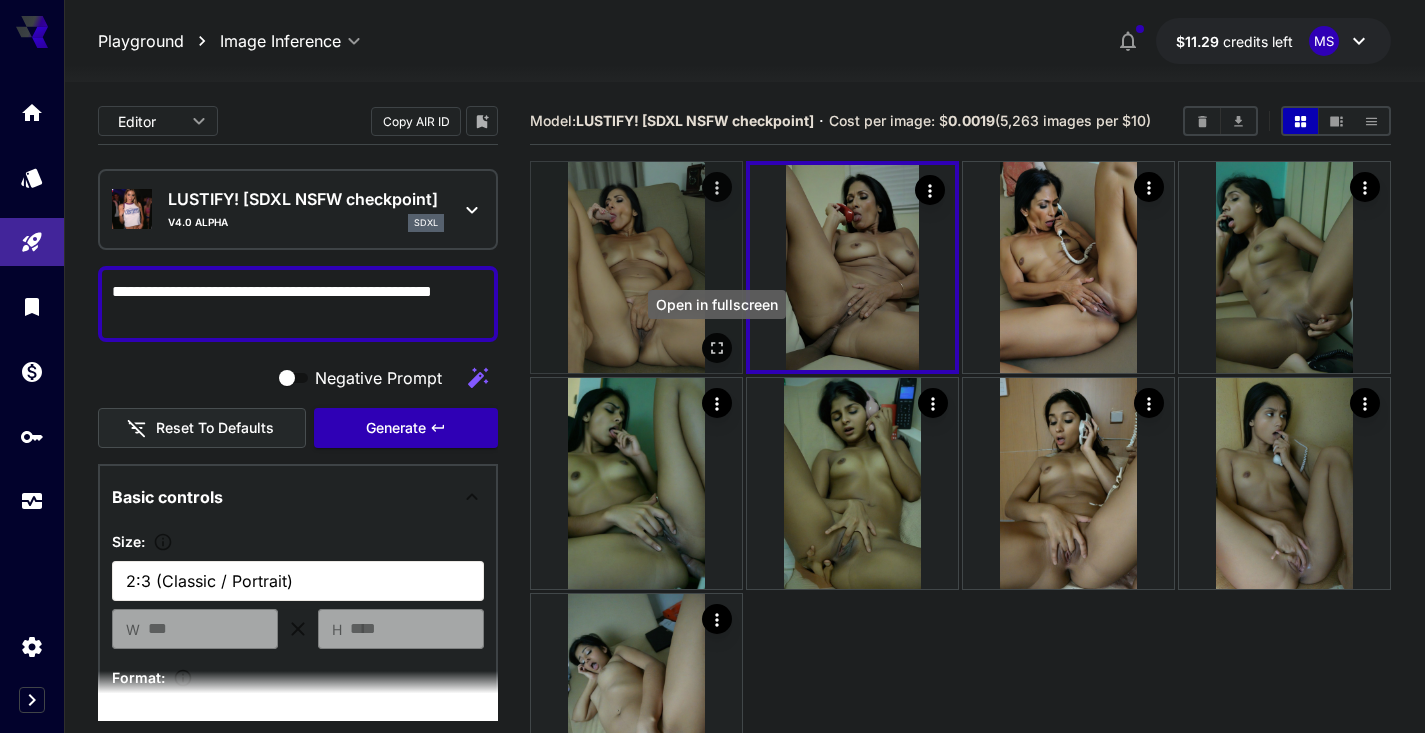 click 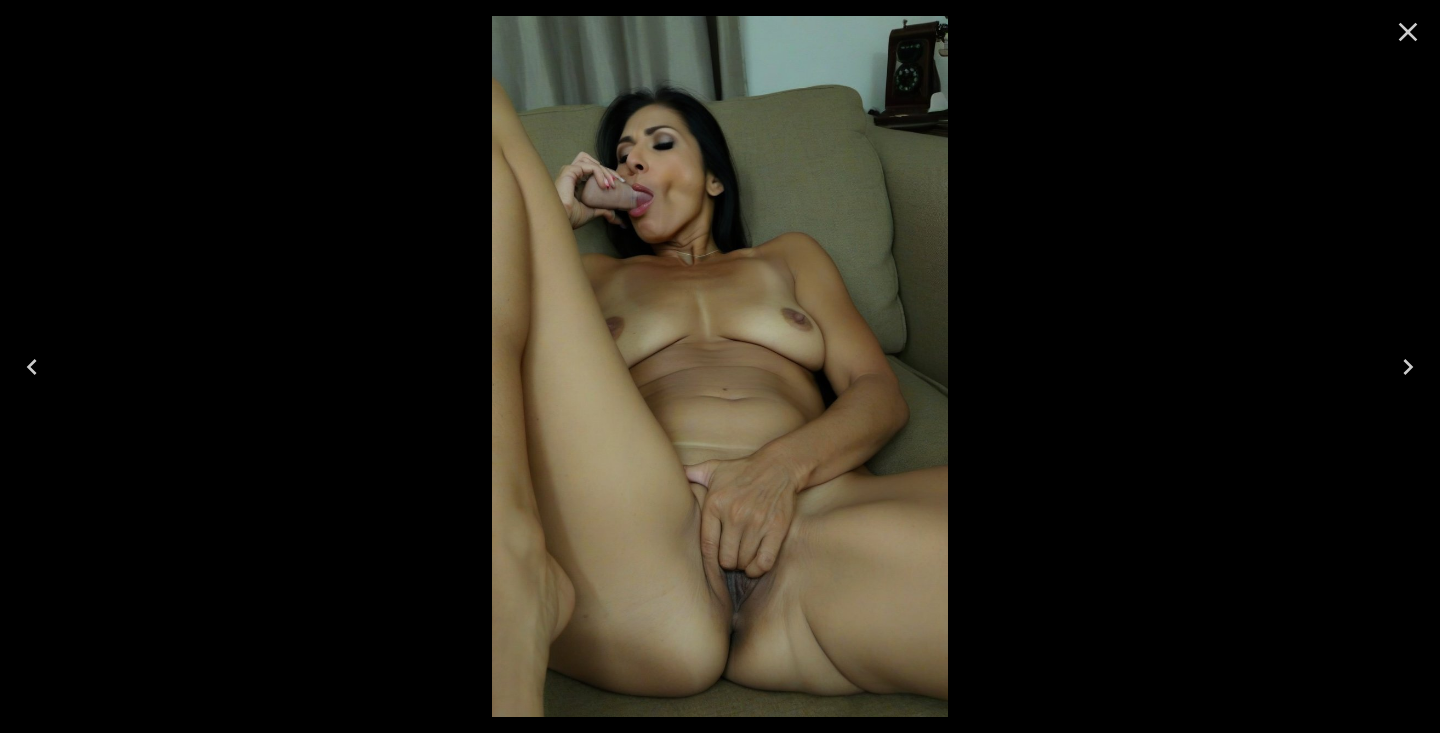 click 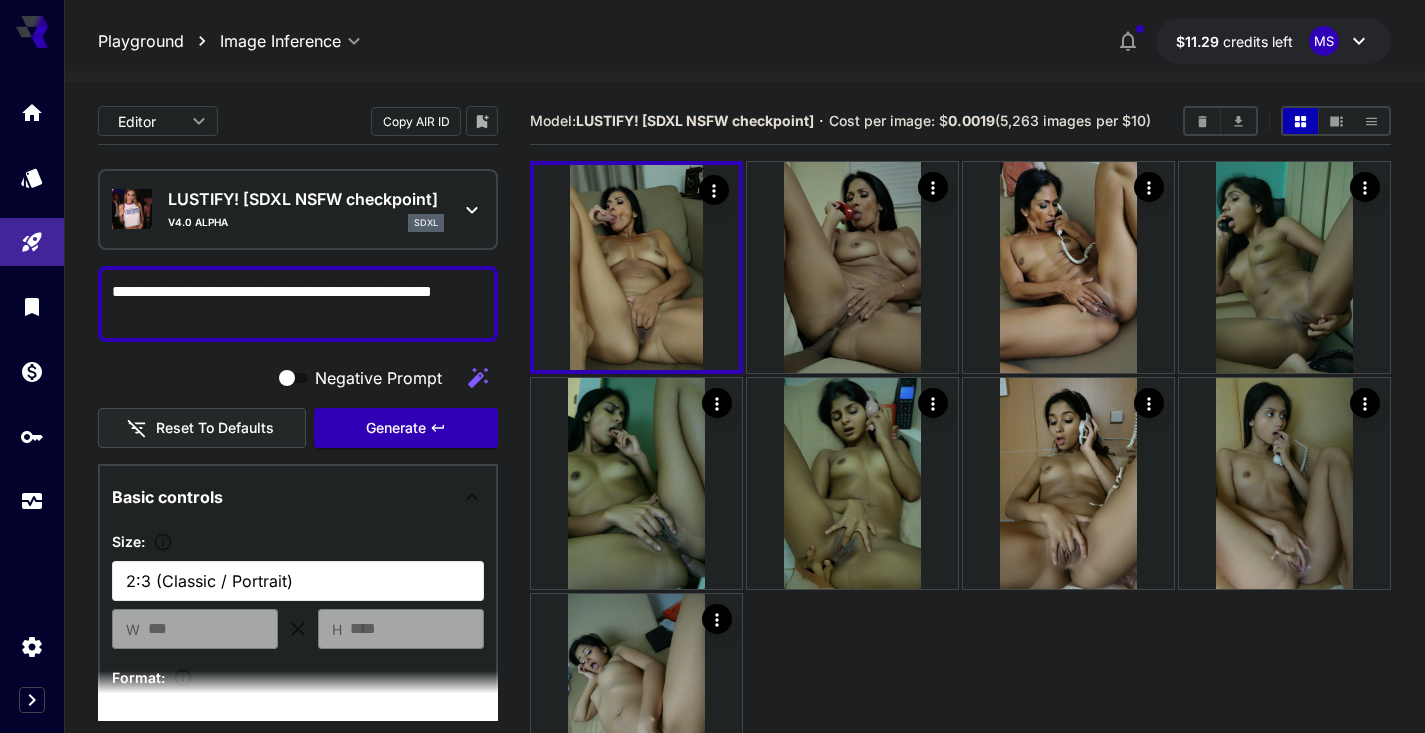 click on "**********" at bounding box center [298, 304] 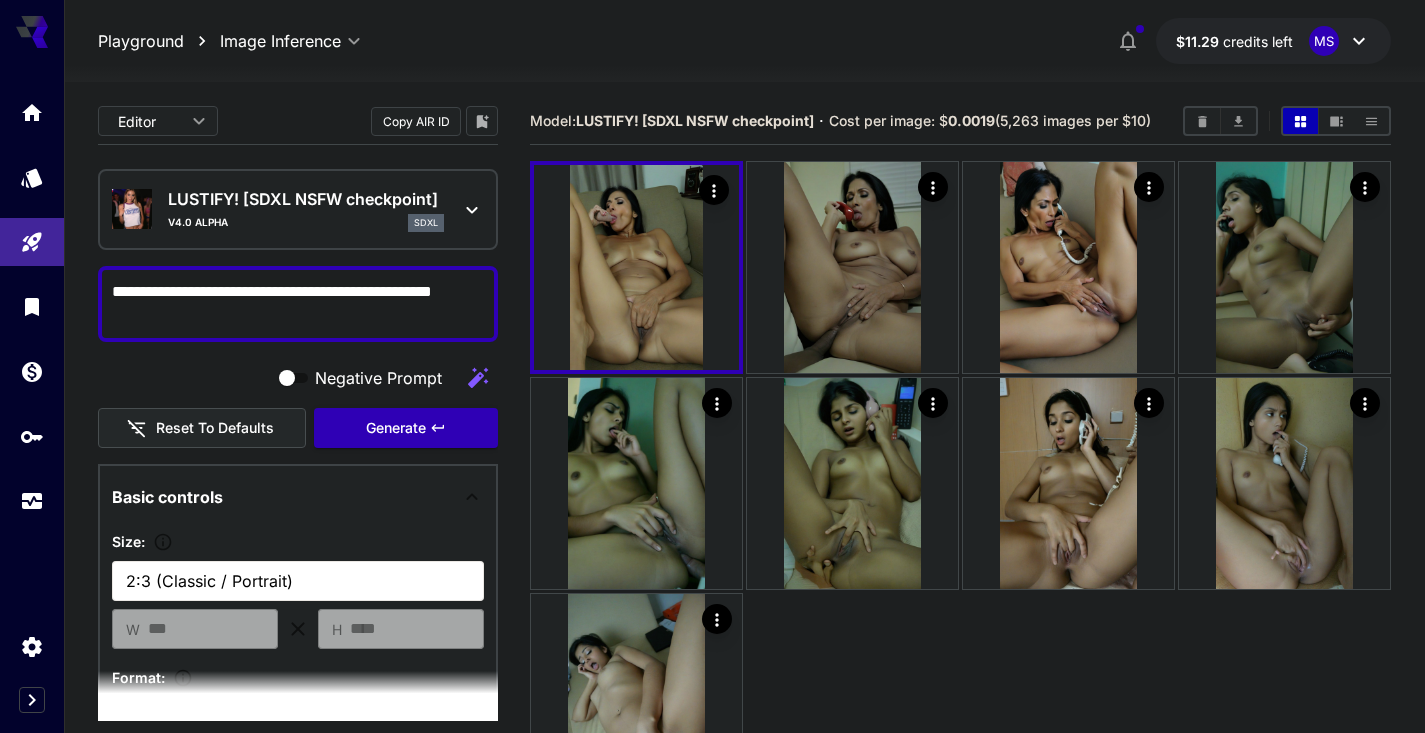 click on "**********" at bounding box center (298, 304) 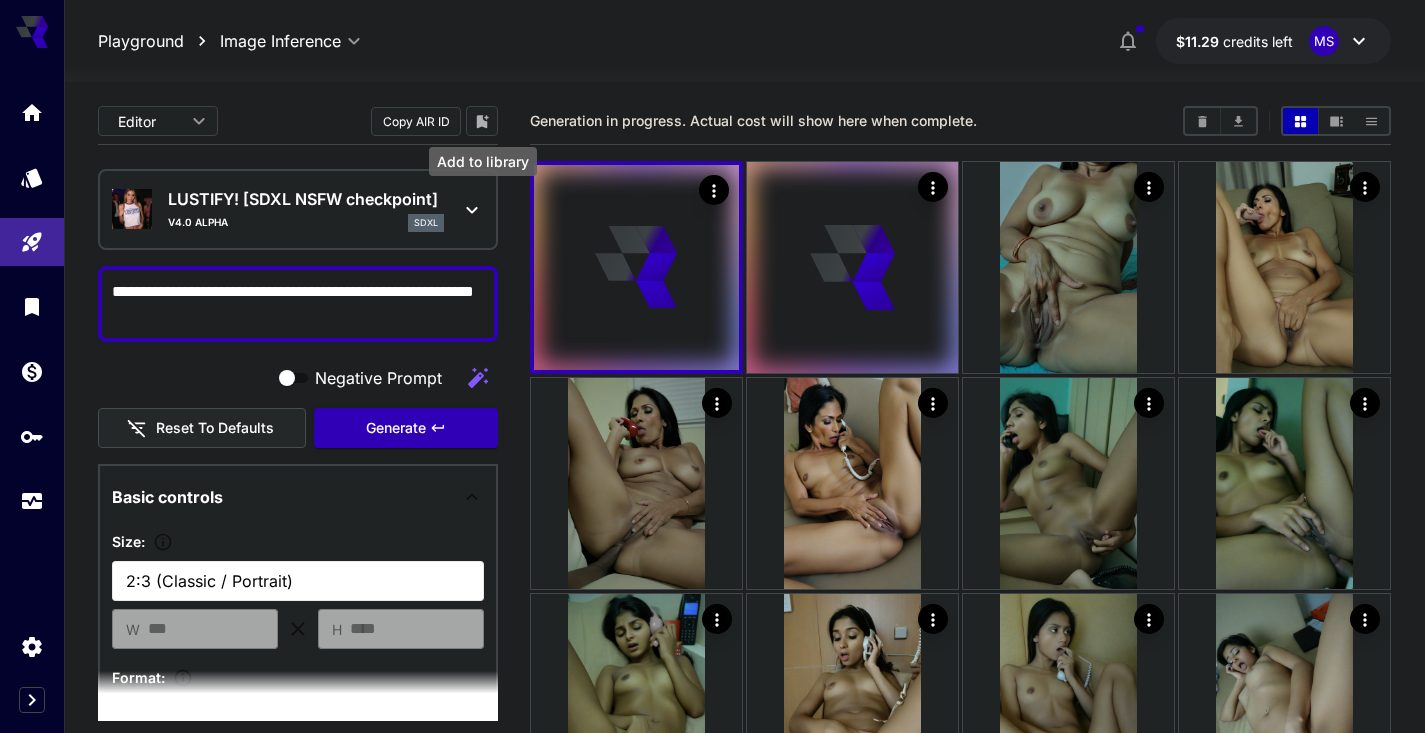 type on "**********" 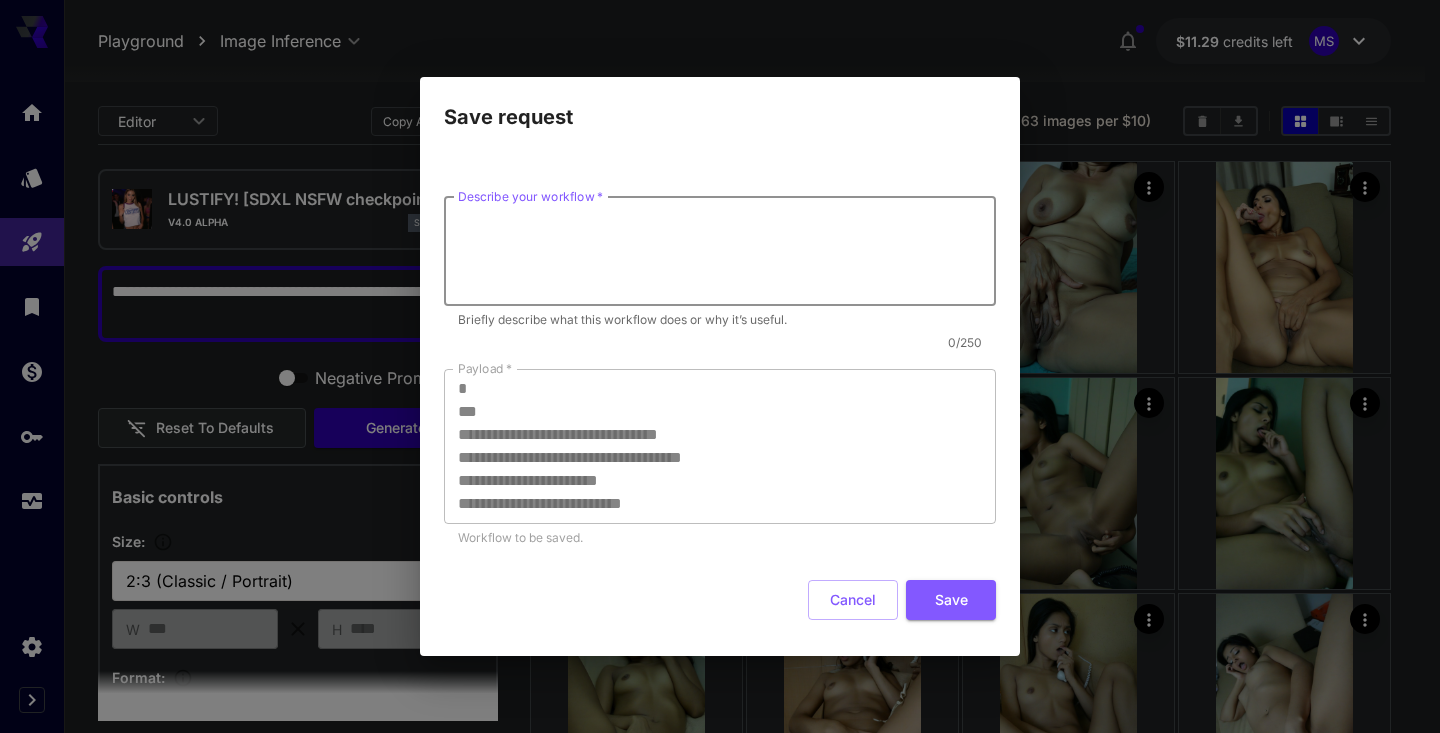 click on "Describe your workflow   *" at bounding box center (720, 251) 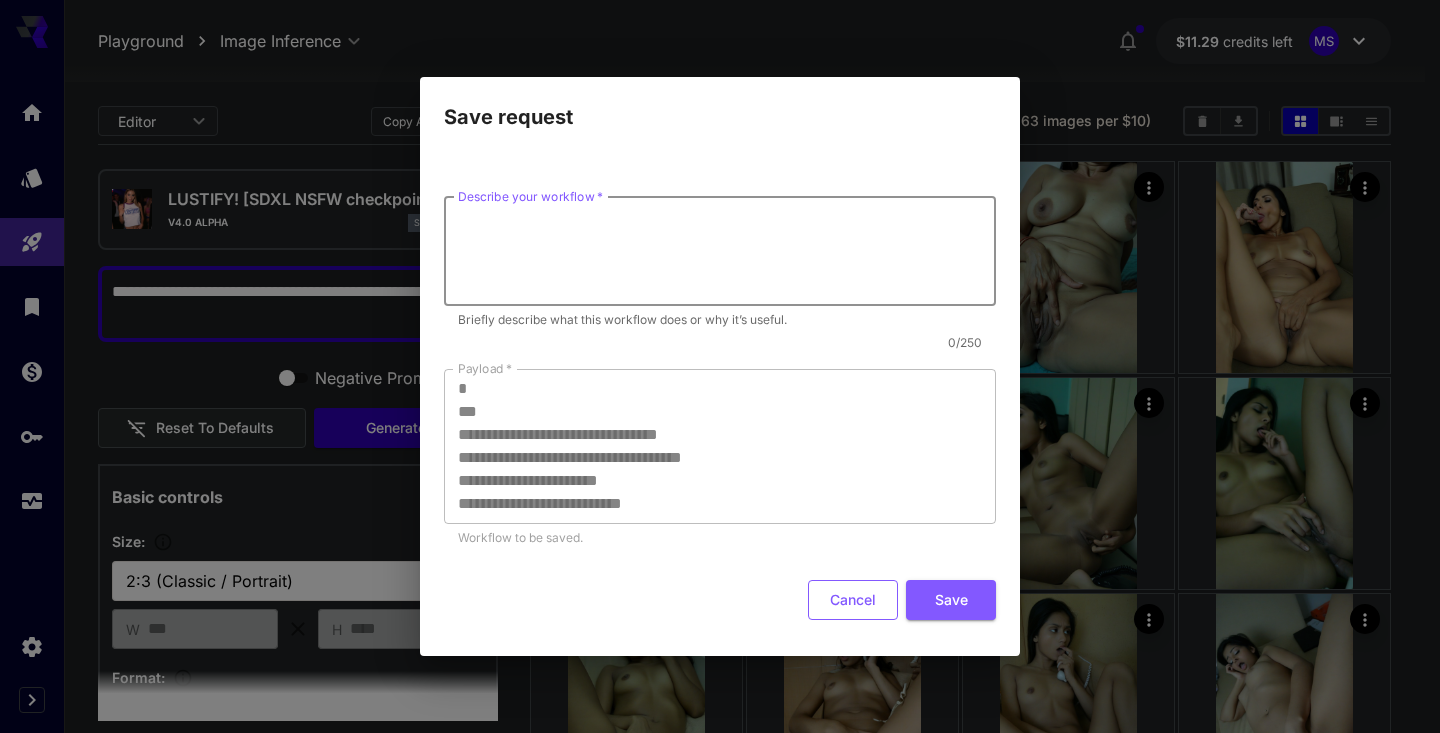 click on "Cancel" at bounding box center (853, 600) 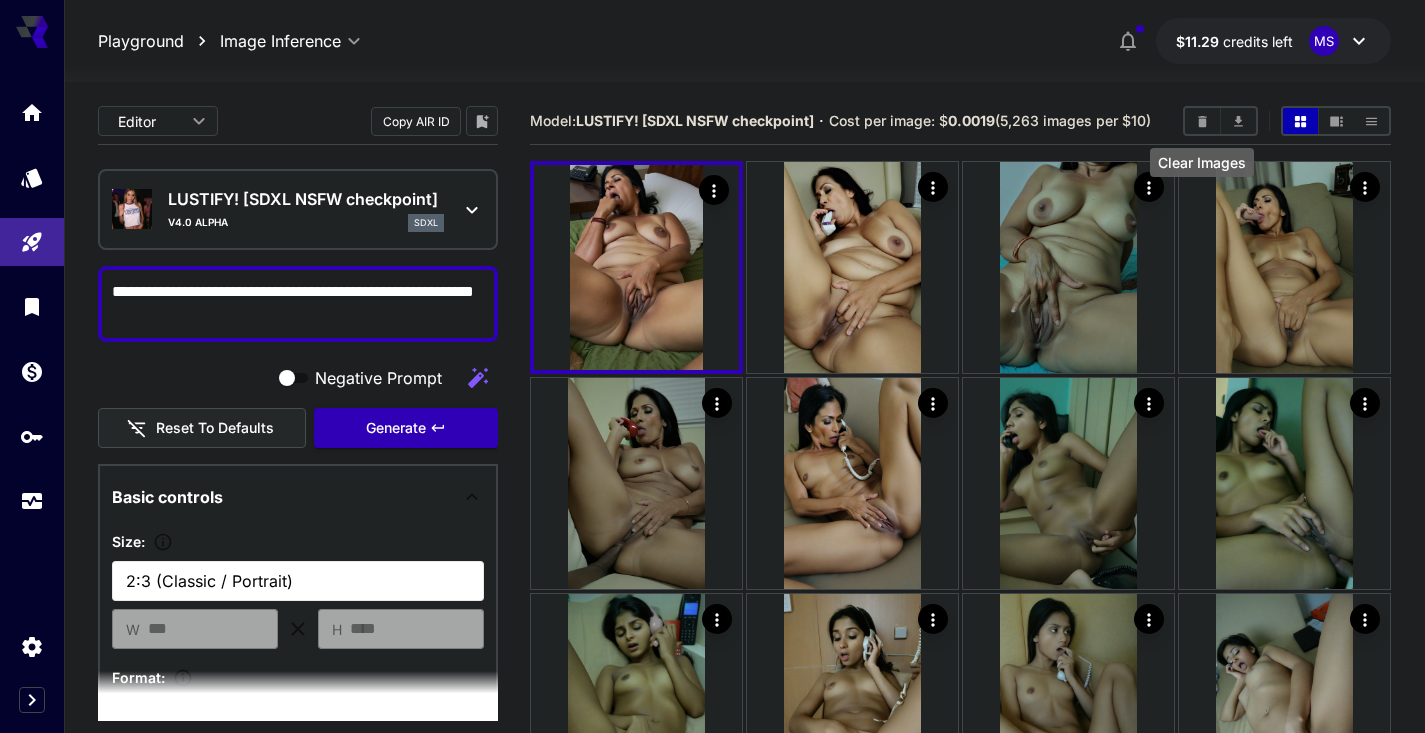 click 